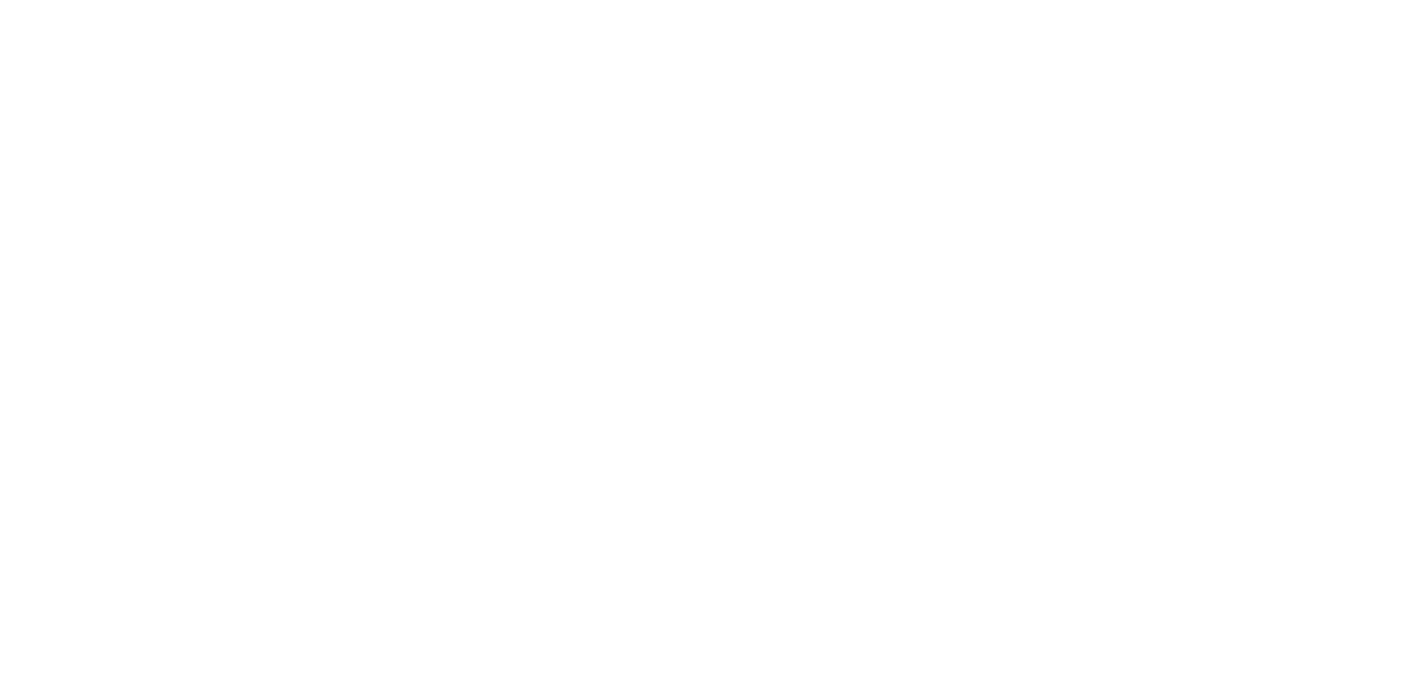 scroll, scrollTop: 0, scrollLeft: 0, axis: both 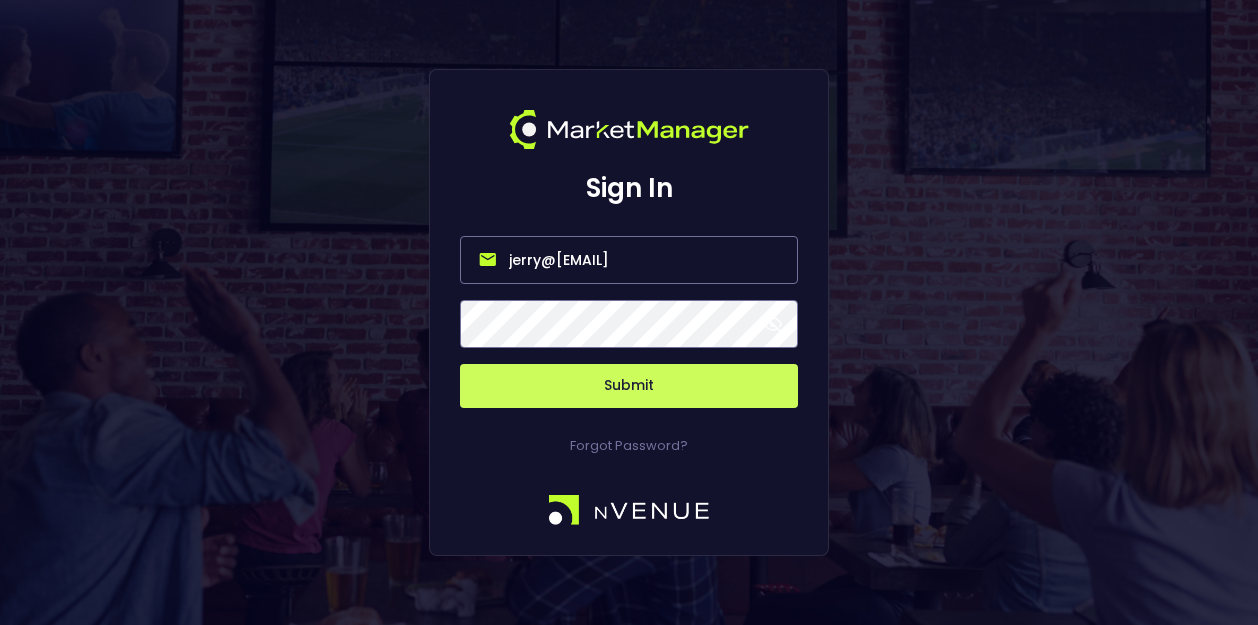 click on "jerry@nvenue.com" at bounding box center (629, 260) 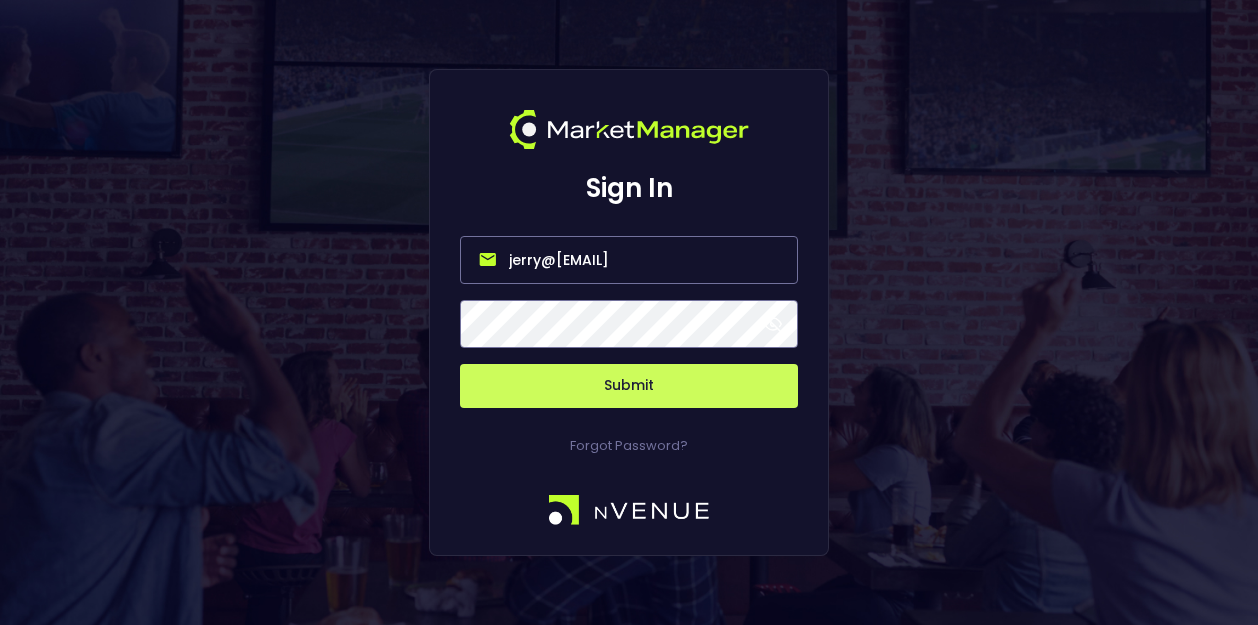 click on "jerry@nvenue.com" at bounding box center [629, 260] 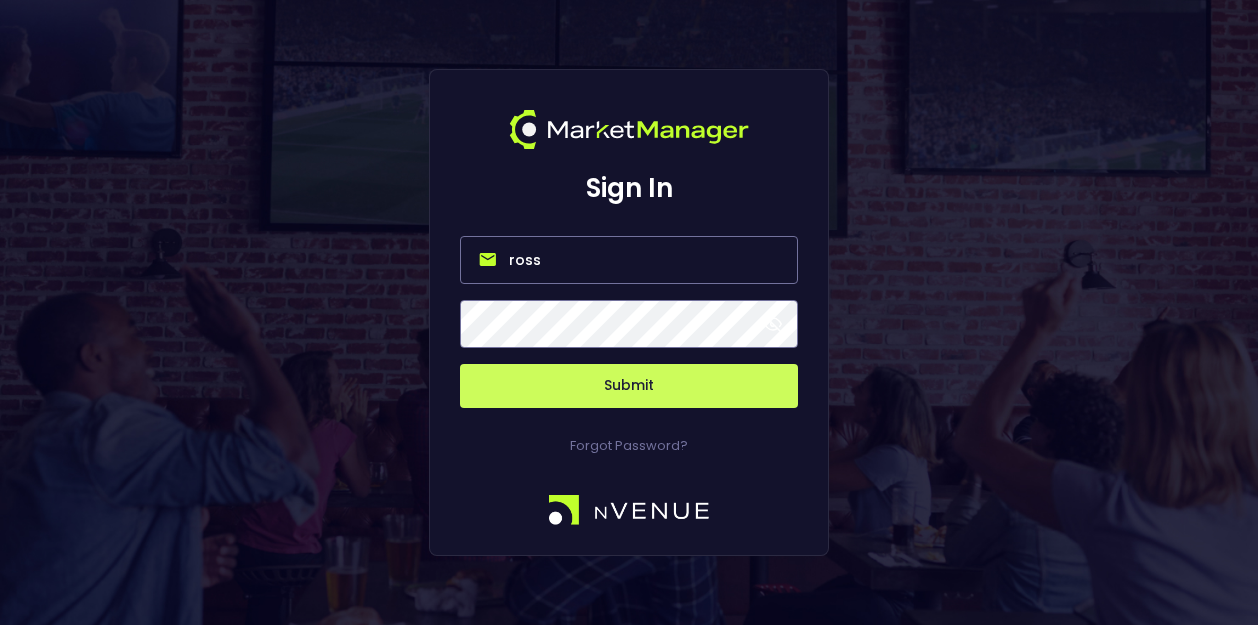 type on "ross@gridrival.com" 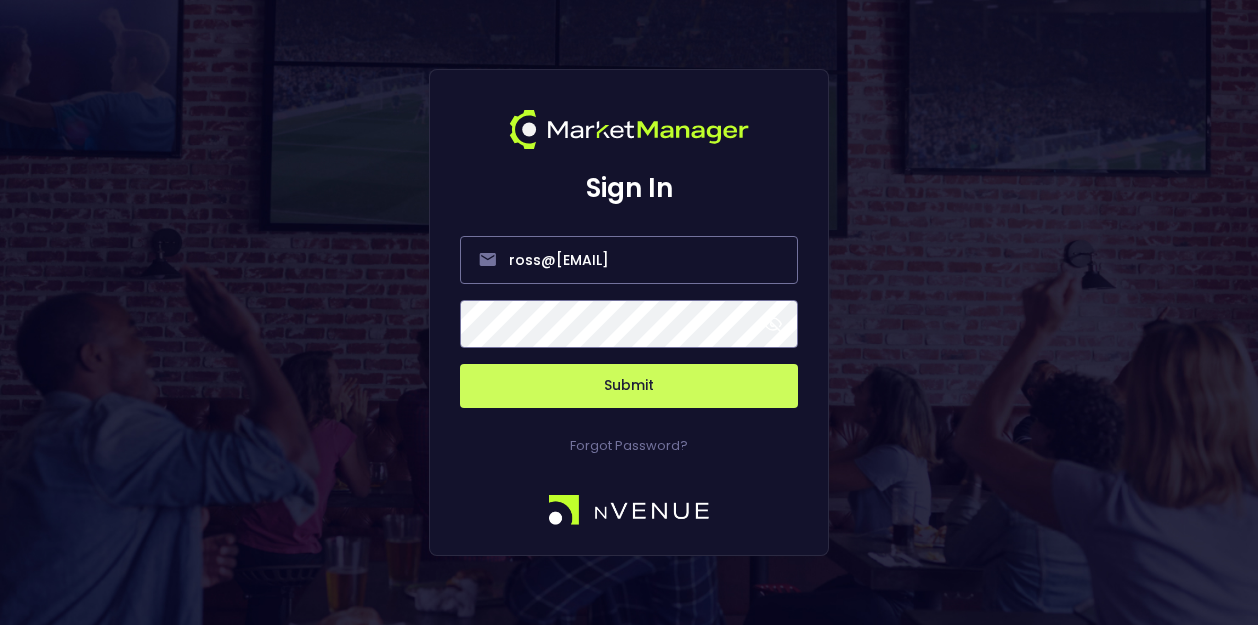 click on "Submit" at bounding box center (629, 386) 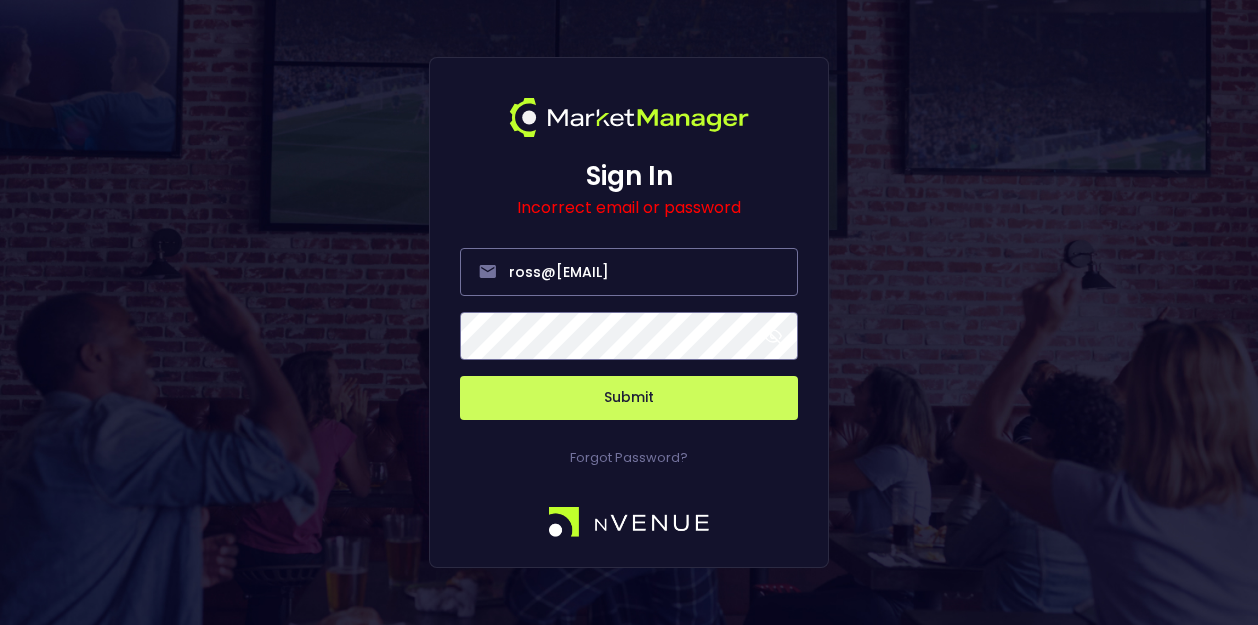 click on "Submit" at bounding box center [629, 398] 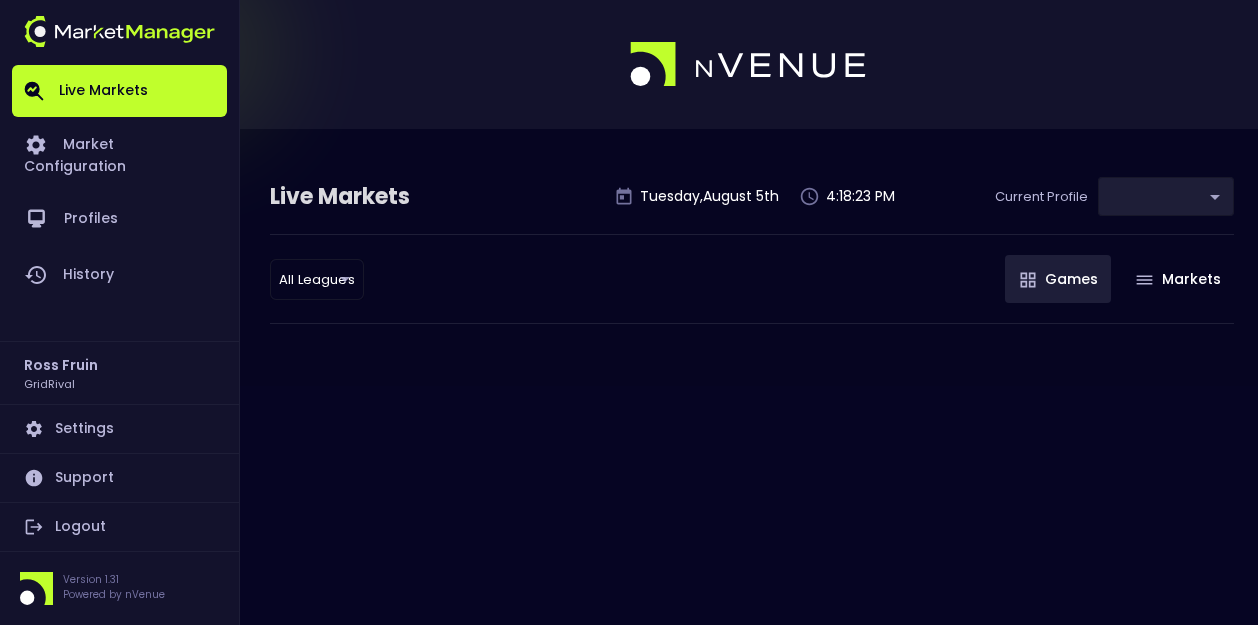 type on "ea4debca-48a0-46e9-8cd2-c3f9f747a283" 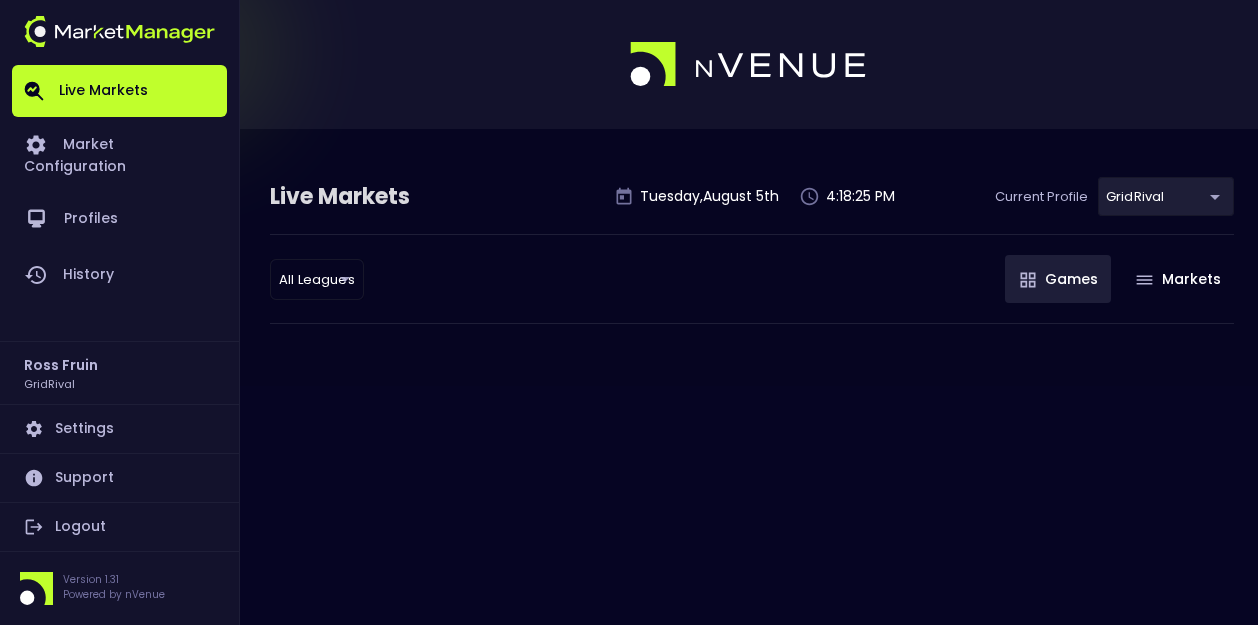 click on "Live Markets Market Configuration Profiles History Ross   Fruin GridRival Settings Support Logout   Version 1.31  Powered by nVenue Live Markets Tuesday ,  August   5 th 4:18:25 PM Current Profile GridRival ea4debca-48a0-46e9-8cd2-c3f9f747a283 Select All Leagues all leagues ​  Games  Markets" at bounding box center [629, 312] 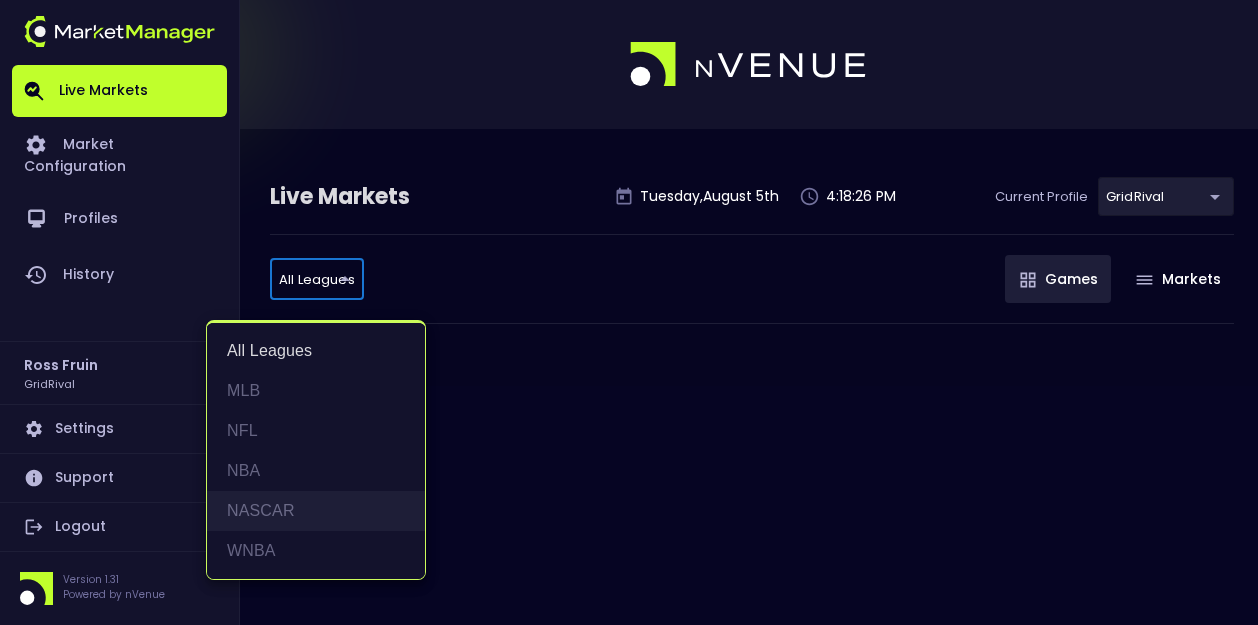 click on "NASCAR" at bounding box center [316, 511] 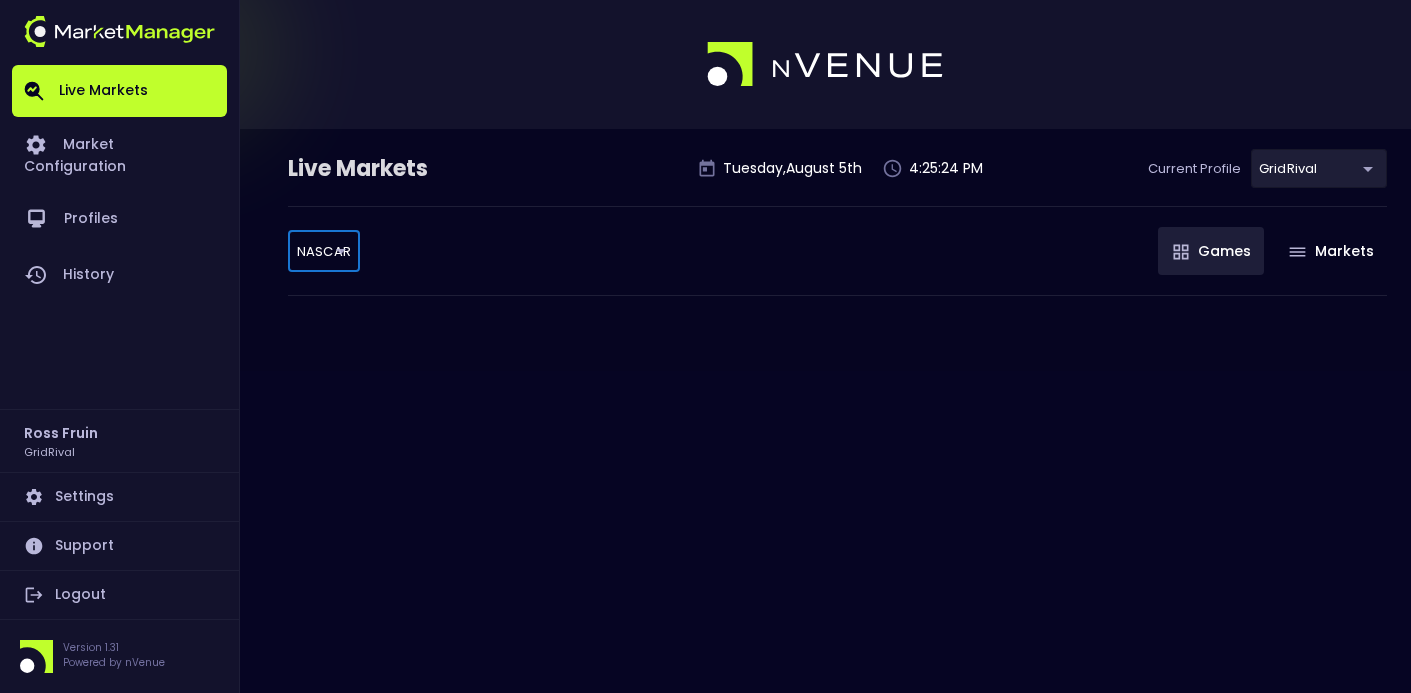 click on "Live Markets Market Configuration Profiles History Ross   Fruin GridRival Settings Support Logout   Version 1.31  Powered by nVenue Live Markets Tuesday ,  August   5 th 4:25:24 PM Current Profile GridRival ea4debca-48a0-46e9-8cd2-c3f9f747a283 Select NASCAR NASCAR ​  Games  Markets" at bounding box center [705, 346] 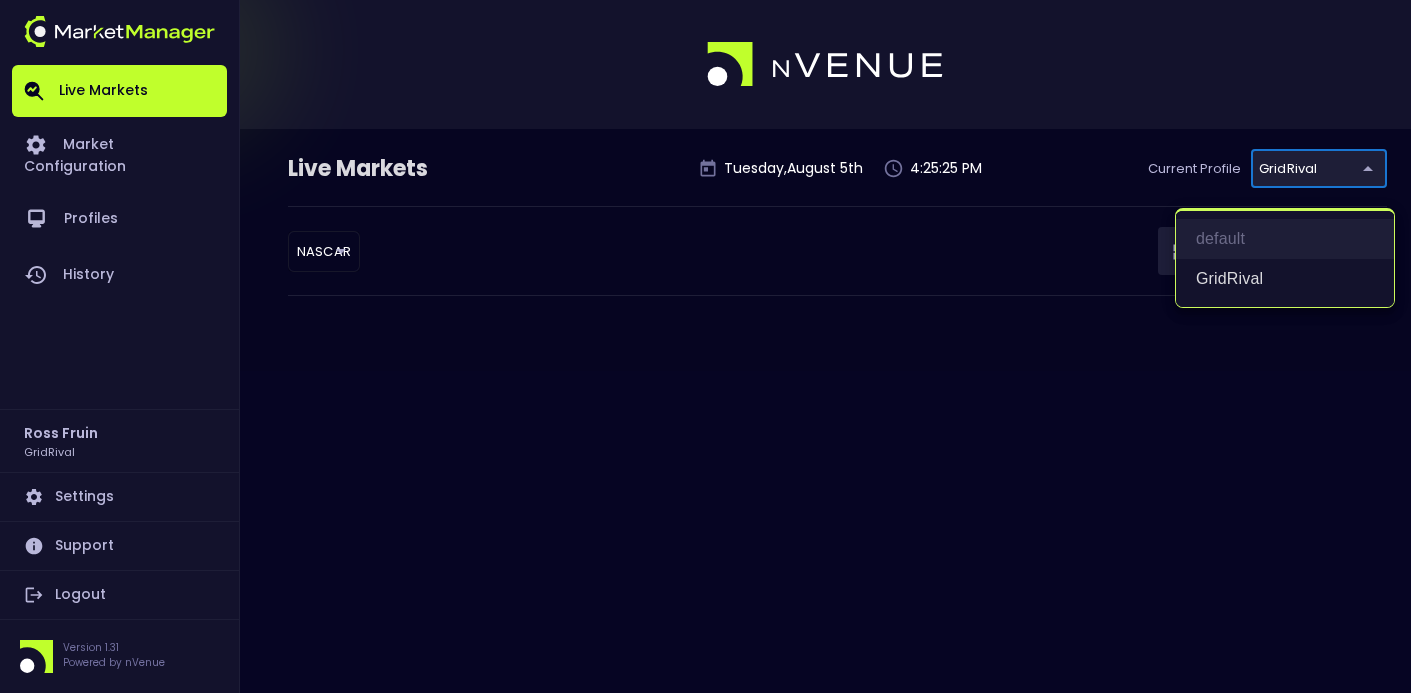 click on "default" at bounding box center [1285, 239] 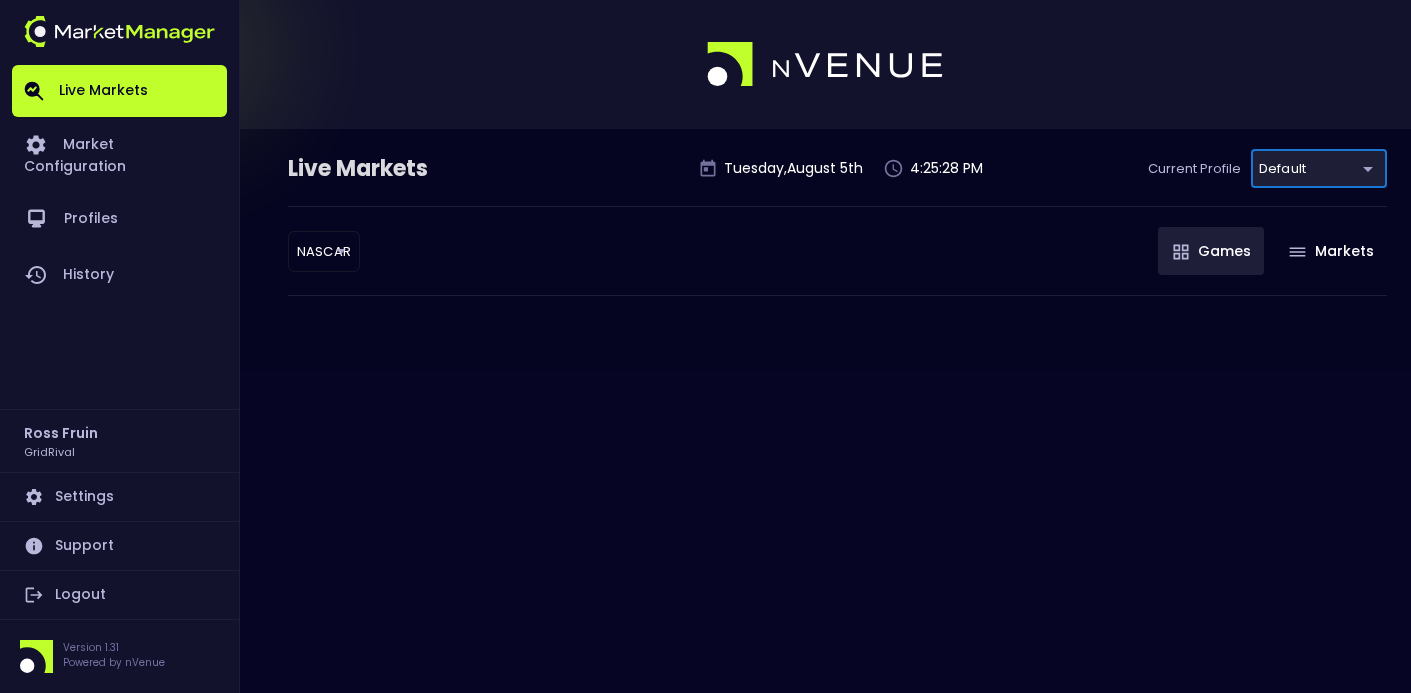 click on "Live Markets Market Configuration Profiles History Ross   Fruin GridRival Settings Support Logout   Version 1.31  Powered by nVenue Live Markets Tuesday ,  August   5 th 4:25:28 PM Current Profile default cf8bd771-7739-45c9-8267-c9a33ff56ee0 Select NASCAR NASCAR ​  Games  Markets" at bounding box center (705, 346) 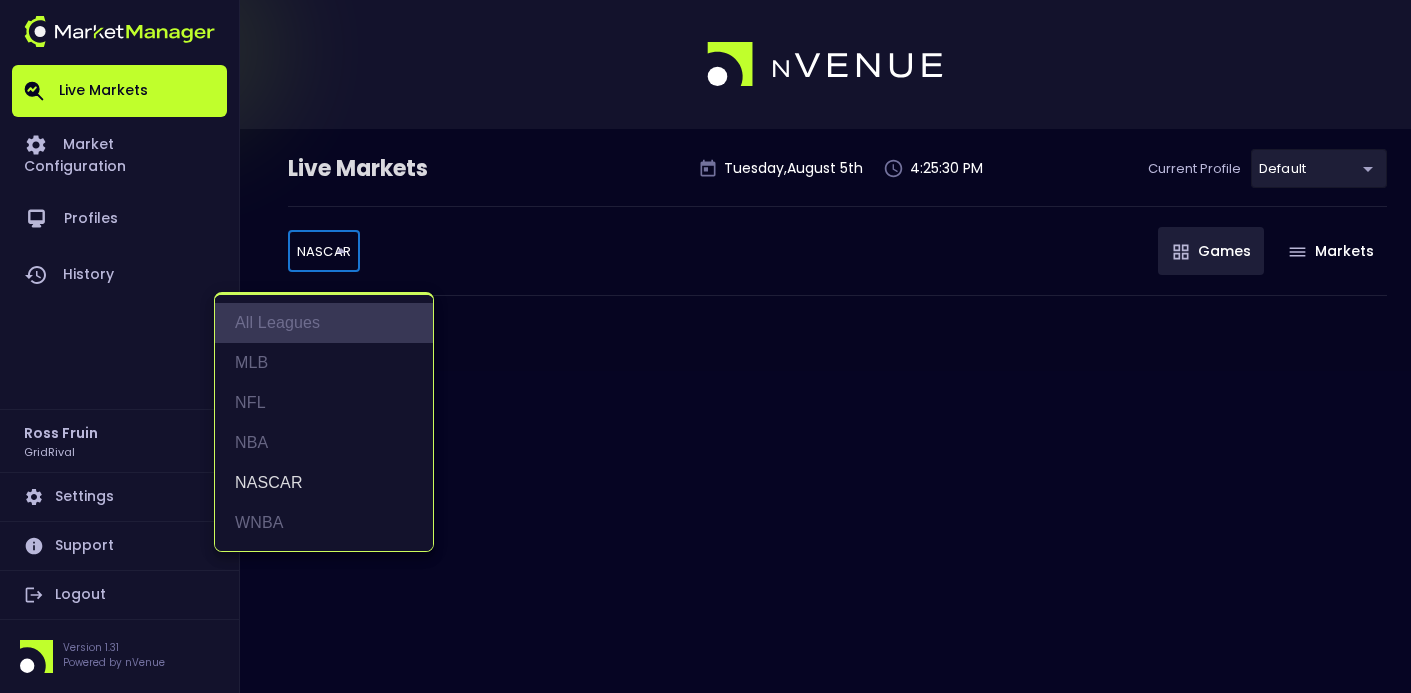 click on "All Leagues" at bounding box center (324, 323) 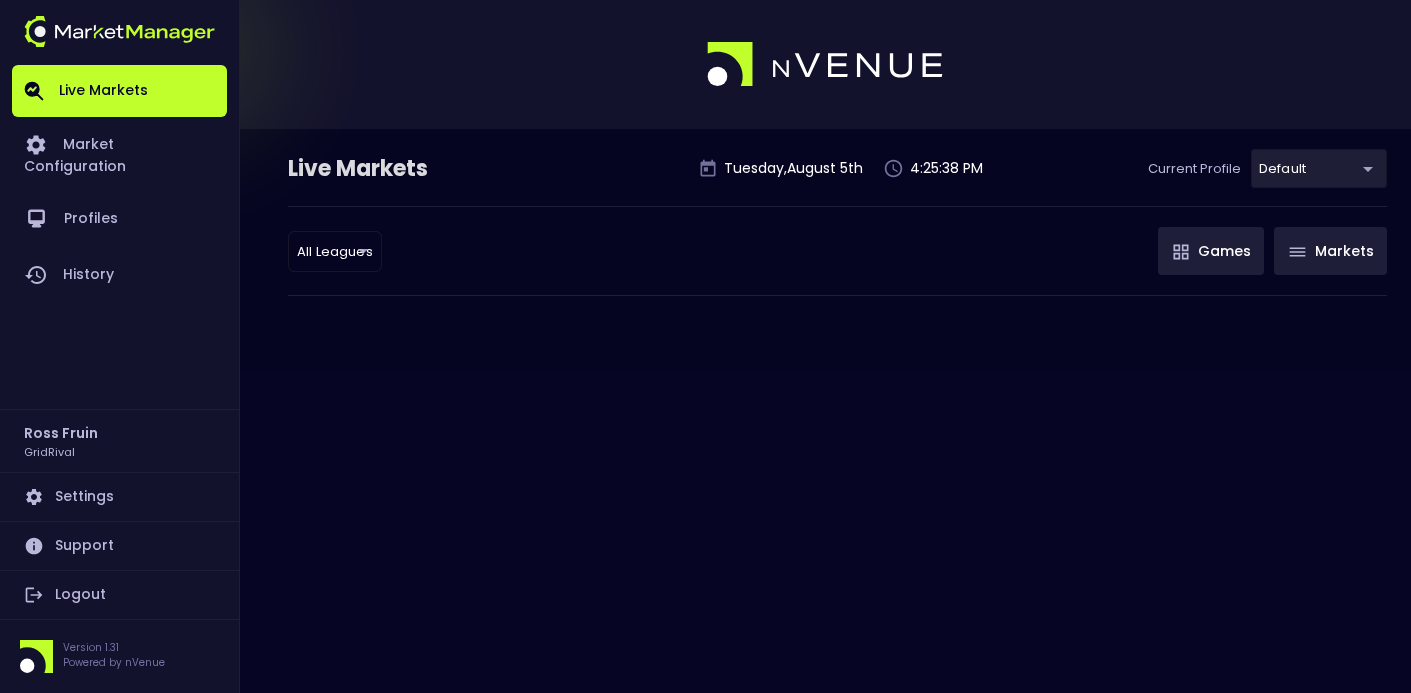 click on "Markets" at bounding box center [1330, 251] 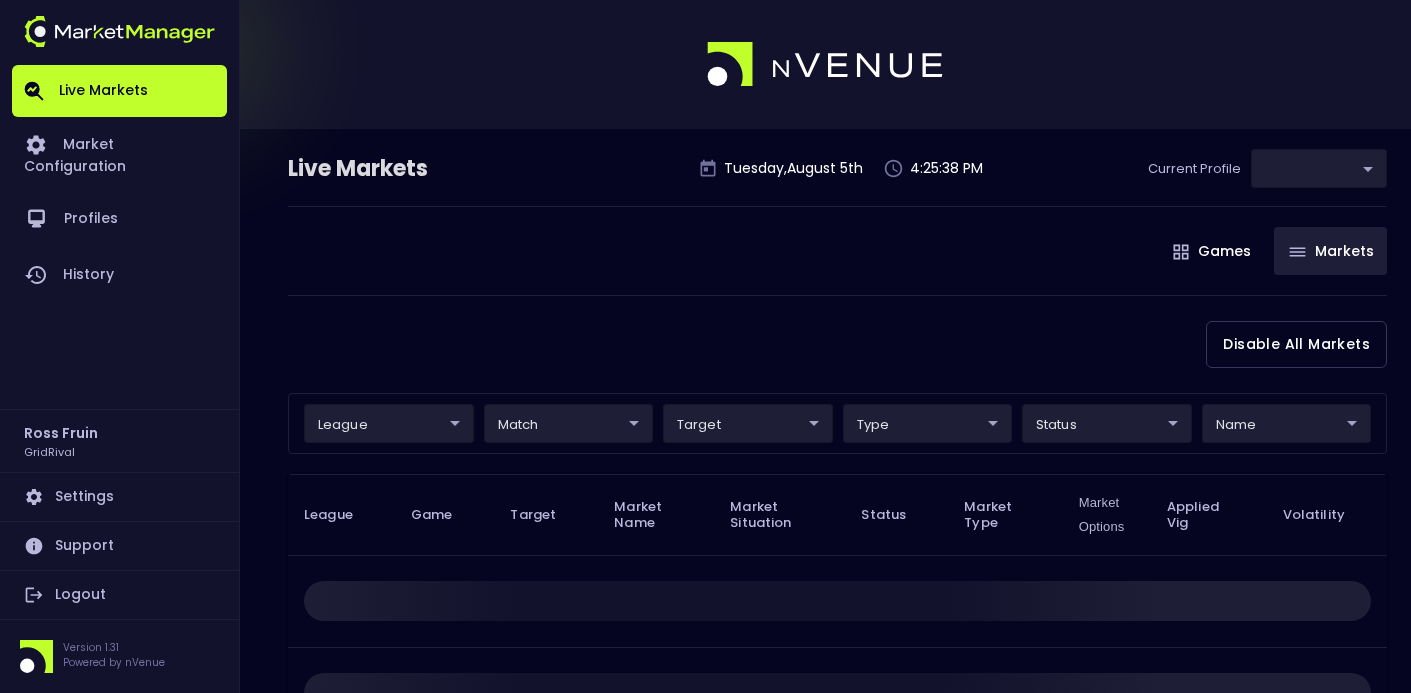 type on "cf8bd771-7739-45c9-8267-c9a33ff56ee0" 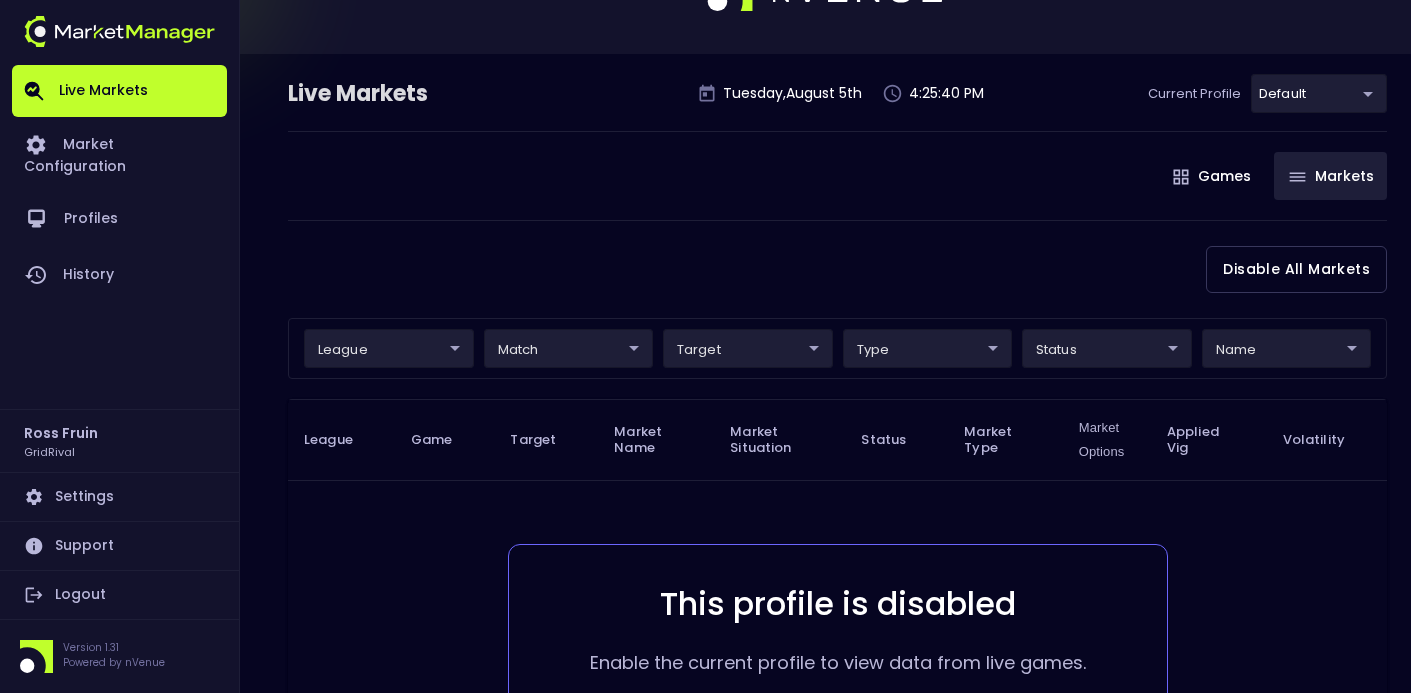 scroll, scrollTop: 74, scrollLeft: 0, axis: vertical 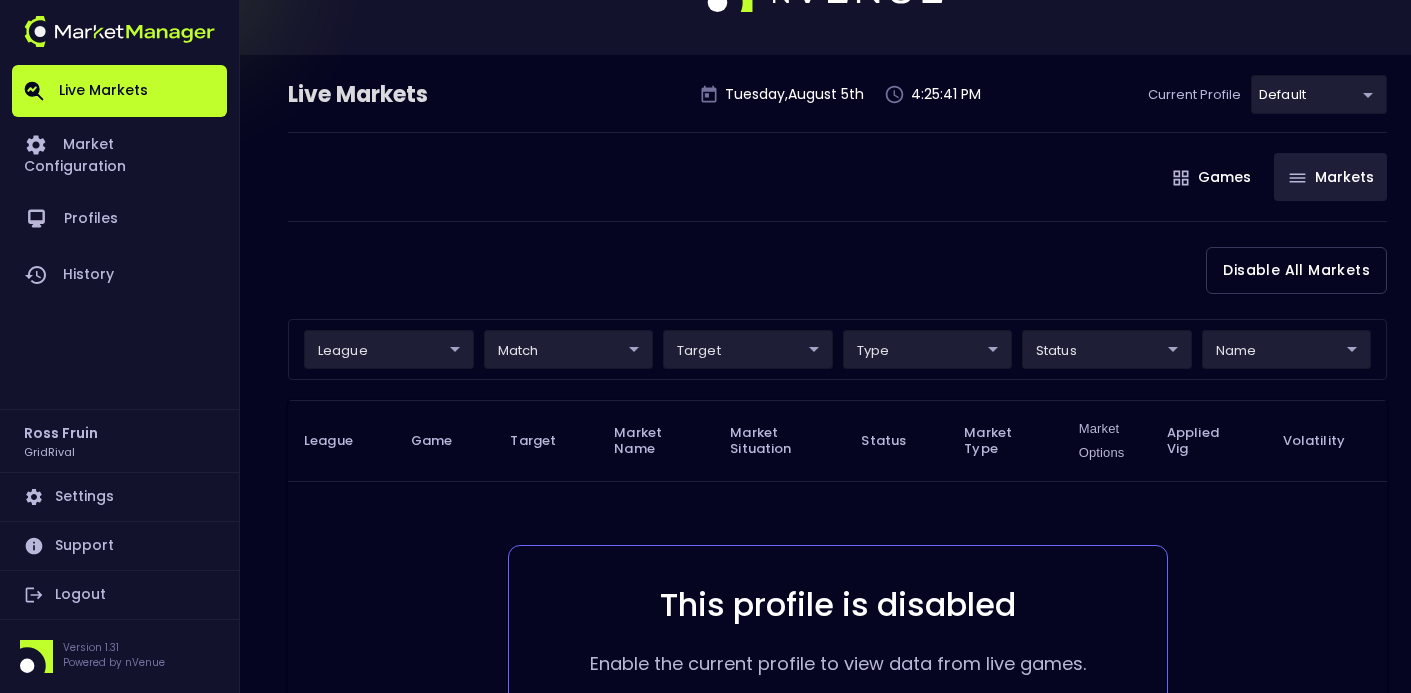 click on "Live Markets Market Configuration Profiles History Ross   Fruin GridRival Settings Support Logout   Version 1.31  Powered by nVenue Live Markets Tuesday ,  August   5 th 4:25:41 PM Current Profile default cf8bd771-7739-45c9-8267-c9a33ff56ee0 Select  Games  Markets Target Market Status Type Vig Volatility Options Close Disable All Markets league ​ ​ match ​ ​ target ​ ​ type ​ ​ status ​ ​ name ​ ​ League Game Target Market Name Market Situation Status Market Type Market Options Applied Vig Volatility This profile is disabled Enable the current profile to view data from live games. Configure Profiles Rows per page: 25 25 0–0 of 0" at bounding box center (705, 438) 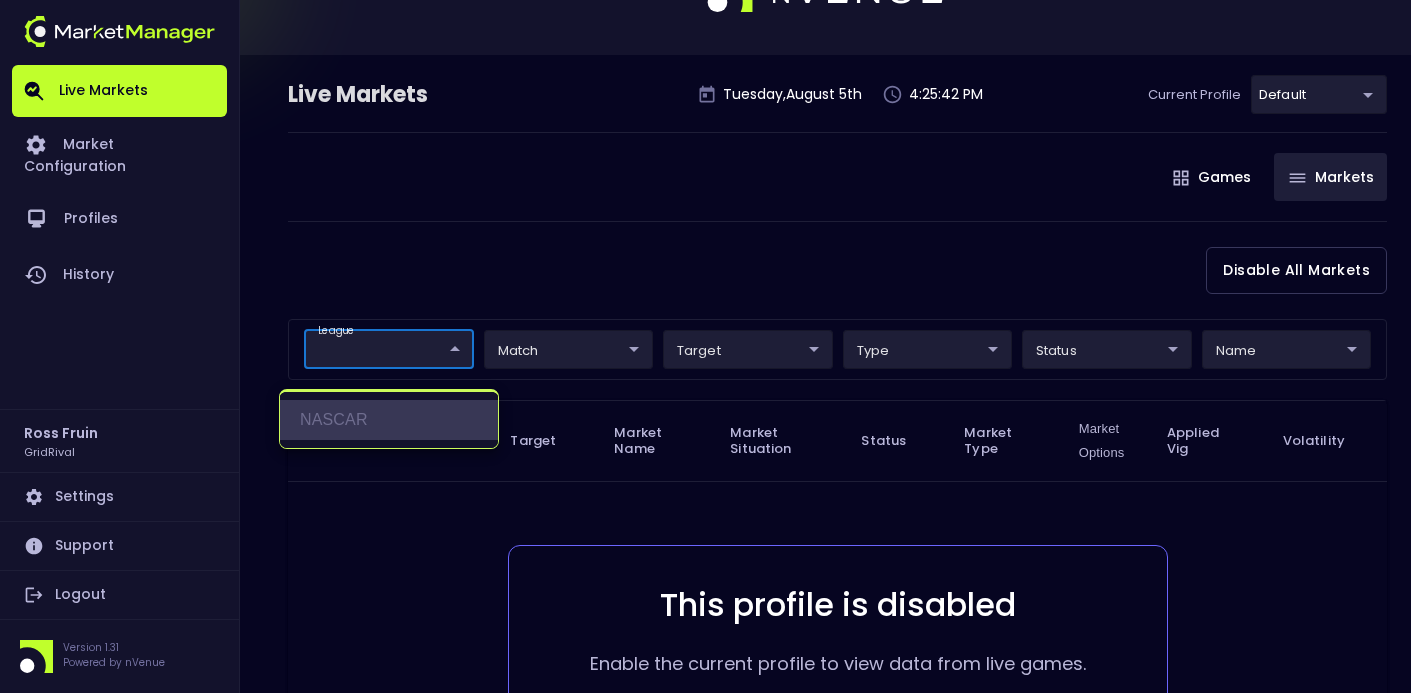 click on "NASCAR" at bounding box center [389, 420] 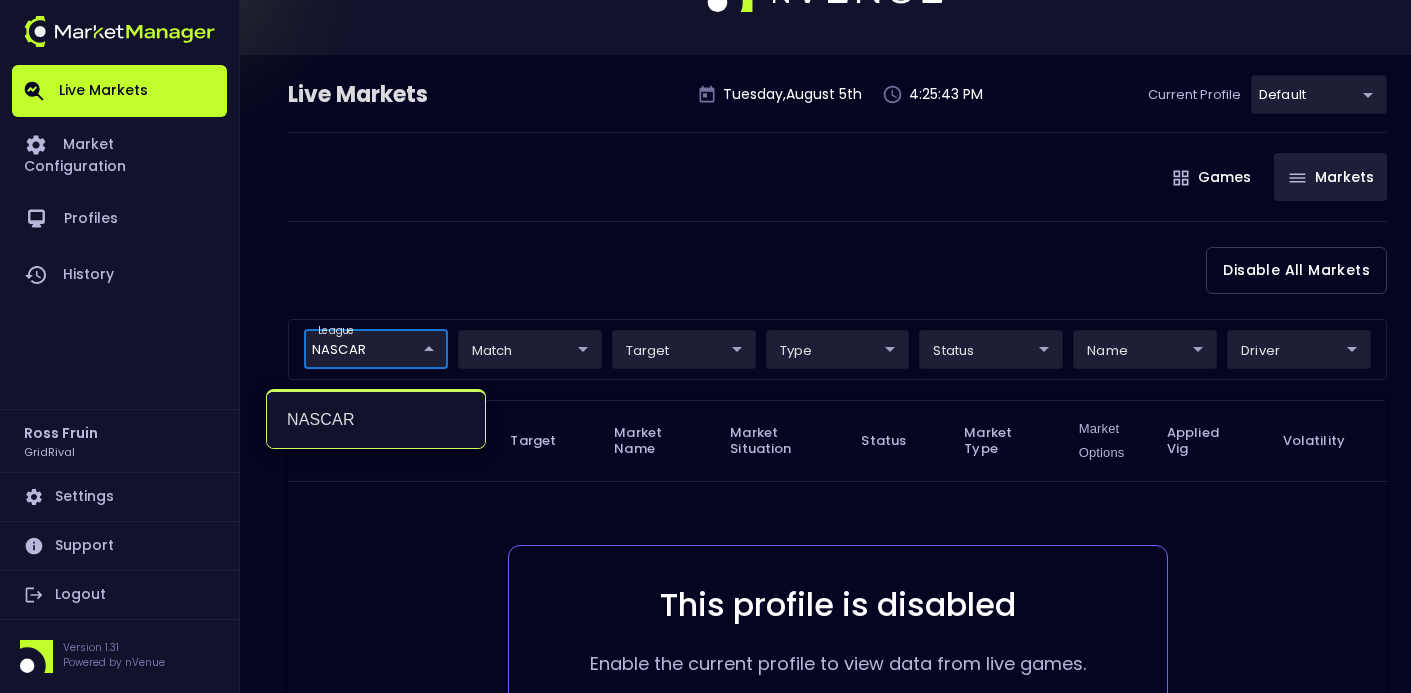 click at bounding box center (705, 346) 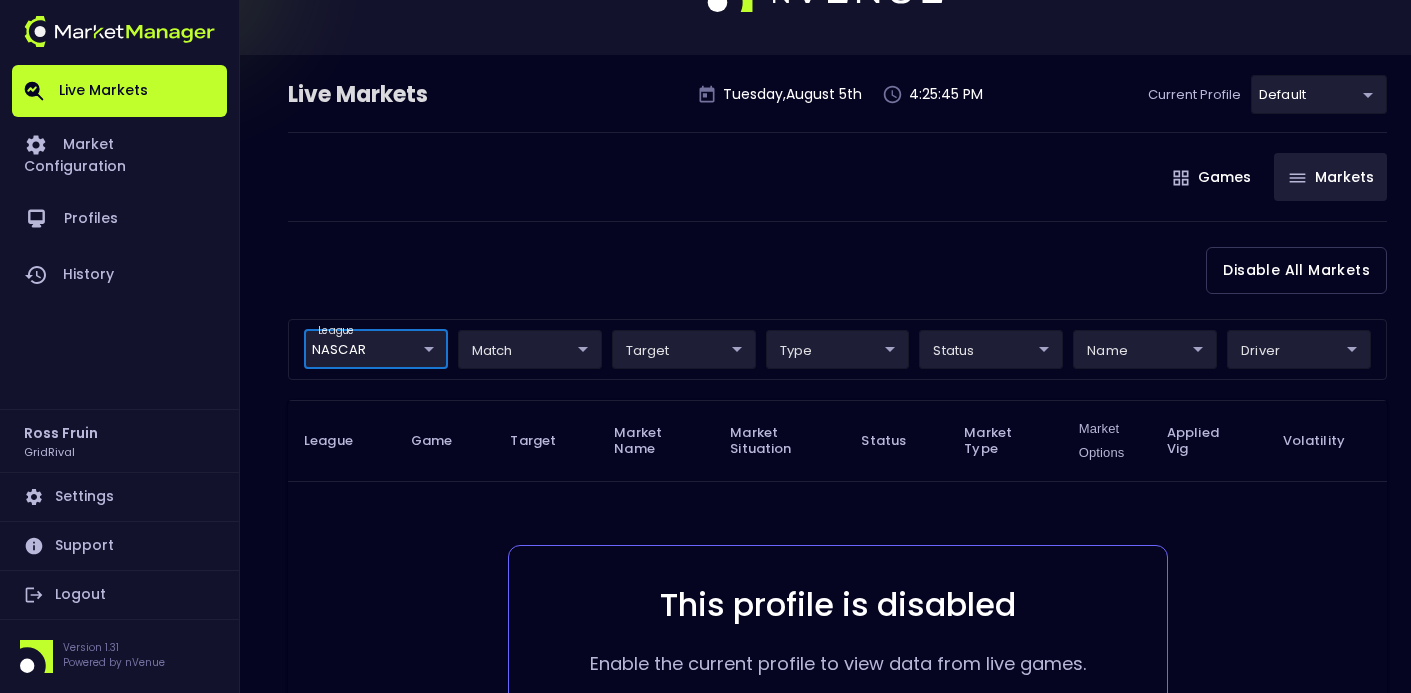 click on "Markets" at bounding box center (1330, 177) 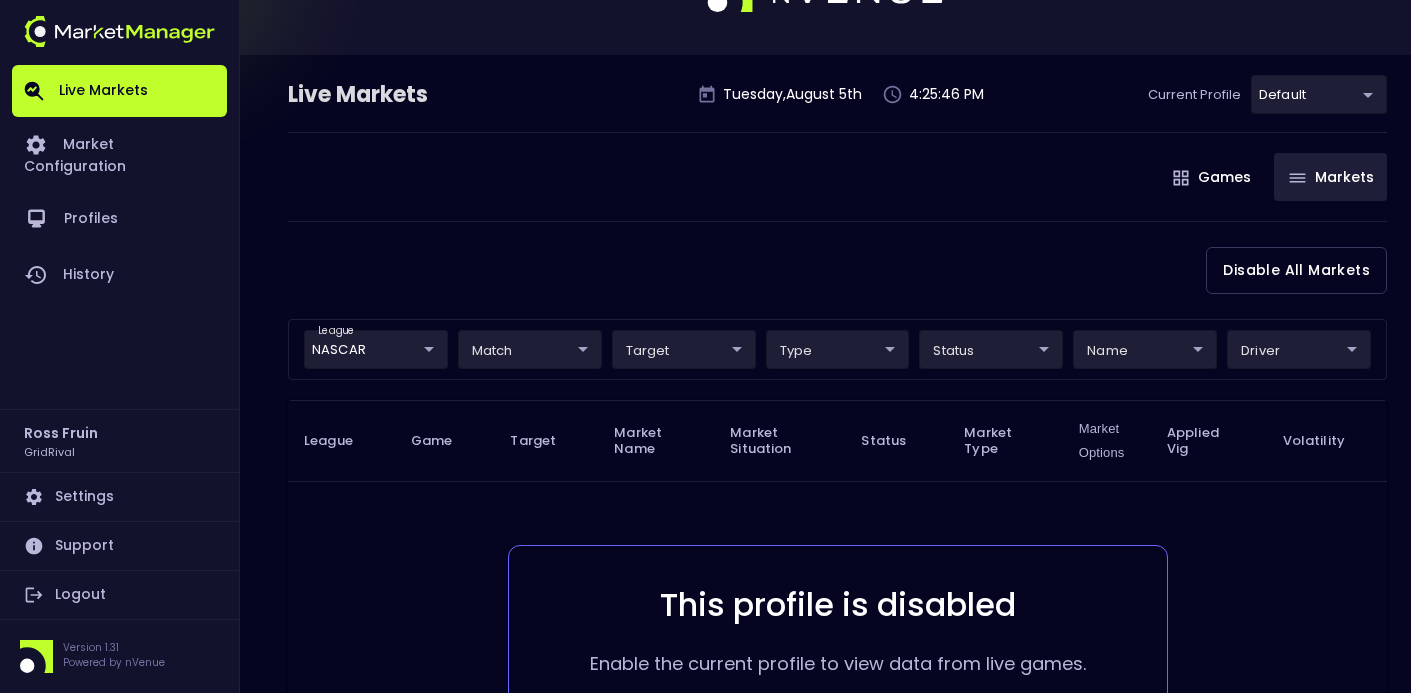 click on "Live Markets Market Configuration Profiles History Ross   Fruin GridRival Settings Support Logout   Version 1.31  Powered by nVenue Live Markets Tuesday ,  August   5 th 4:25:46 PM Current Profile default cf8bd771-7739-45c9-8267-c9a33ff56ee0 Select  Games  Markets Target Market Status Type Vig Volatility Options Close Disable All Markets league NASCAR NASCAR ​ match ​ ​ target ​ ​ type ​ ​ status ​ ​ name ​ ​ driver ​ ​ League Game Target Market Name Market Situation Status Market Type Market Options Applied Vig Volatility This profile is disabled Enable the current profile to view data from live games. Configure Profiles Rows per page: 25 25 0–0 of 0" at bounding box center (705, 438) 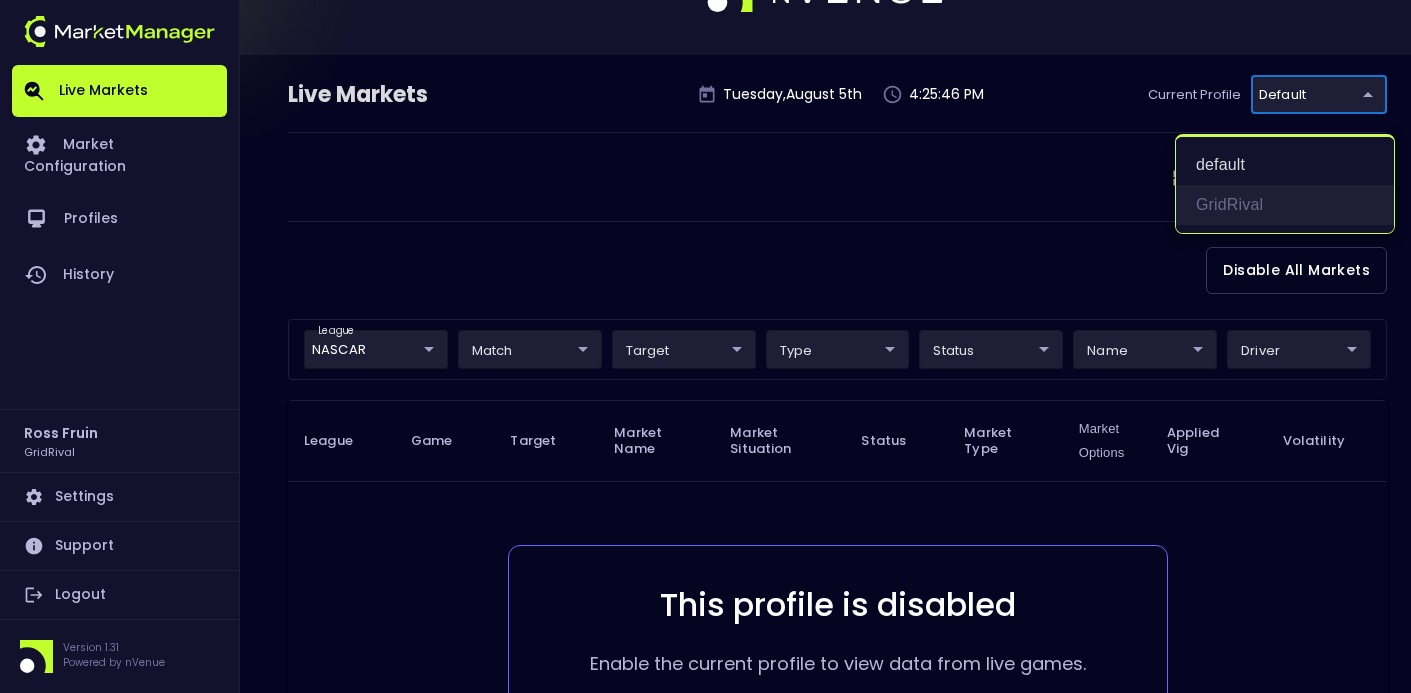 click on "GridRival" at bounding box center (1285, 205) 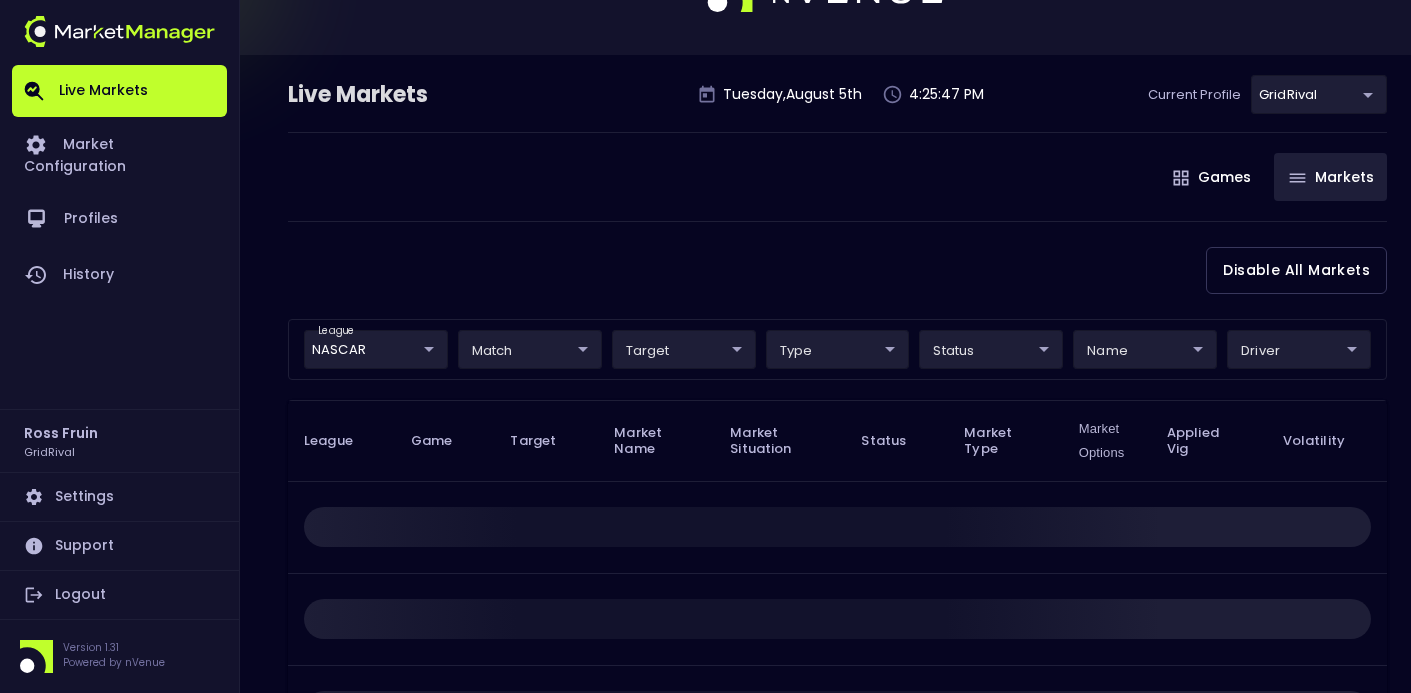 click on "Disable All Markets" at bounding box center (837, 270) 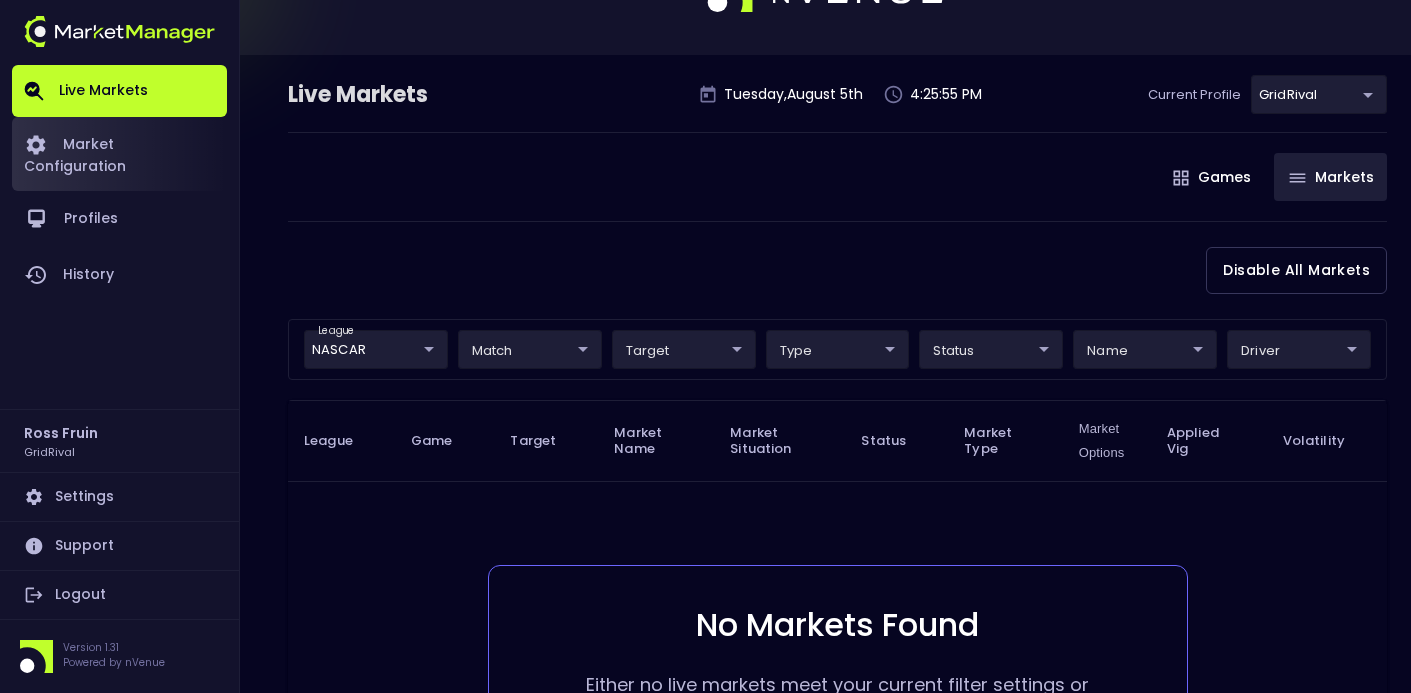 click on "Market Configuration" at bounding box center (119, 154) 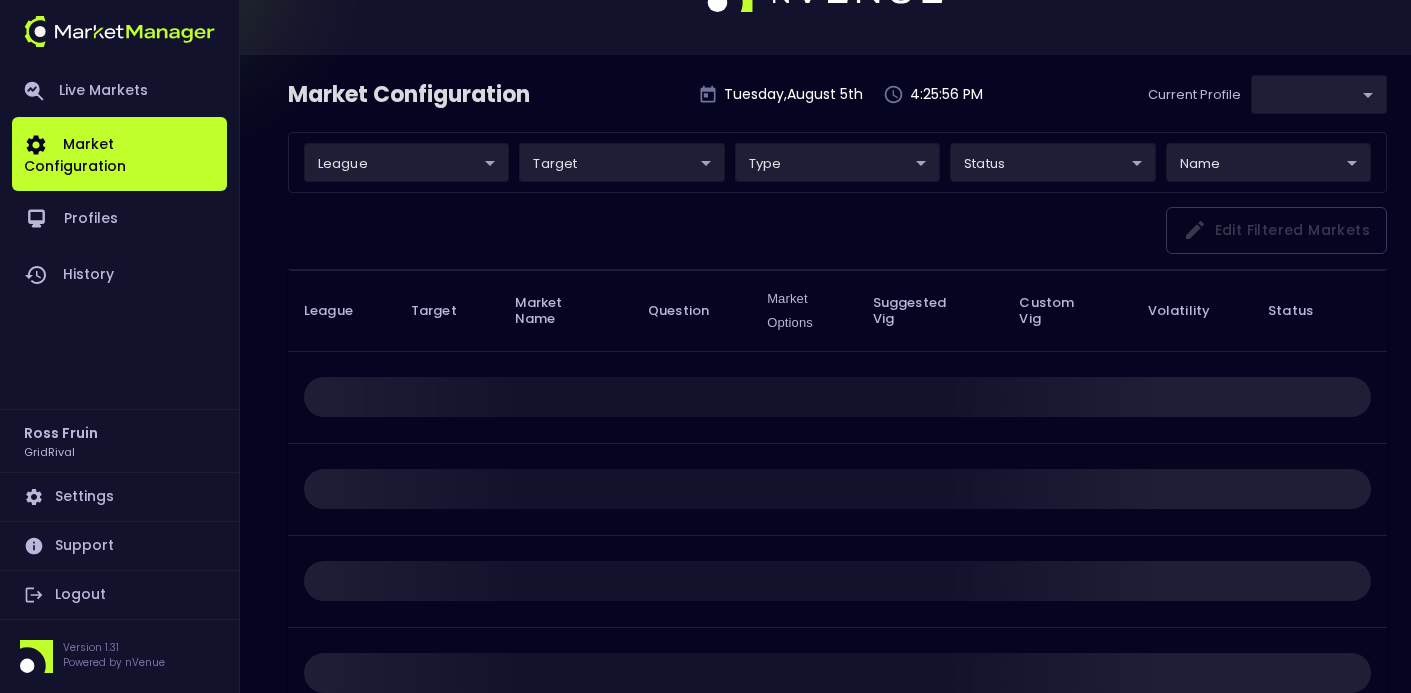 scroll, scrollTop: 0, scrollLeft: 0, axis: both 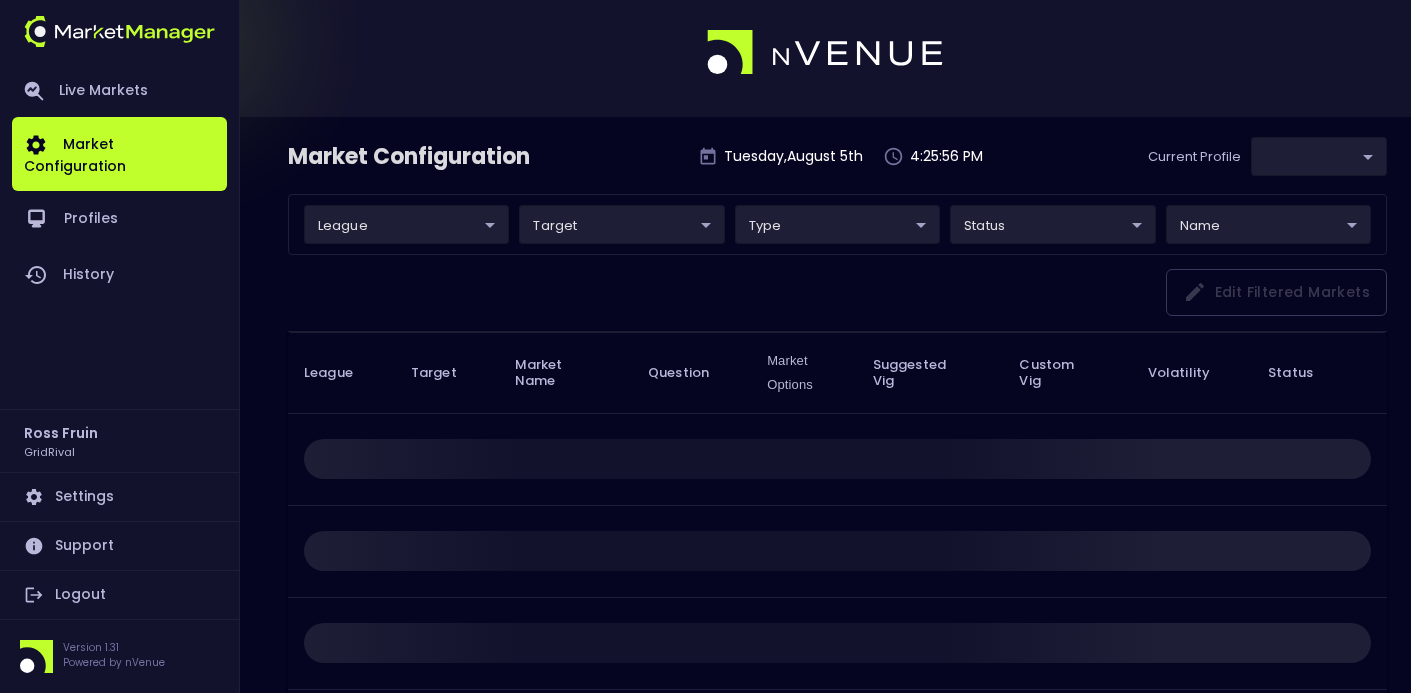 type on "ea4debca-48a0-46e9-8cd2-c3f9f747a283" 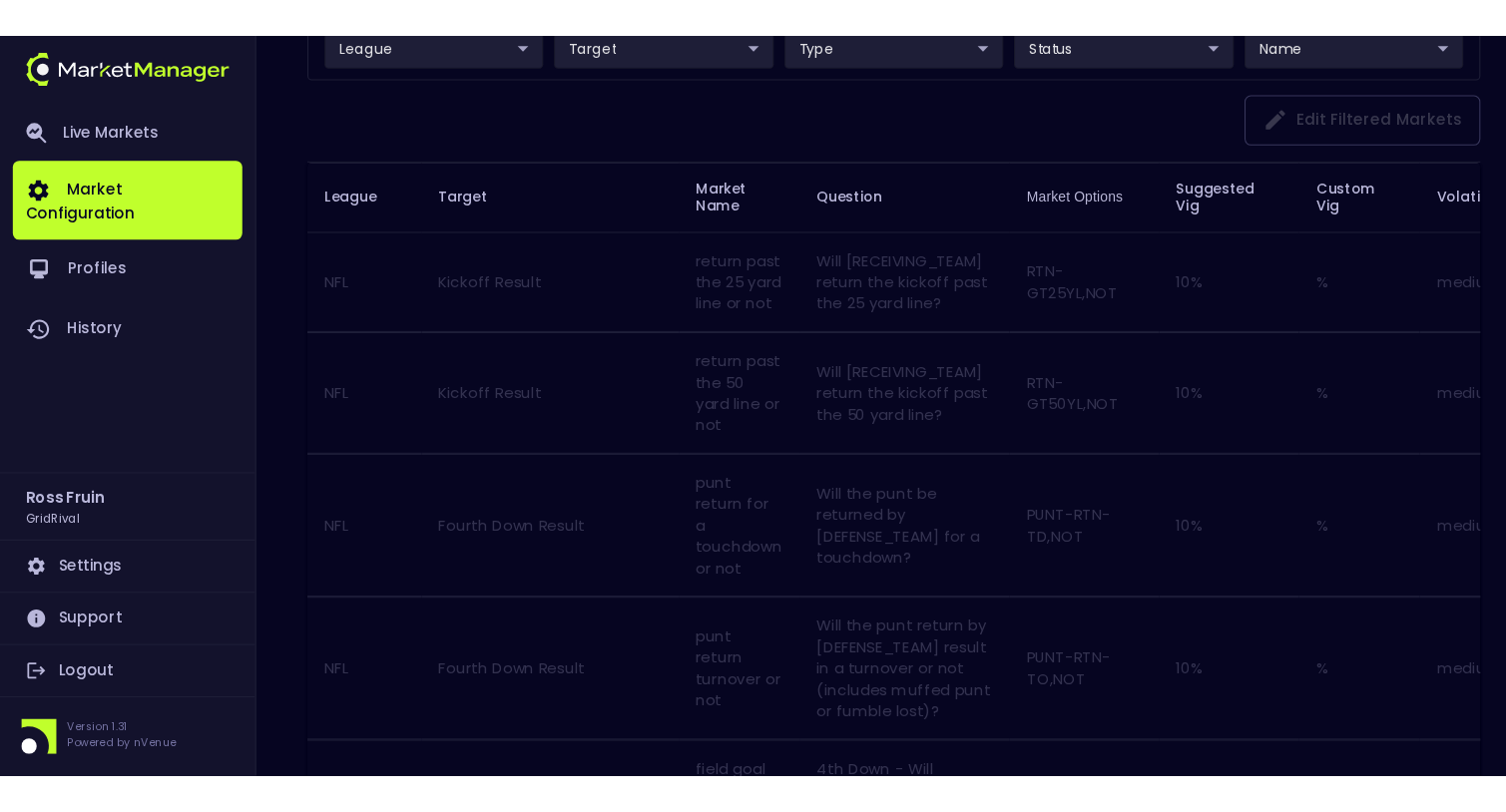 scroll, scrollTop: 0, scrollLeft: 0, axis: both 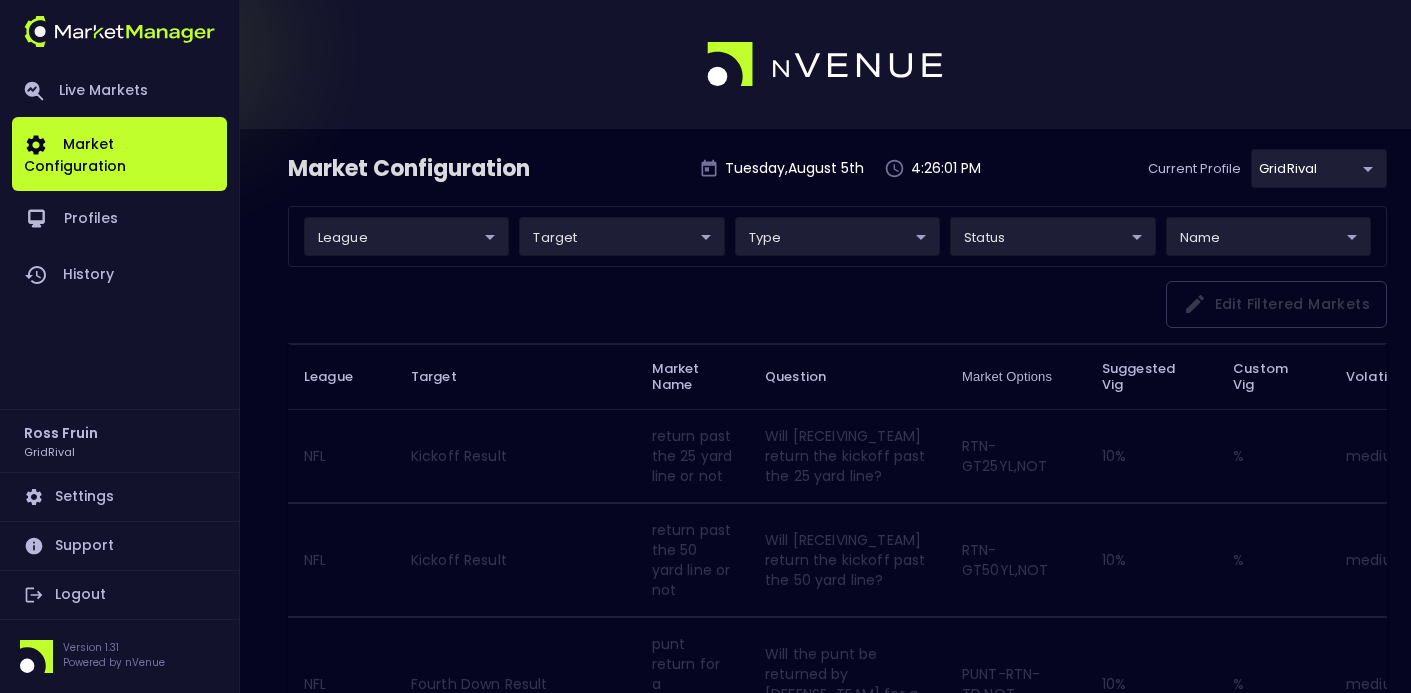 click on "Live Markets Market Configuration Profiles History Ross   Fruin GridRival Settings Support Logout   Version 1.31  Powered by nVenue Market Configuration Tuesday ,  August   5 th 4:26:01 PM Current Profile GridRival ea4debca-48a0-46e9-8cd2-c3f9f747a283 Select league ​ ​ target ​ ​ type ​ ​ status ​ ​ name ​ ​ Edit filtered markets League Target Market Name Question Market Options Suggested Vig Custom Vig Volatility   Status NFL Kickoff Result return past the 25 yard line or not Will [RECEIVING_TEAM] return the kickoff past the 25 yard line? RTN-GT25YL,NOT 10  %  % medium Disabled NFL Kickoff Result return past the 50 yard line or not Will [RECEIVING_TEAM] return the kickoff past the 50 yard line? RTN-GT50YL,NOT 10  %  % medium Disabled NFL Fourth Down Result punt return for a touchdown or not Will the punt be returned by [DEFENSE_TEAM] for a touchdown? PUNT-RTN-TD,NOT 10  %  % medium Disabled NFL Fourth Down Result punt return turnover or not PUNT-RTN-TO,NOT 10  %  % medium Disabled NFL 10" at bounding box center [705, 1760] 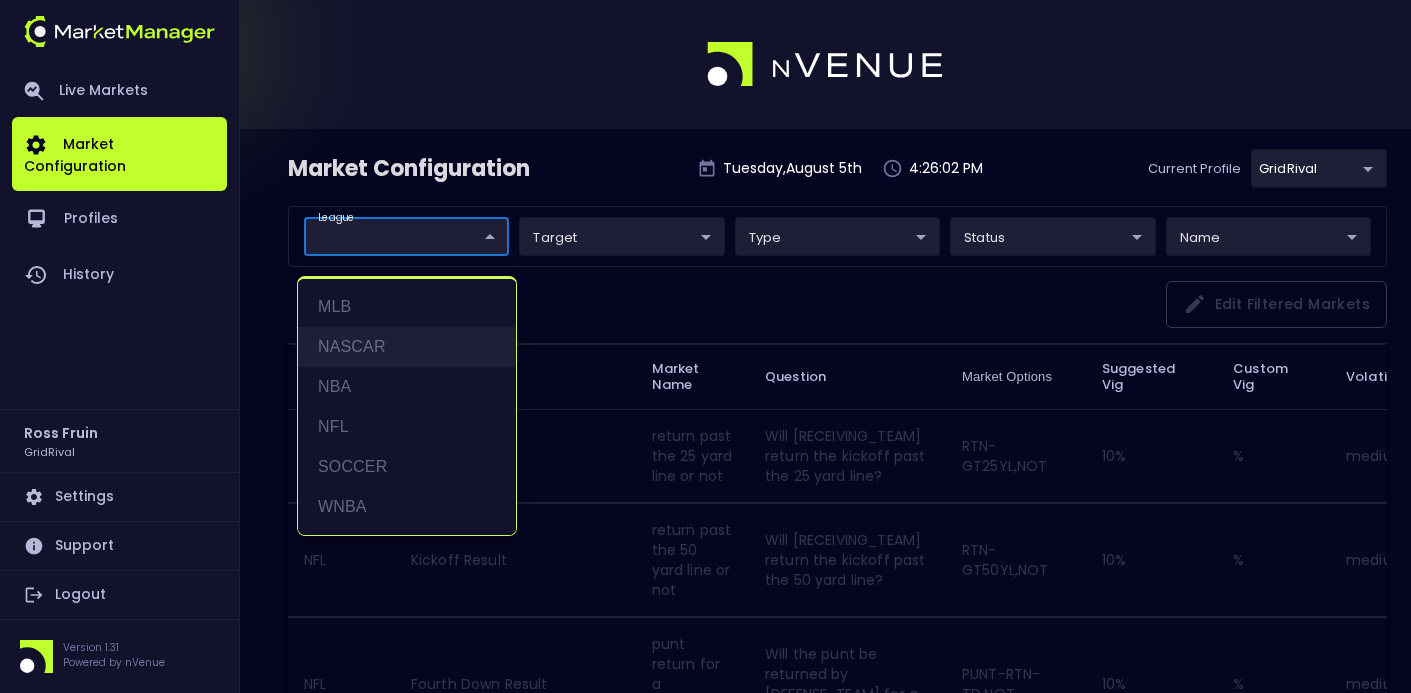 click on "NASCAR" at bounding box center [407, 347] 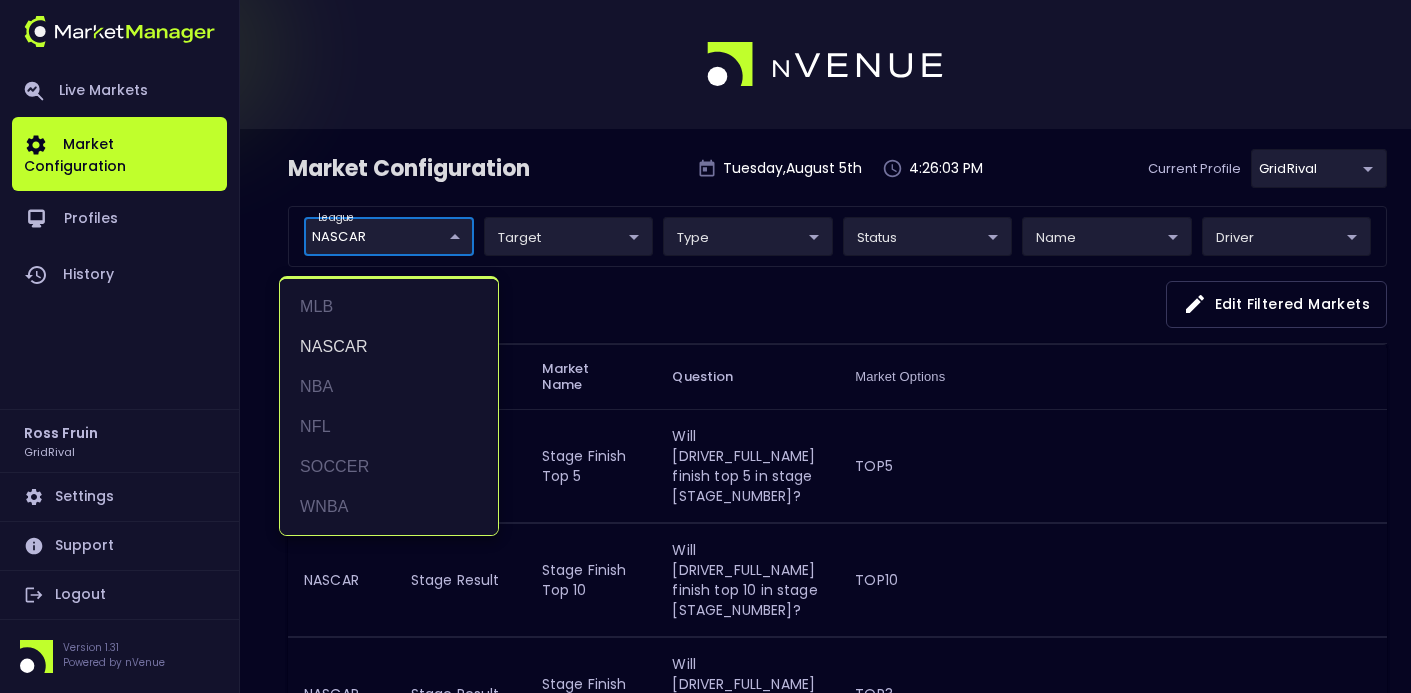 click at bounding box center [705, 346] 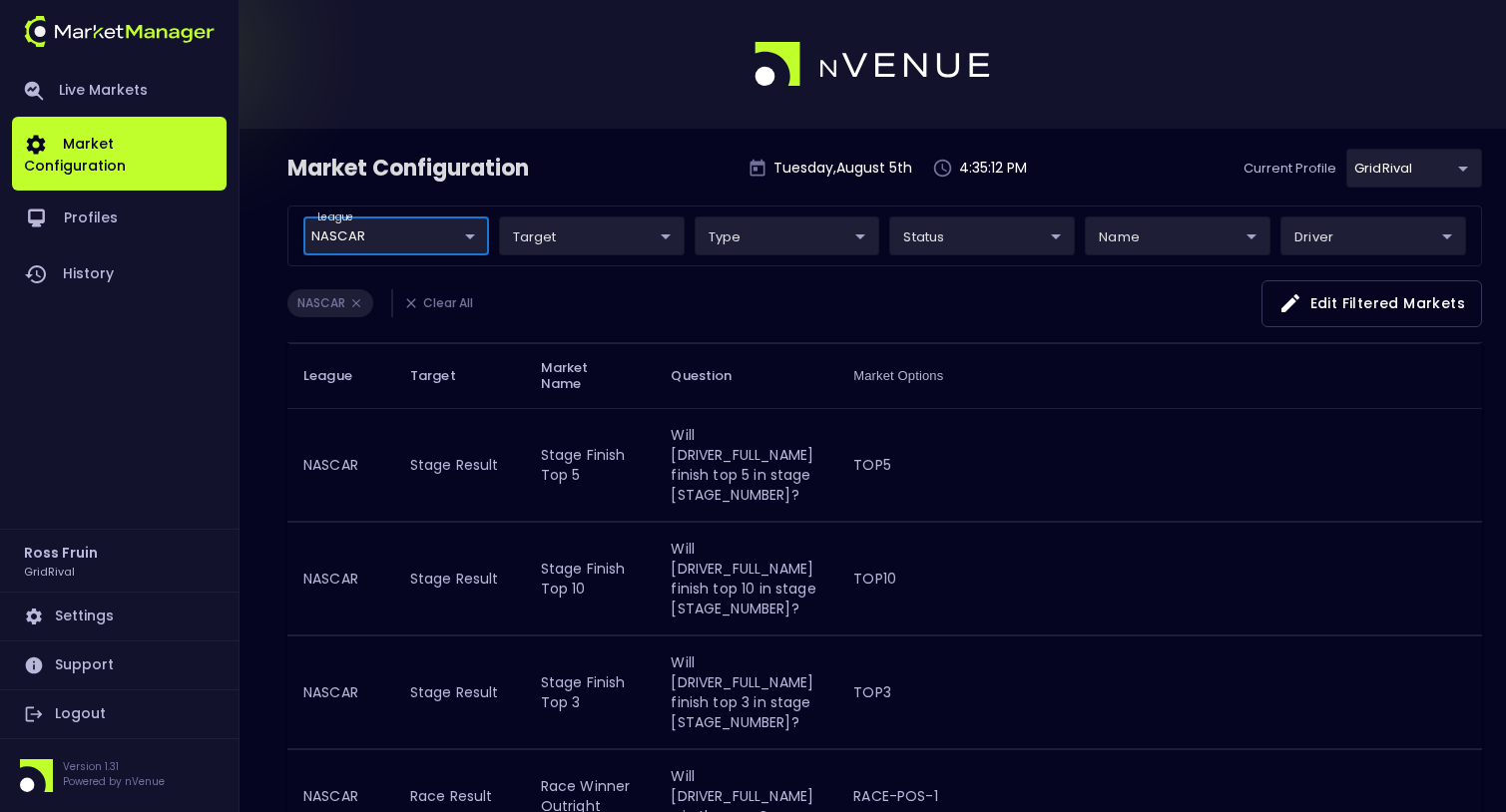 click on "Settings" at bounding box center (119, 616) 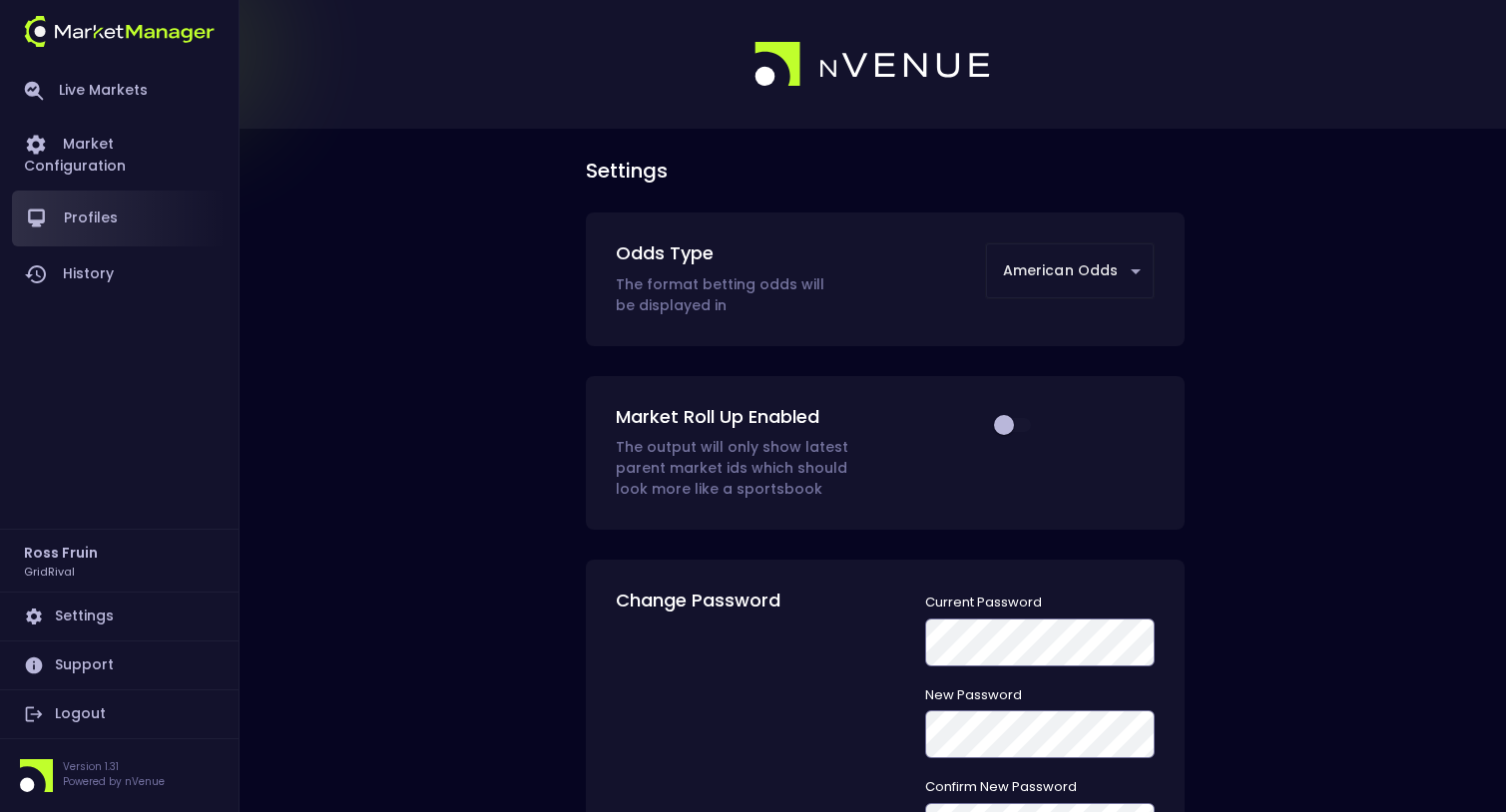 click on "Profiles" at bounding box center (119, 218) 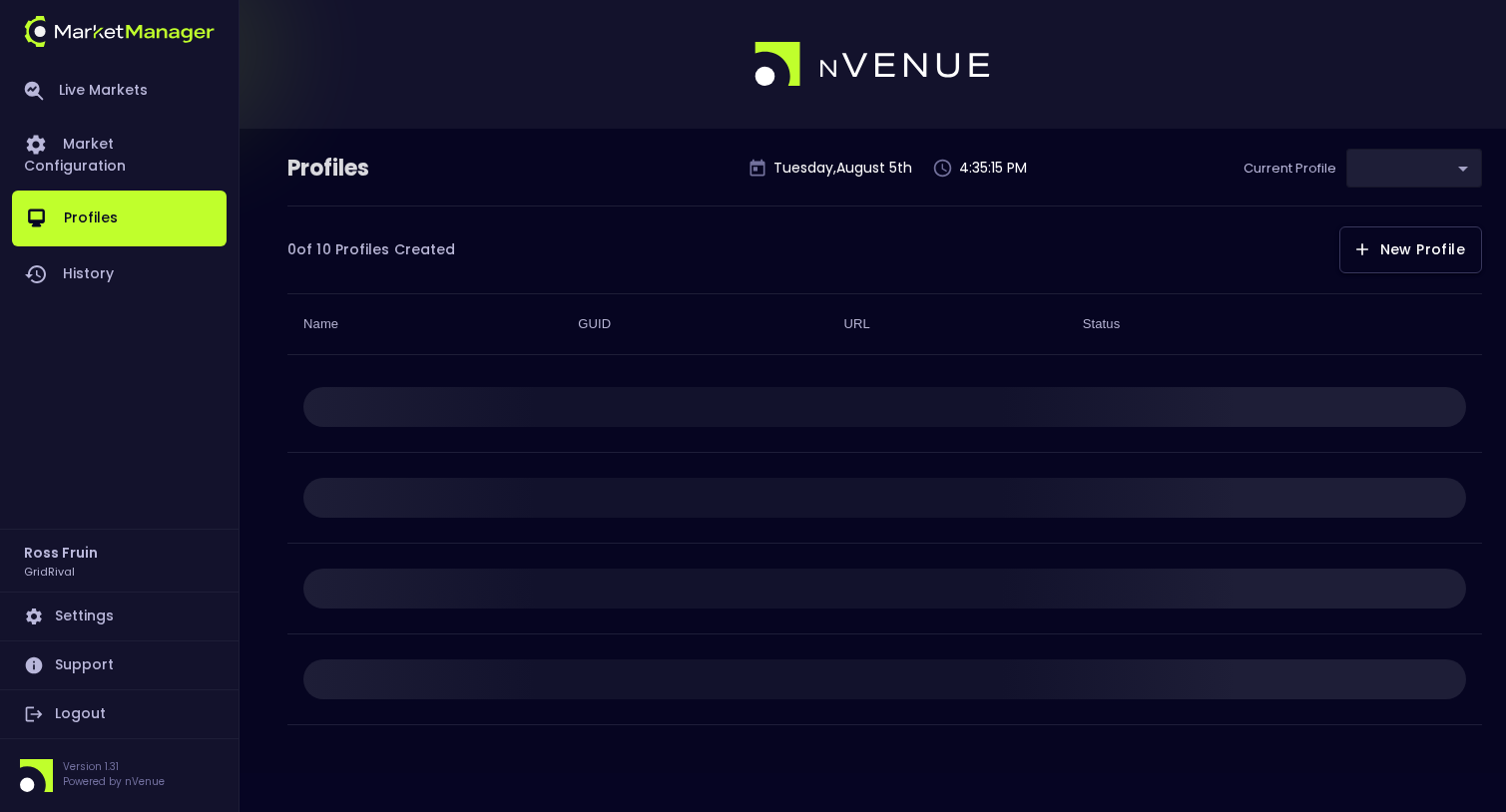 type on "ea4debca-48a0-46e9-8cd2-c3f9f747a283" 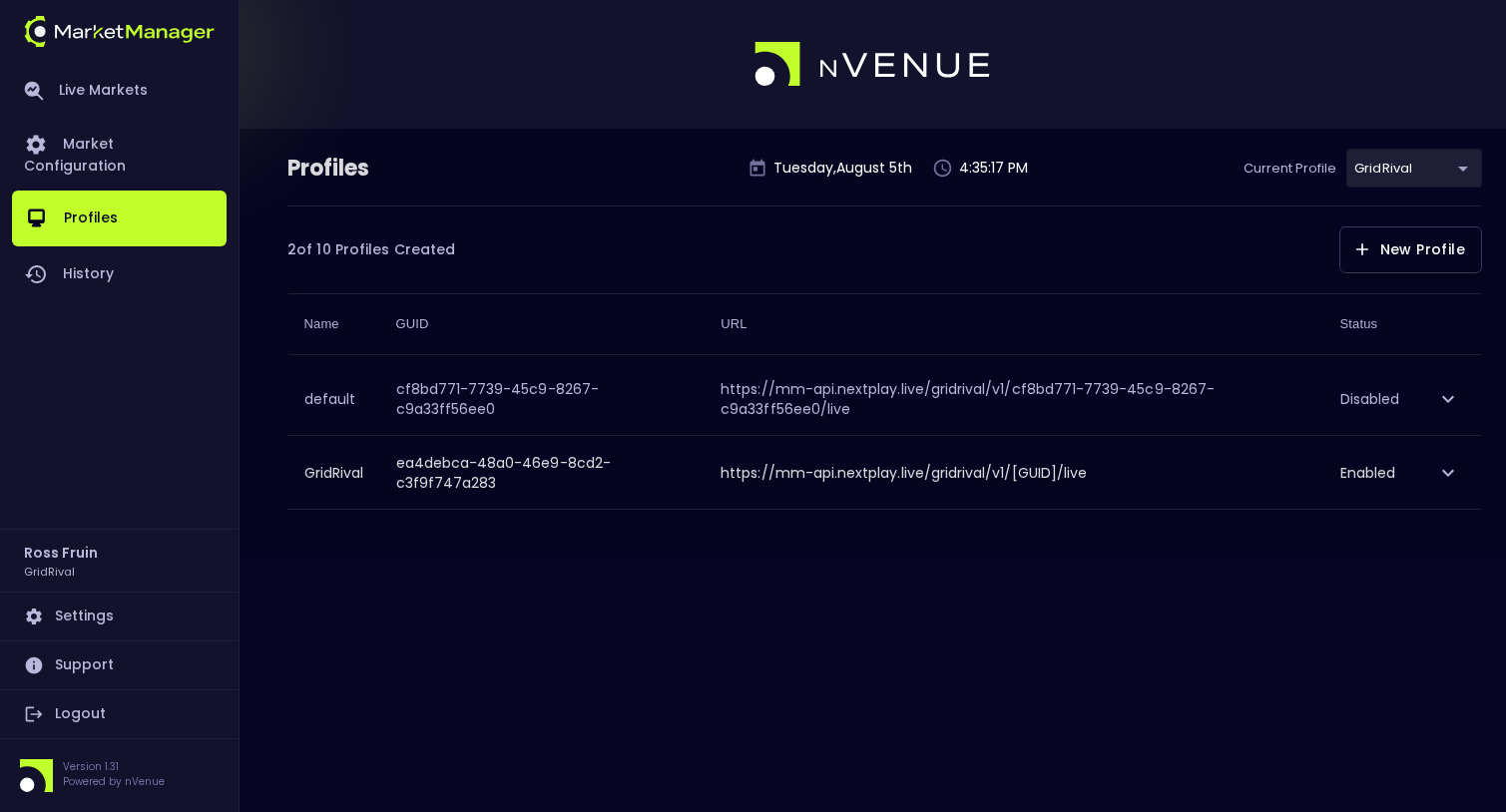 click 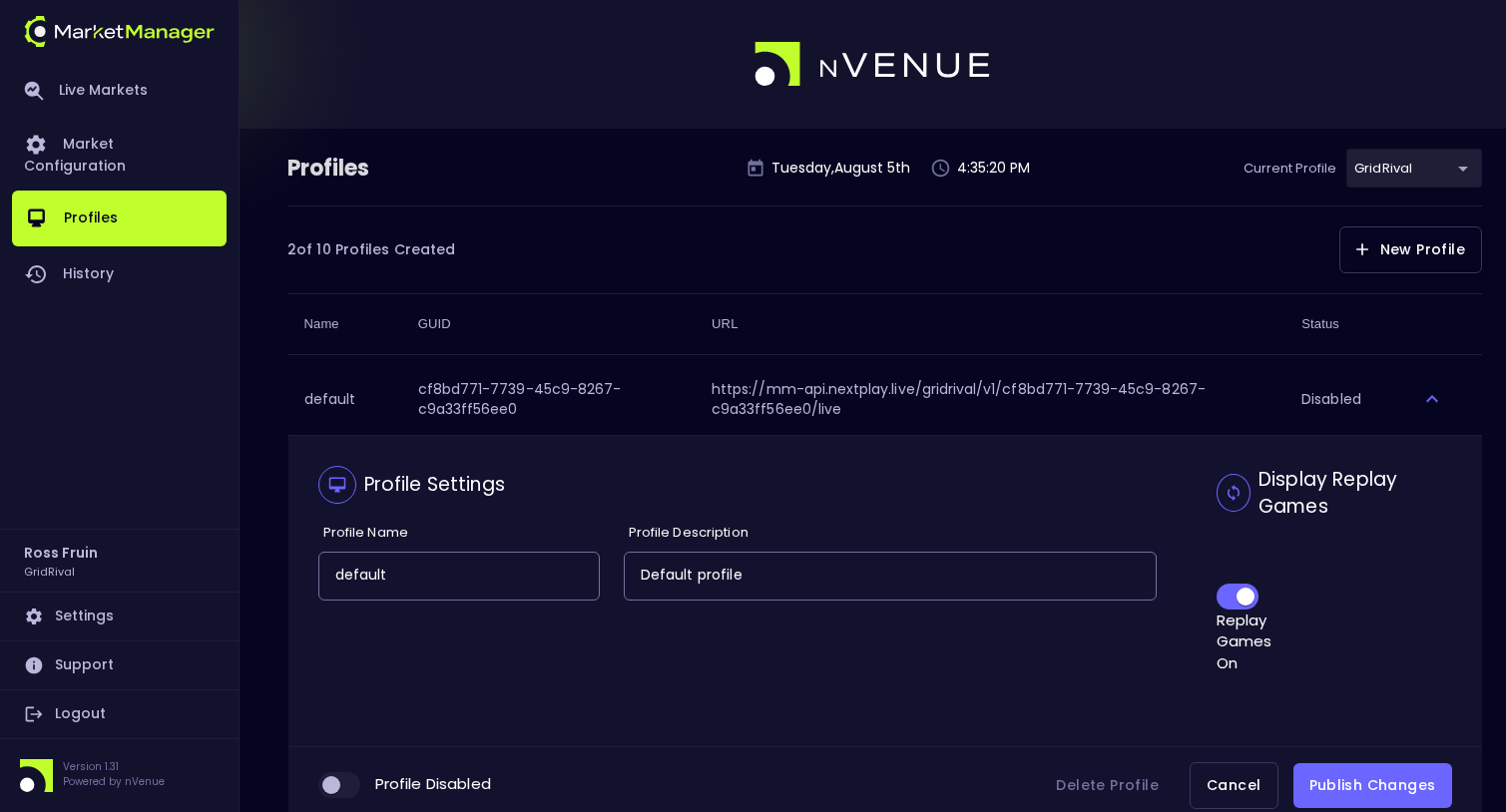 scroll, scrollTop: 134, scrollLeft: 0, axis: vertical 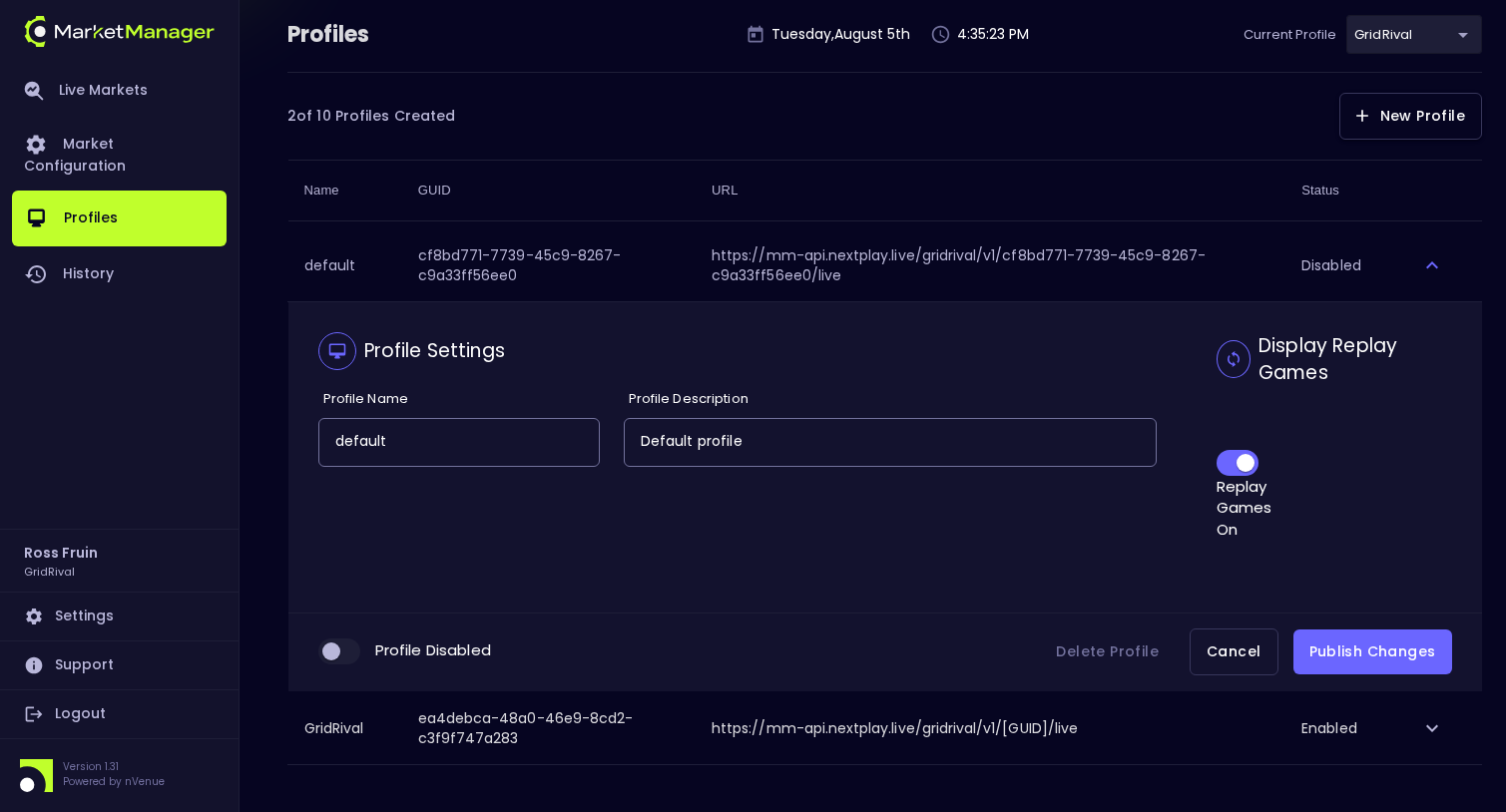 click at bounding box center (331, 651) 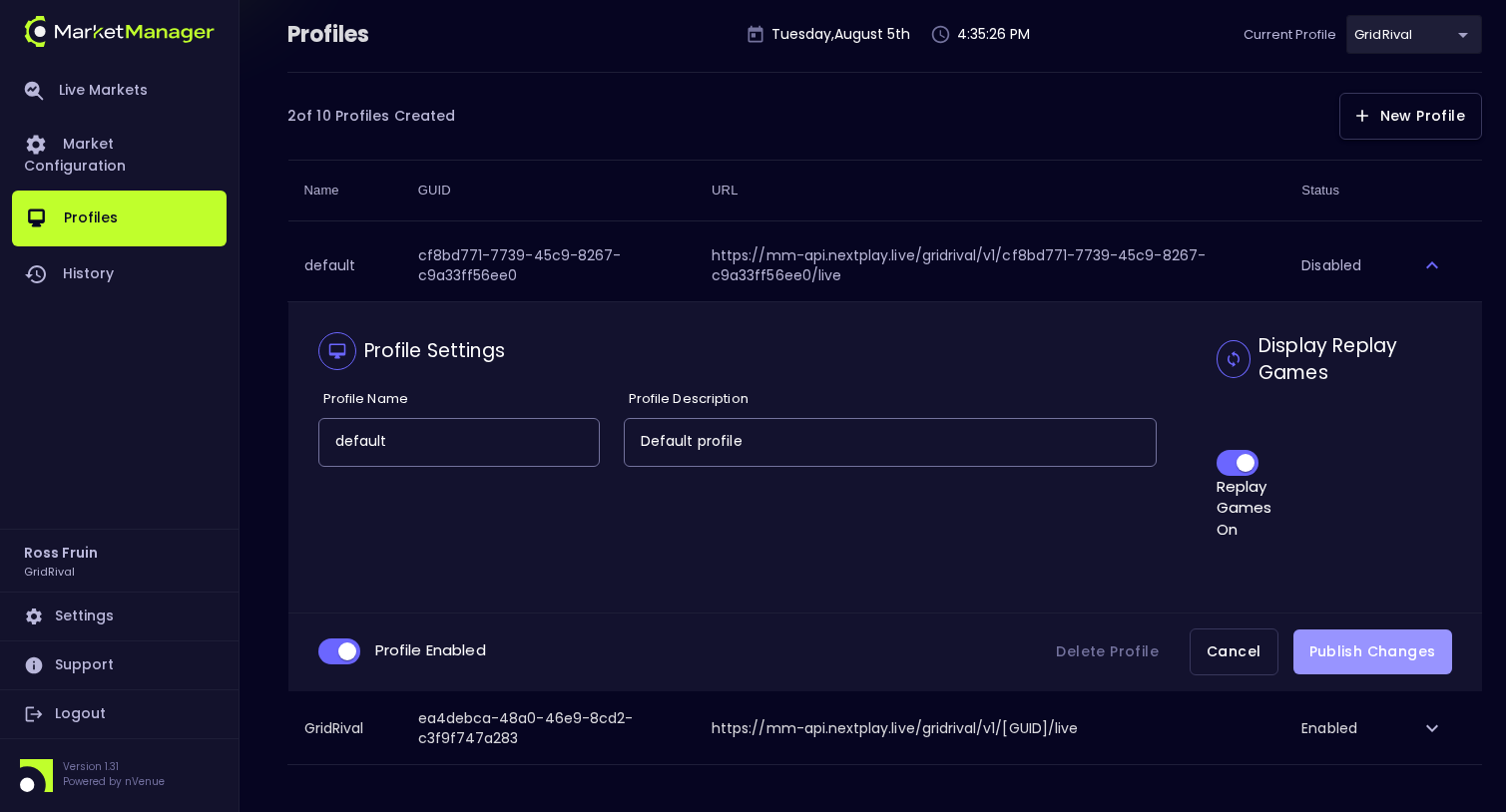 click on "Publish Changes" at bounding box center (1372, 651) 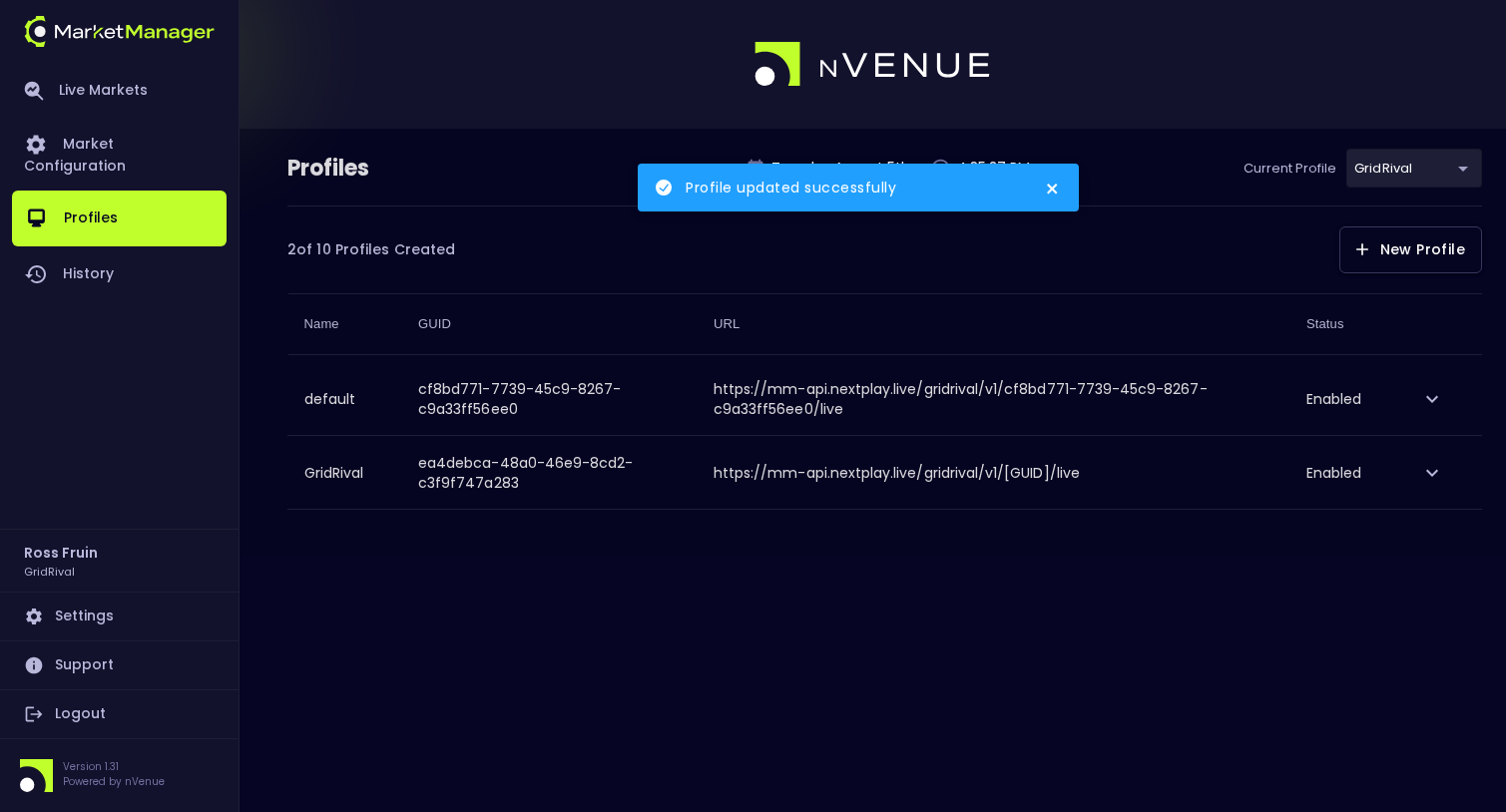 scroll, scrollTop: 0, scrollLeft: 0, axis: both 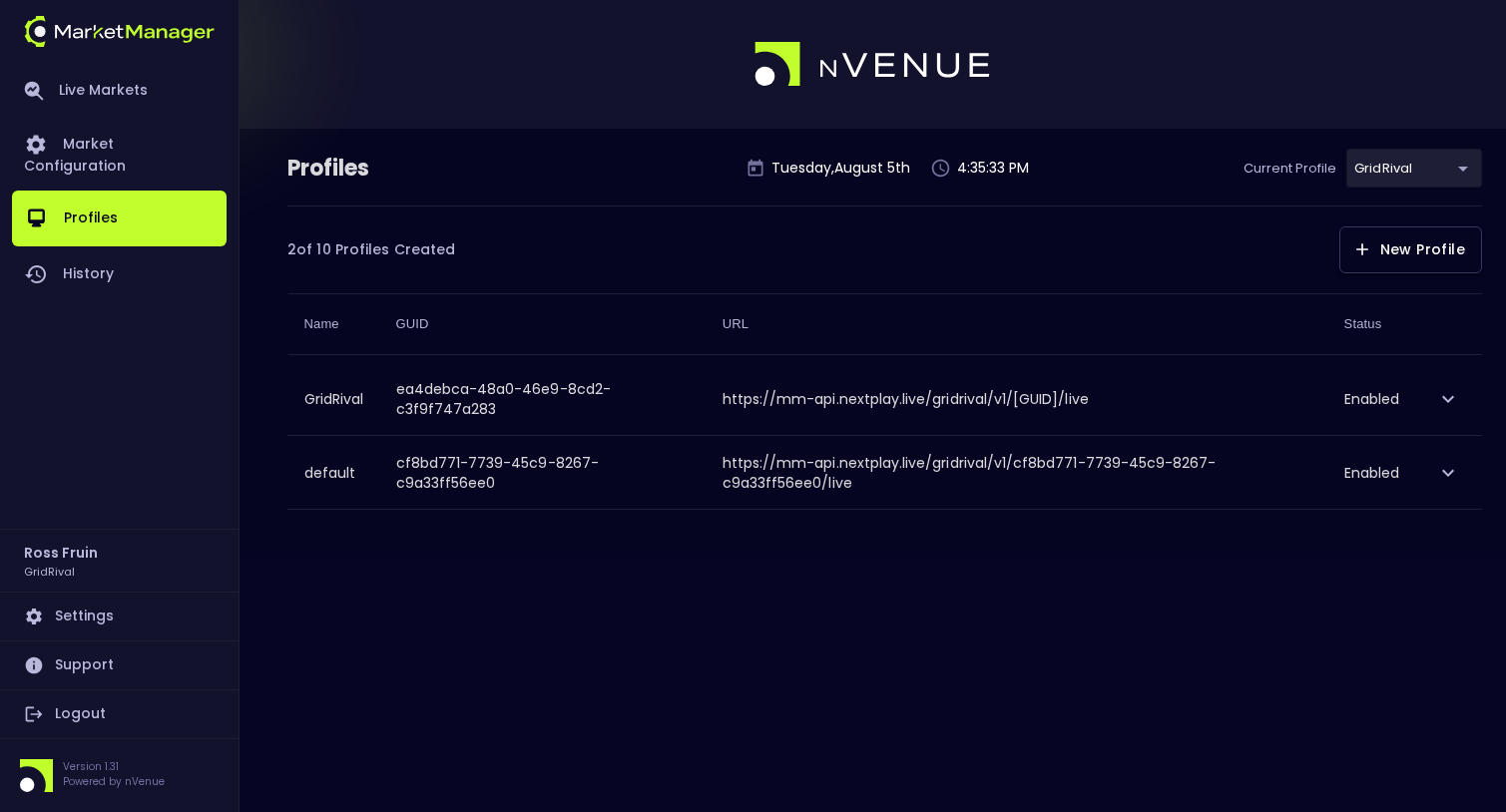 click on "2  of 10 Profiles Created New Profile" at bounding box center [884, 239] 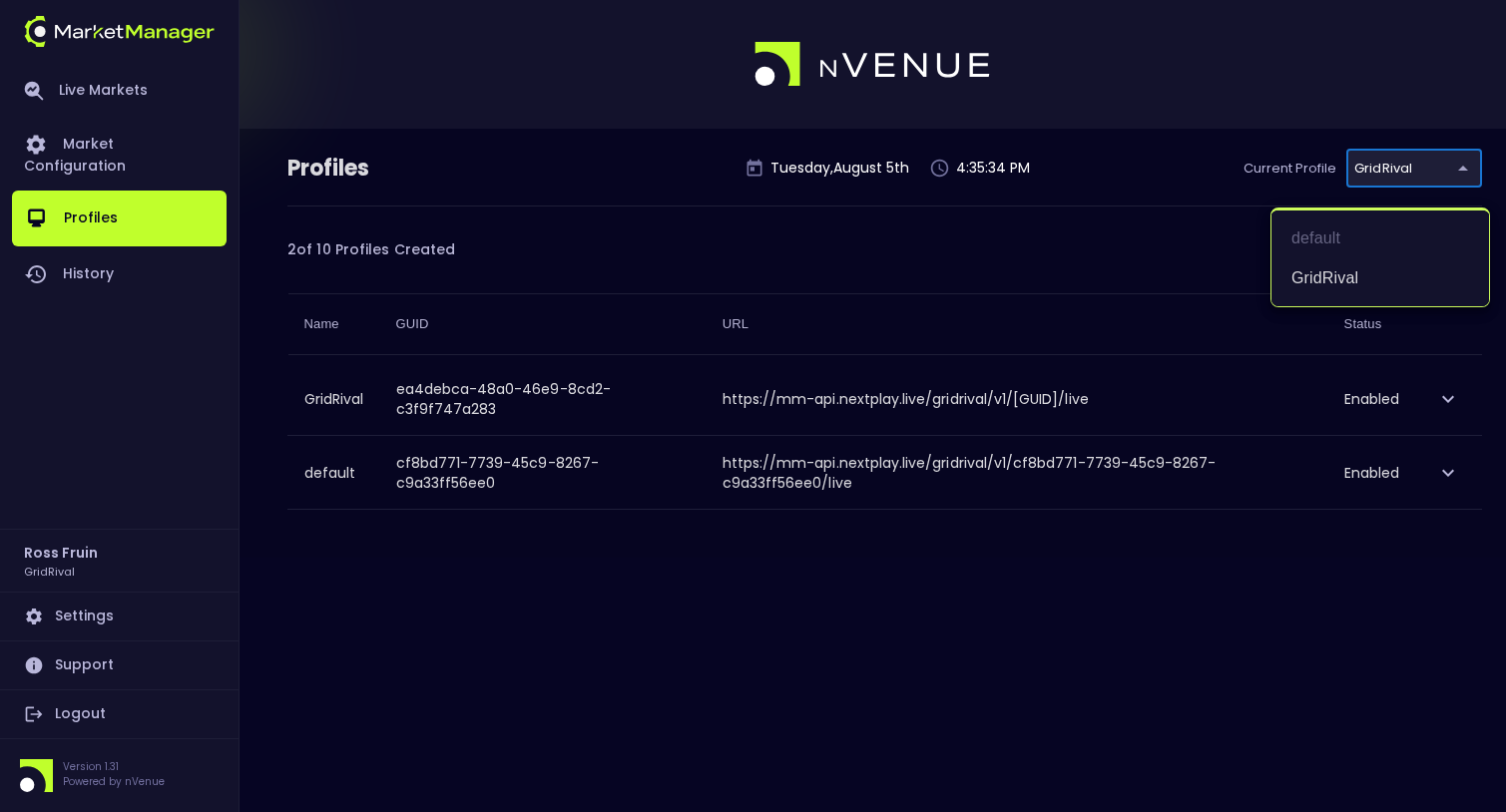 click on "Live Markets Market Configuration Profiles History Ross   Fruin GridRival Settings Support Logout   Version 1.31  Powered by nVenue Profiles Tuesday ,  August   5 th 4:35:34 PM Current Profile GridRival ea4debca-48a0-46e9-8cd2-c3f9f747a283 Select 2  of 10 Profiles Created New Profile Name GUID URL Status GridRival ea4debca-48a0-46e9-8cd2-c3f9f747a283 https://mm-api.nextplay.live/gridrival/v1/ea4debca-48a0-46e9-8cd2-c3f9f747a283/live Enabled default cf8bd771-7739-45c9-8267-c9a33ff56ee0 https://mm-api.nextplay.live/gridrival/v1/cf8bd771-7739-45c9-8267-c9a33ff56ee0/live Enabled default GridRival" at bounding box center [753, 406] 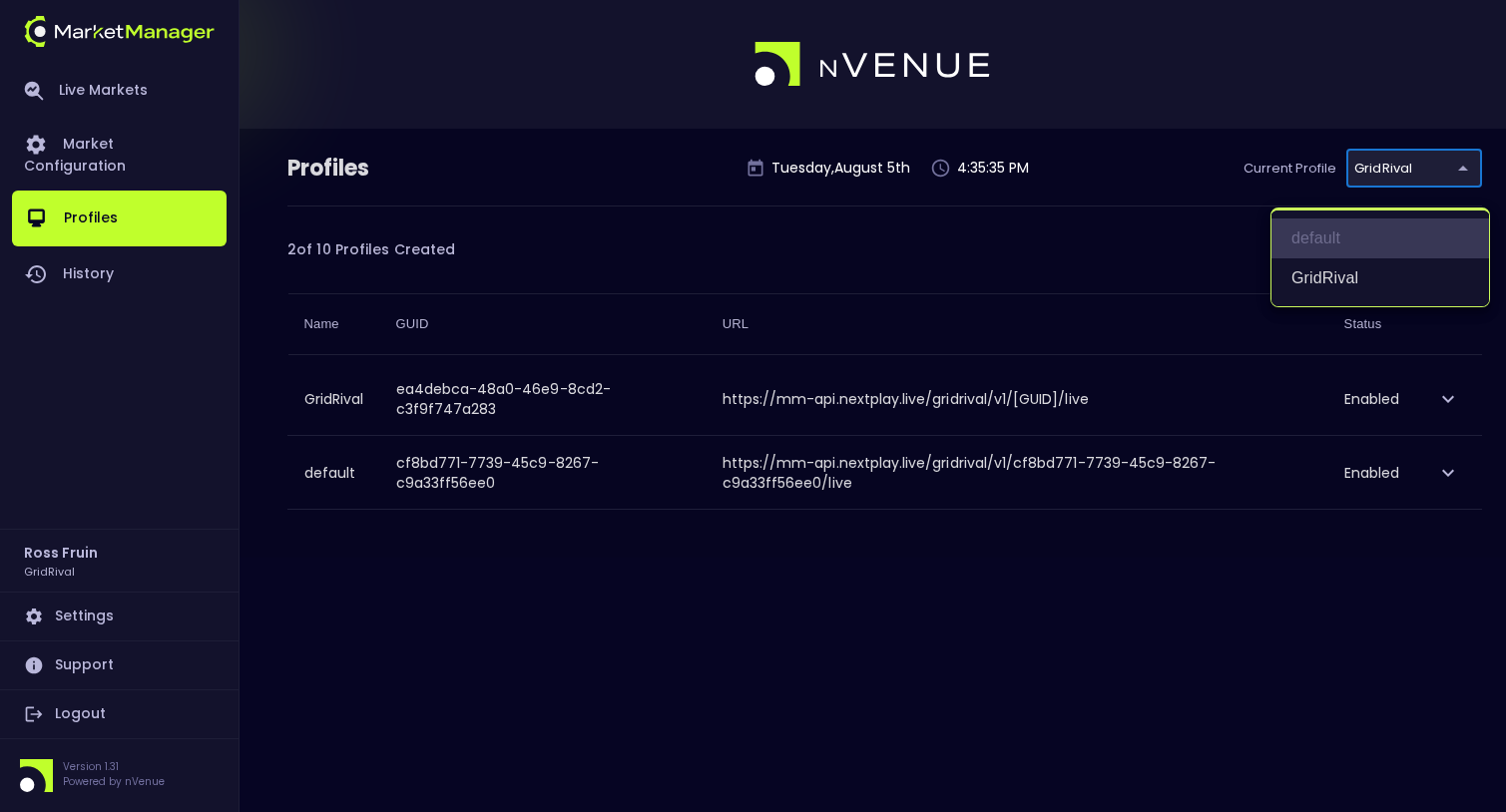 click on "default" at bounding box center [1380, 238] 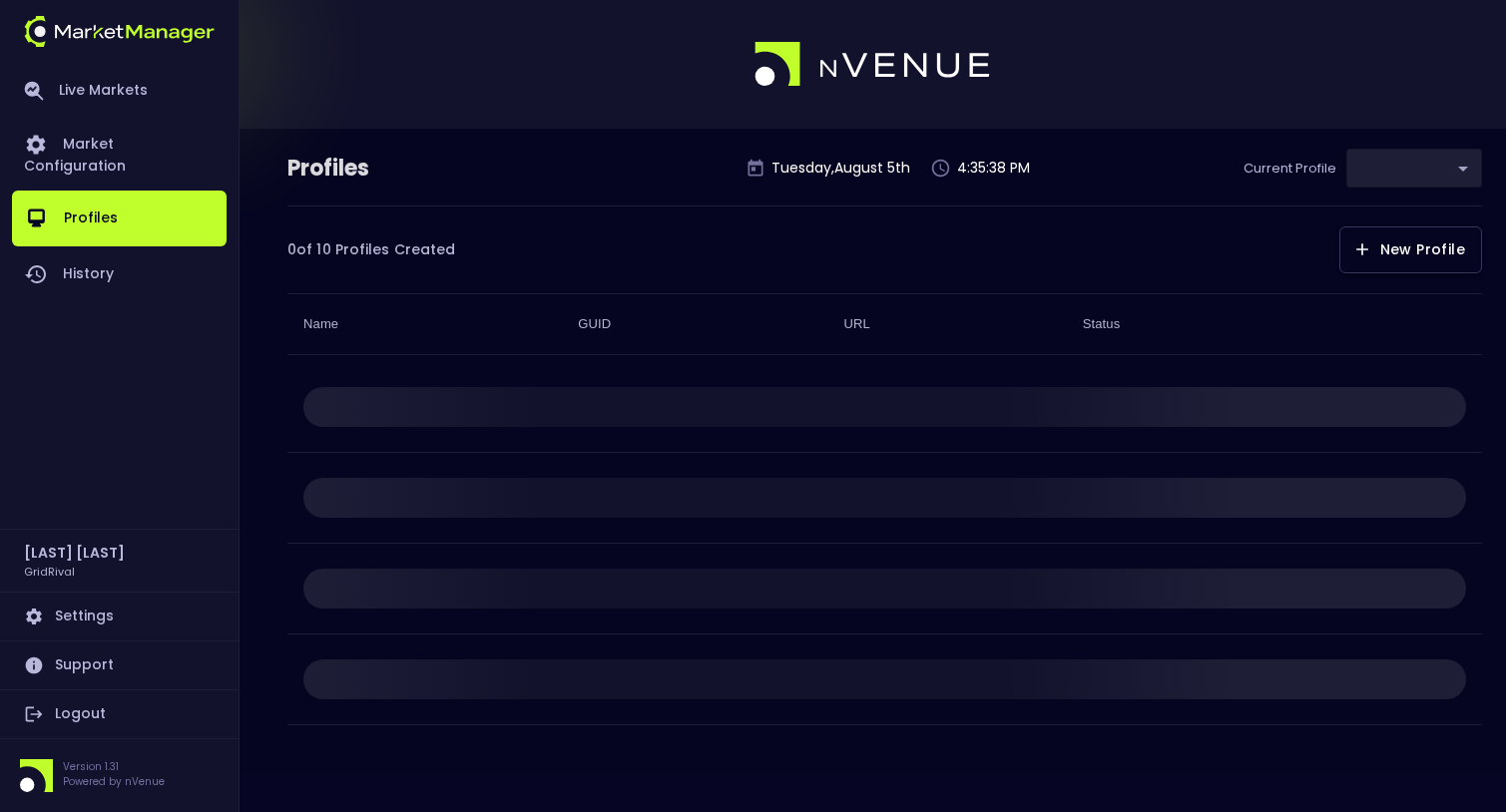 scroll, scrollTop: 0, scrollLeft: 0, axis: both 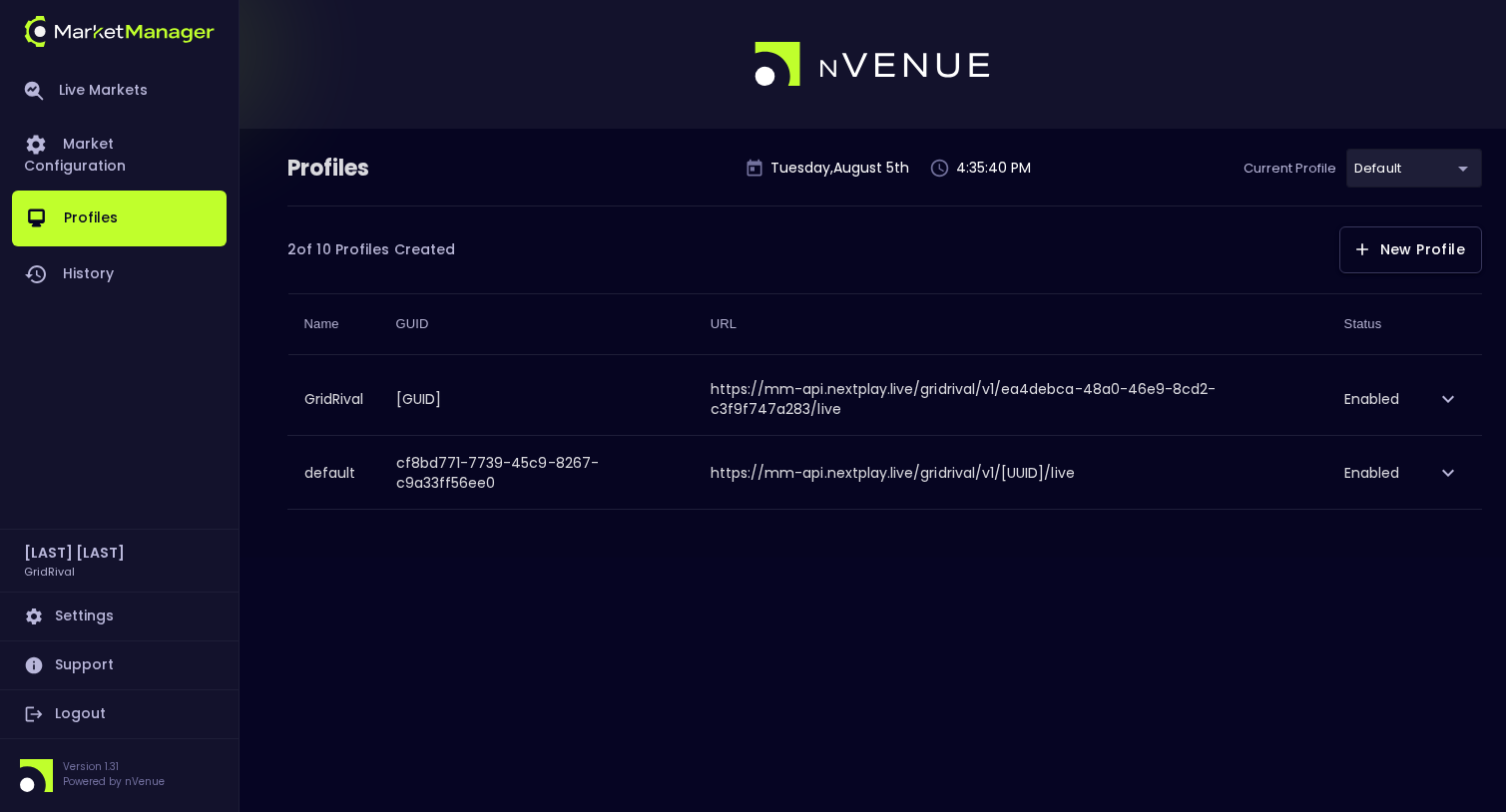 click on "2  of 10 Profiles Created New Profile" at bounding box center (884, 239) 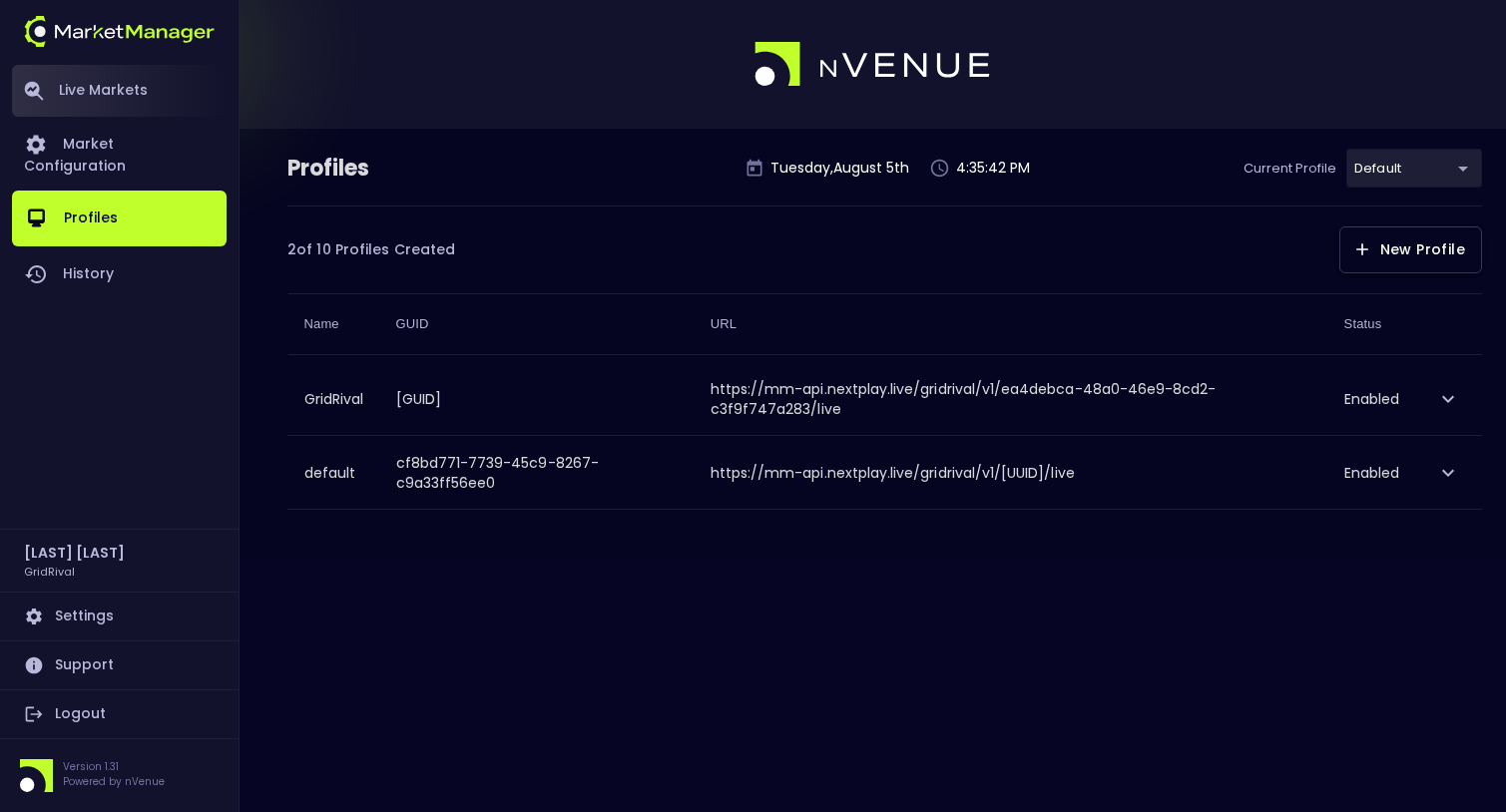 click on "Live Markets" at bounding box center (119, 91) 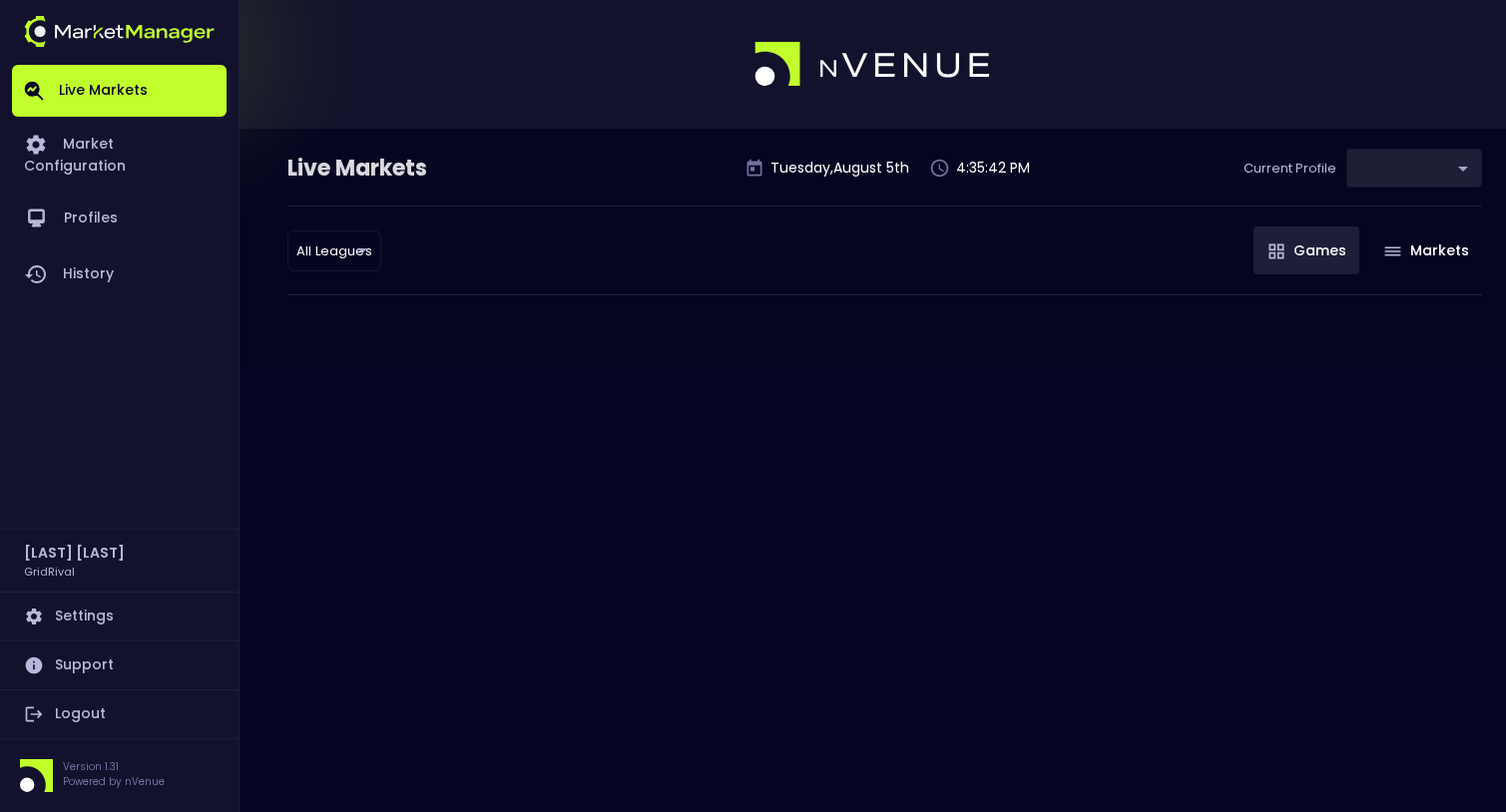 type on "cf8bd771-7739-45c9-8267-c9a33ff56ee0" 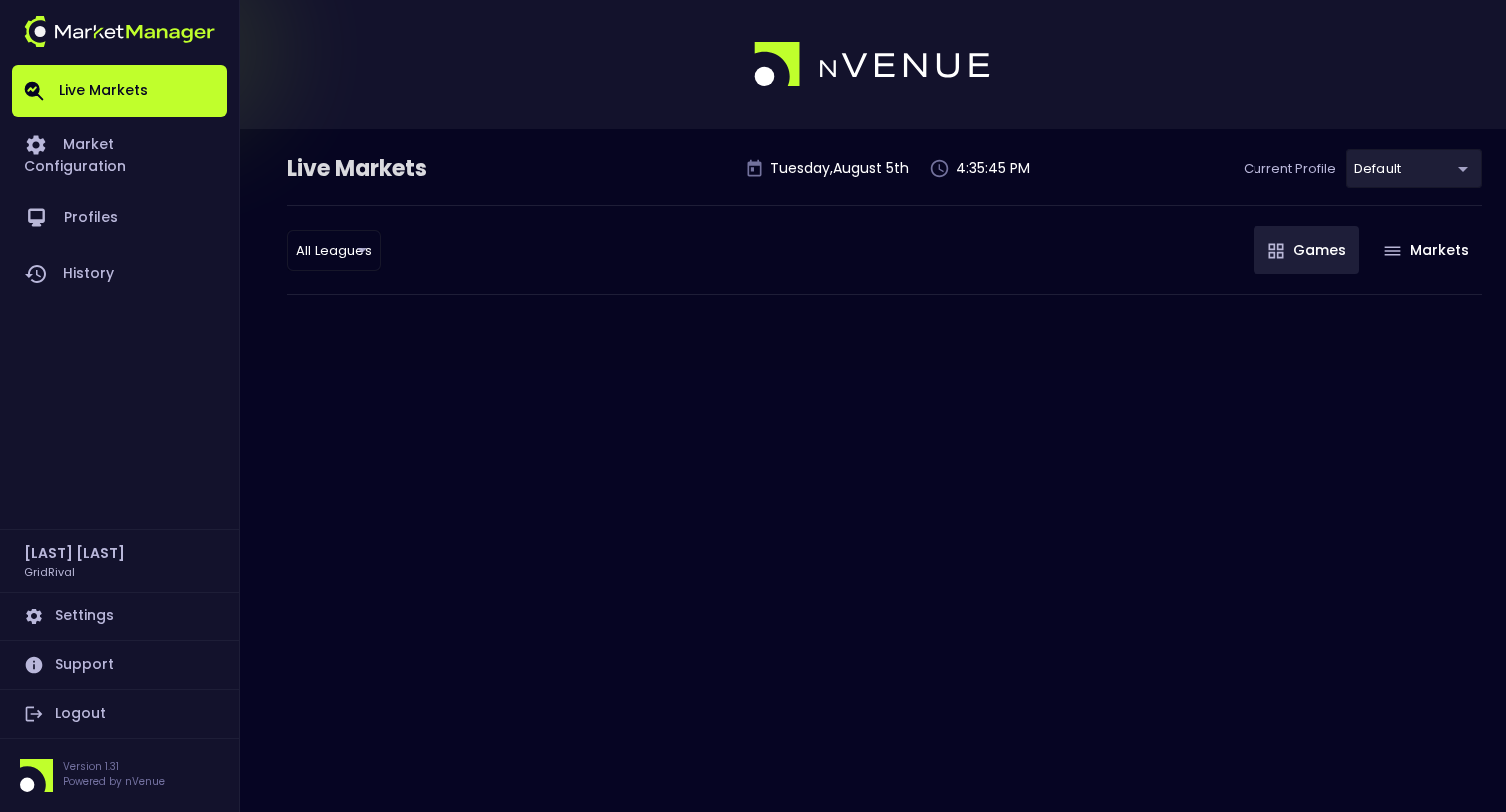 click on "Live Markets [DAY] , [MONTH] [DAY_NUM] [TIME] Current Profile [UUID] Select All Leagues all leagues ​ ​ Games Markets" at bounding box center (753, 406) 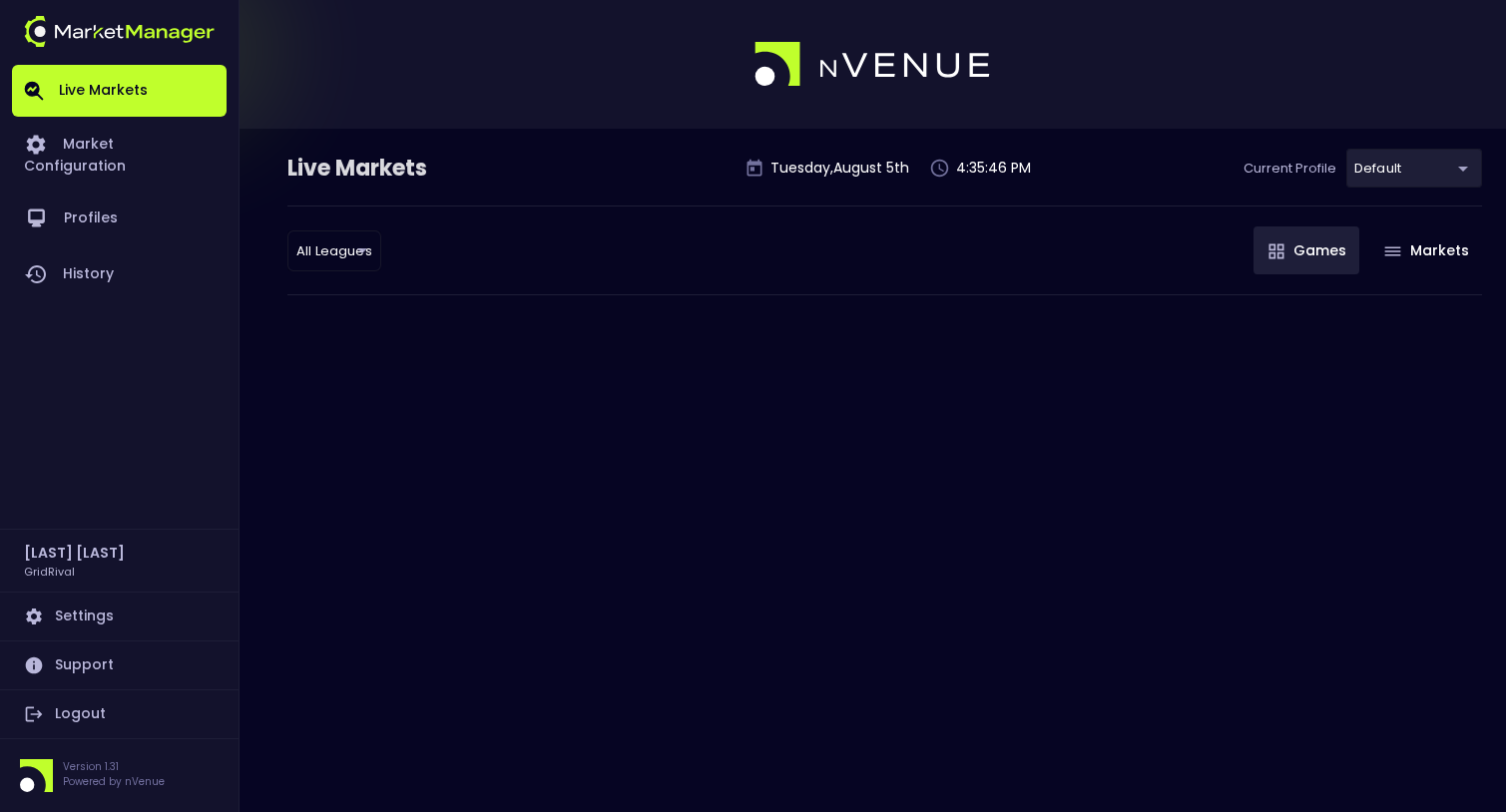 click on "Live Markets Tuesday , August 5th [TIME] Current Profile default [GUID] Select All Leagues all leagues ​ Games Markets" at bounding box center (753, 406) 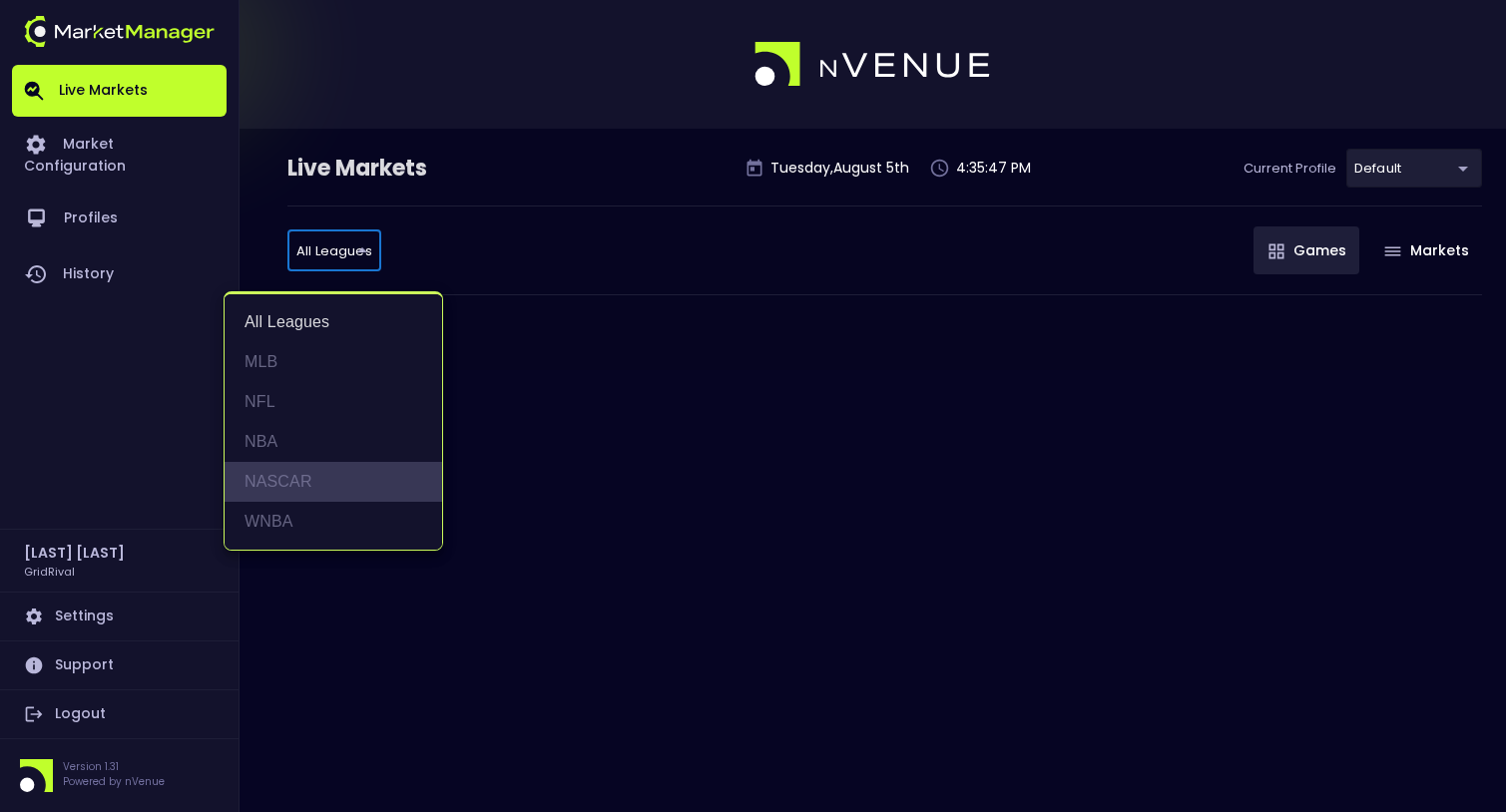 click on "NASCAR" at bounding box center [333, 482] 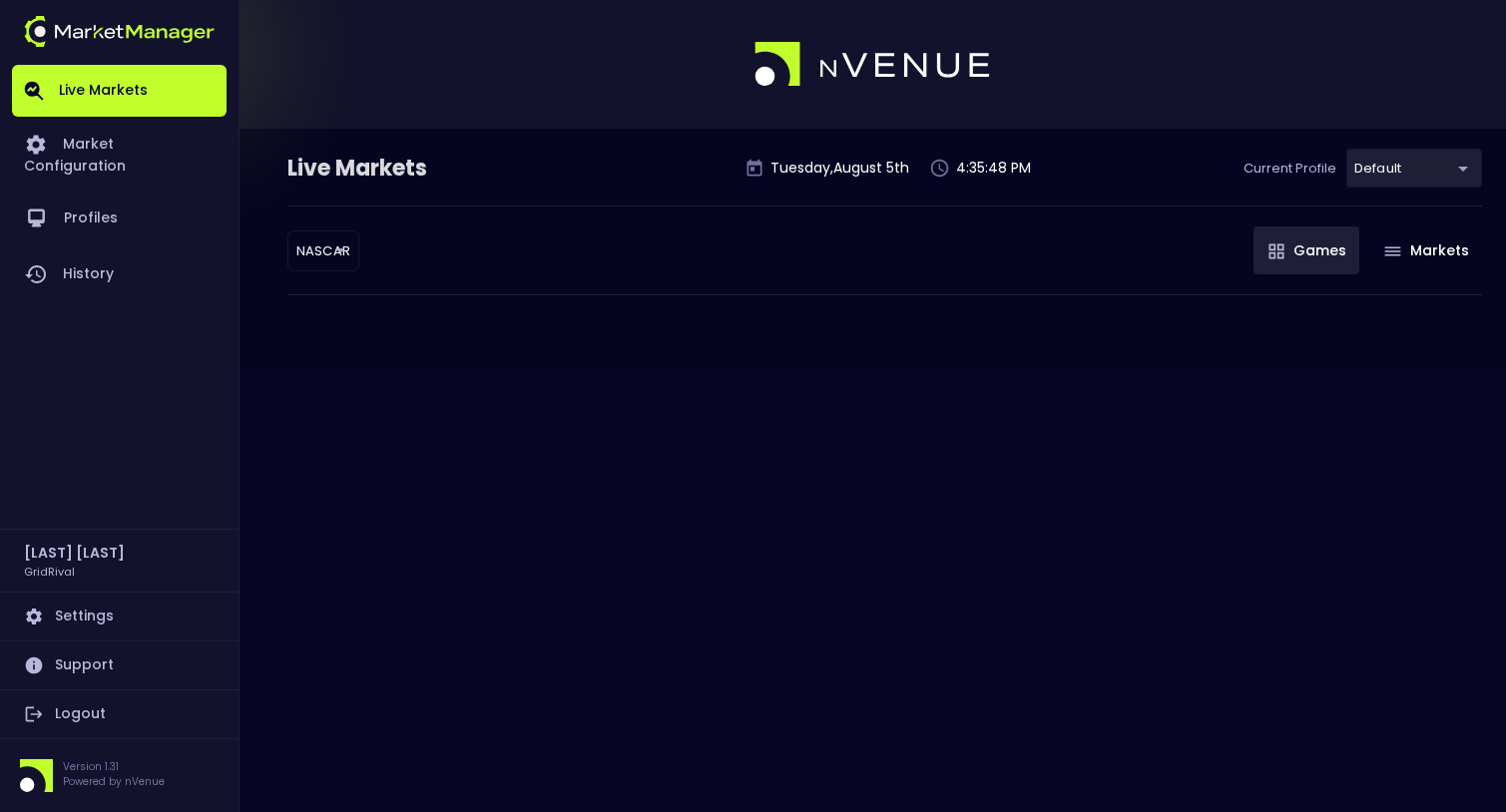 click on "Live Markets Tuesday , August 5th [TIME] Current Profile default [GUID] Select NASCAR NASCAR ​ Games Markets" at bounding box center (753, 406) 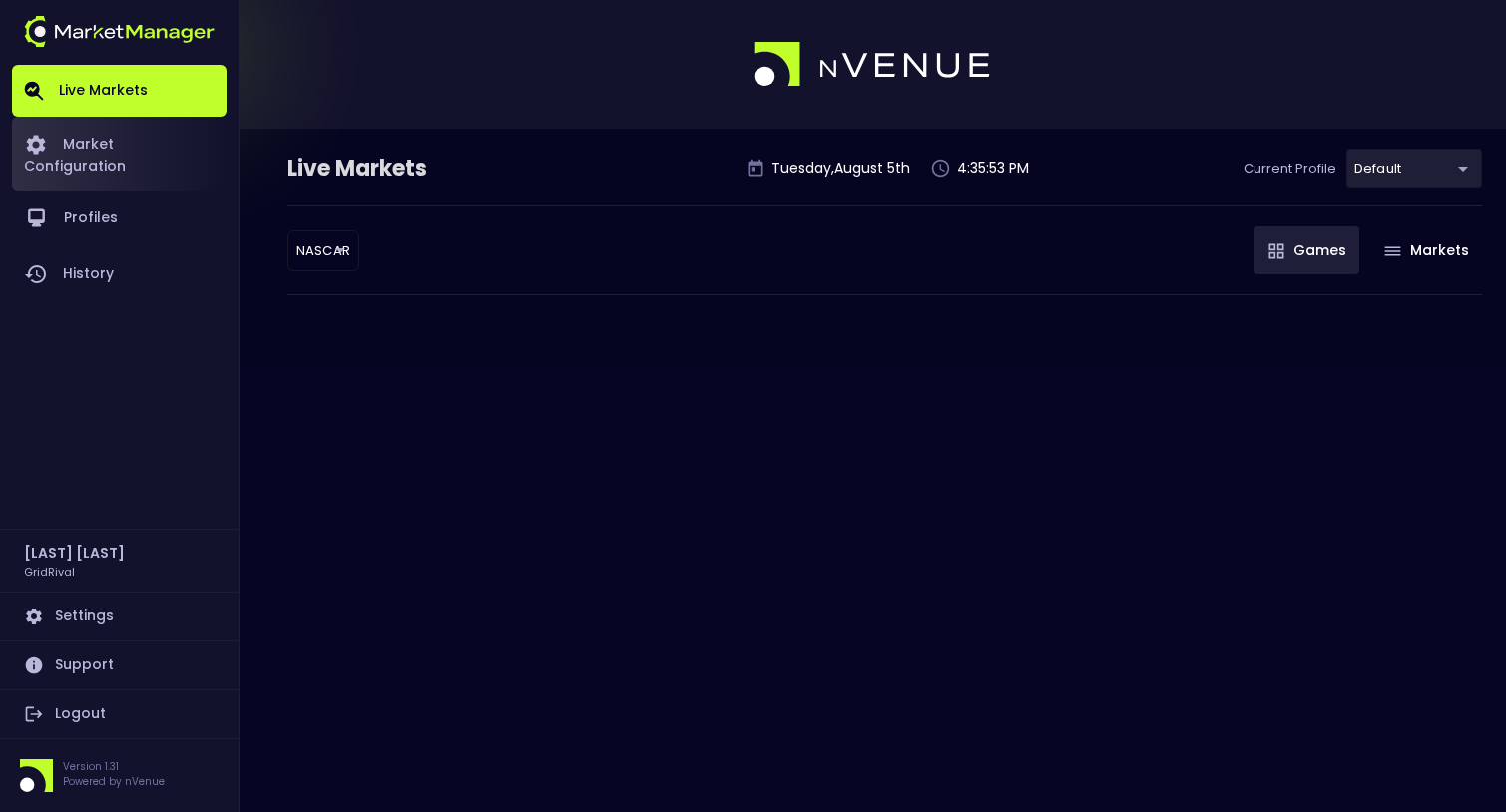 click on "Market Configuration" at bounding box center [119, 154] 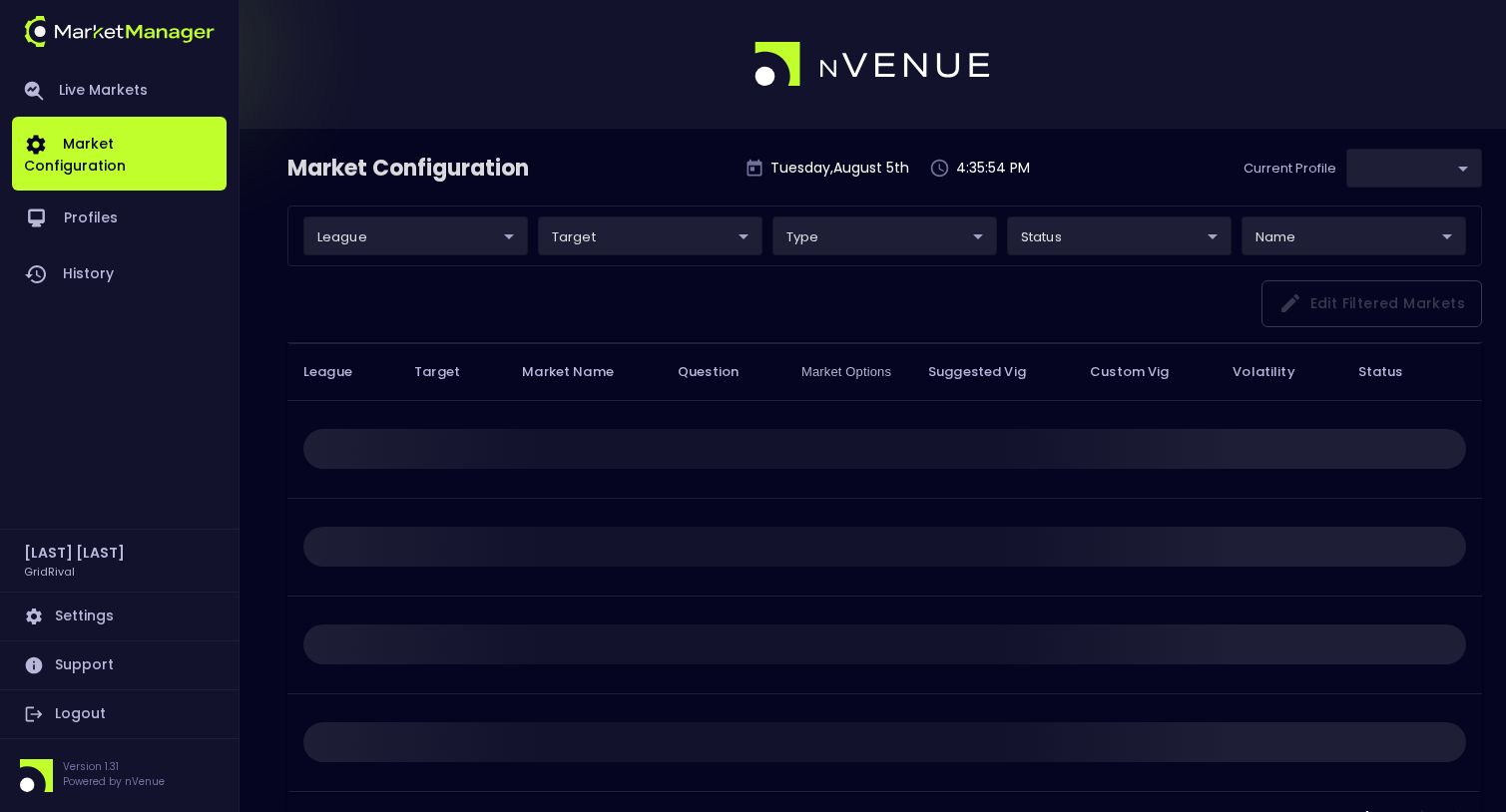 type on "cf8bd771-7739-45c9-8267-c9a33ff56ee0" 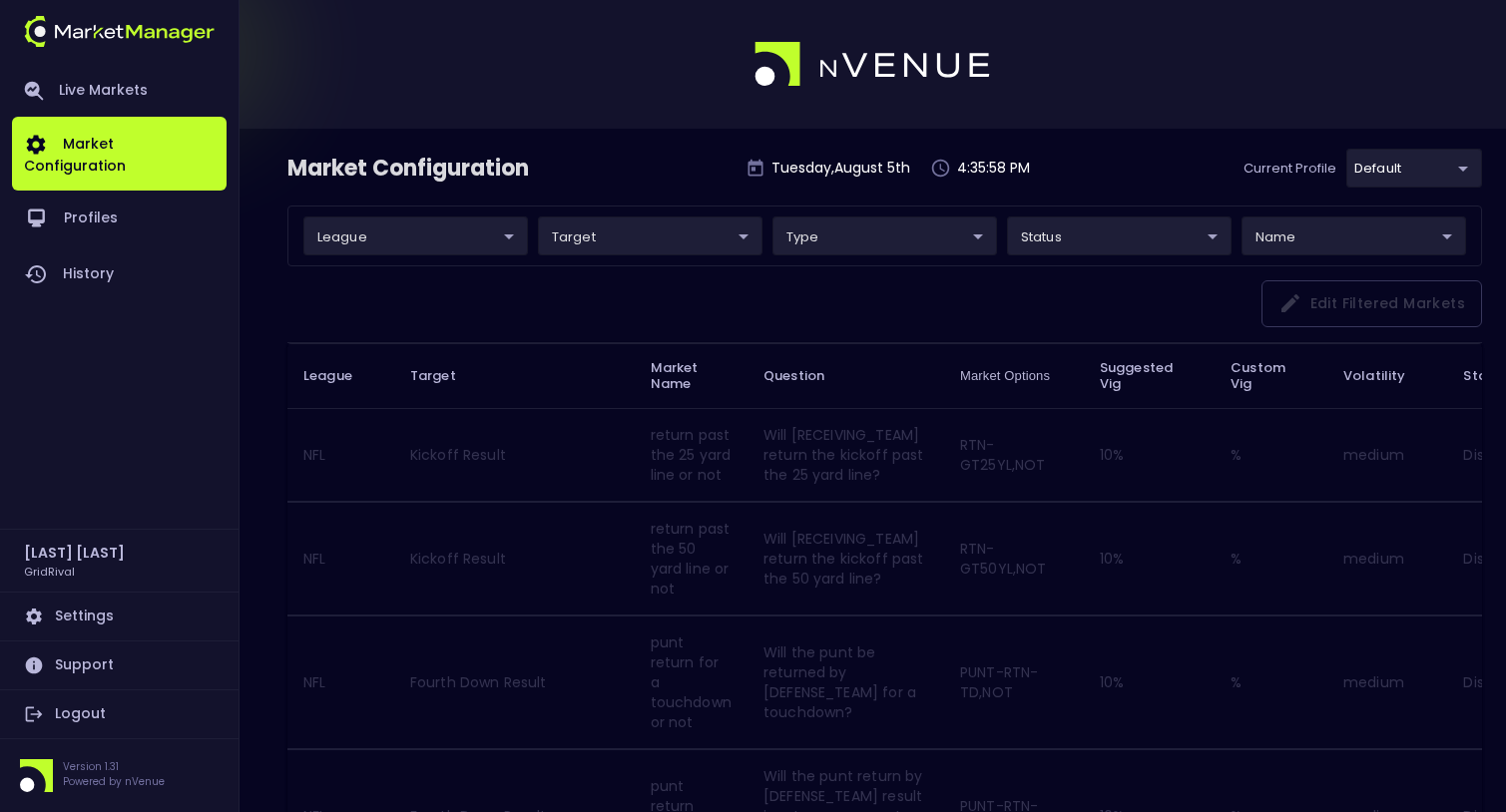 click on "Edit filtered markets" at bounding box center (884, 311) 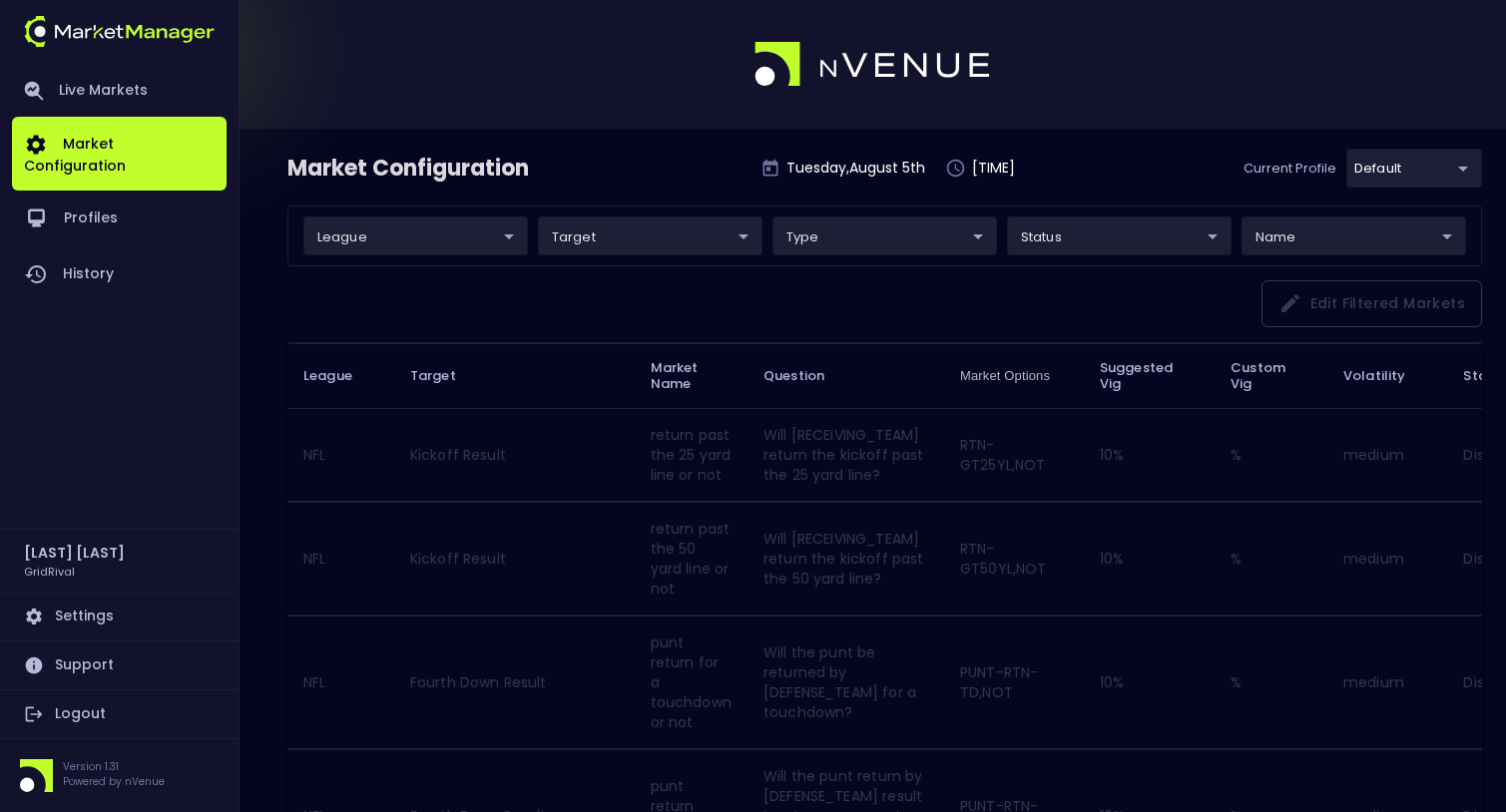 click on "Live Markets Market Configuration Profiles History Ross   Fruin GridRival Settings Support Logout   Version 1.31  Powered by nVenue Market Configuration Tuesday ,  August   5 th 4:35:59 PM Current Profile default cf8bd771-7739-45c9-8267-c9a33ff56ee0 Select league ​ ​ target ​ ​ type ​ ​ status ​ ​ name ​ ​ Edit filtered markets League Target Market Name Question Market Options Suggested Vig Custom Vig Volatility   Status NFL Kickoff Result return past the 25 yard line or not Will [RECEIVING_TEAM] return the kickoff past the 25 yard line? RTN-GT25YL,NOT 10  %  % medium Disabled NFL Kickoff Result return past the 50 yard line or not Will [RECEIVING_TEAM] return the kickoff past the 50 yard line? RTN-GT50YL,NOT 10  %  % medium Disabled NFL Fourth Down Result punt return for a touchdown or not Will the punt be returned by [DEFENSE_TEAM] for a touchdown? PUNT-RTN-TD,NOT 10  %  % medium Disabled NFL Fourth Down Result punt return turnover or not PUNT-RTN-TO,NOT 10  %  % medium Disabled NFL 10  %" at bounding box center (753, 1756) 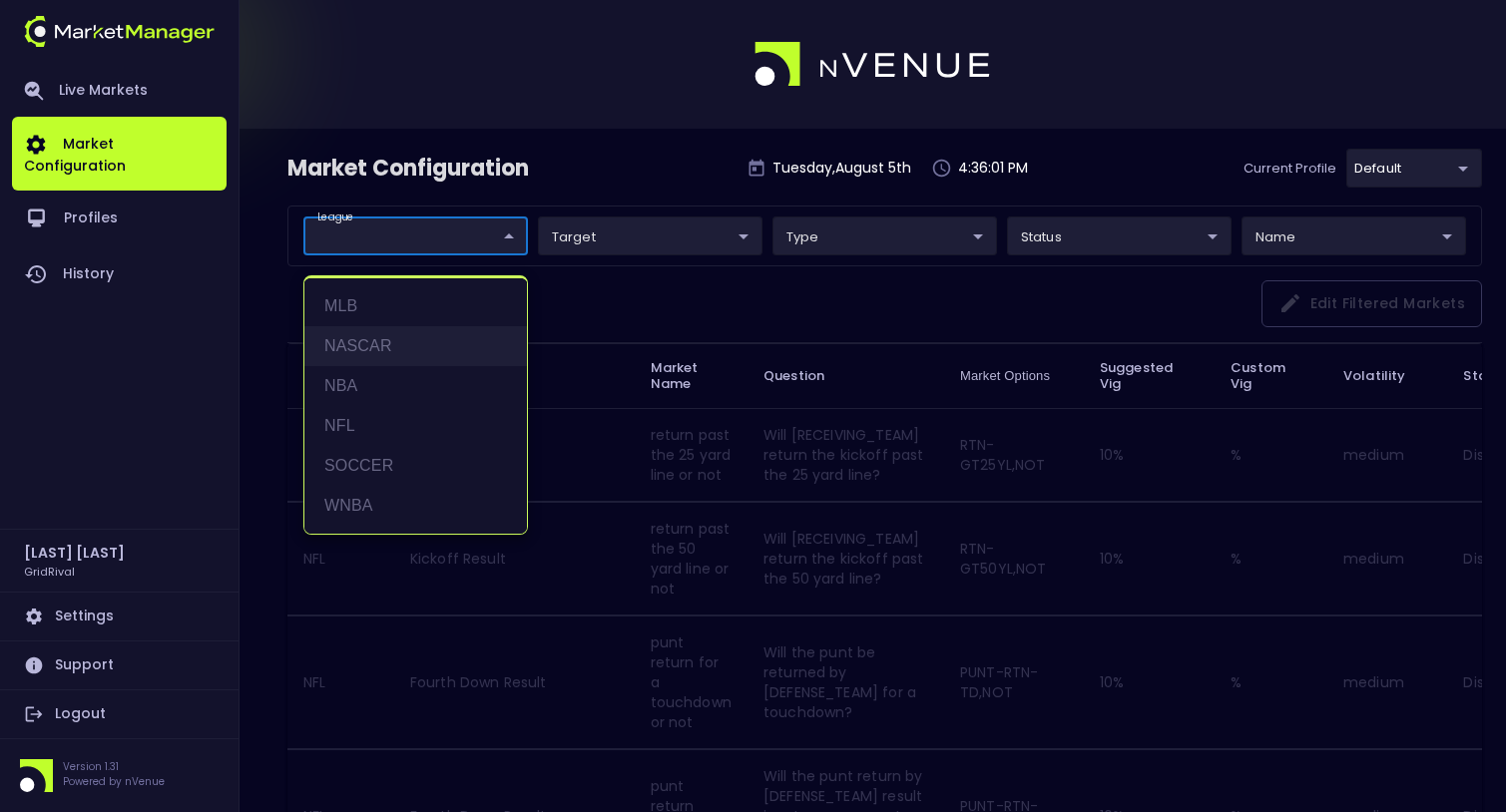 click on "NASCAR" at bounding box center [415, 346] 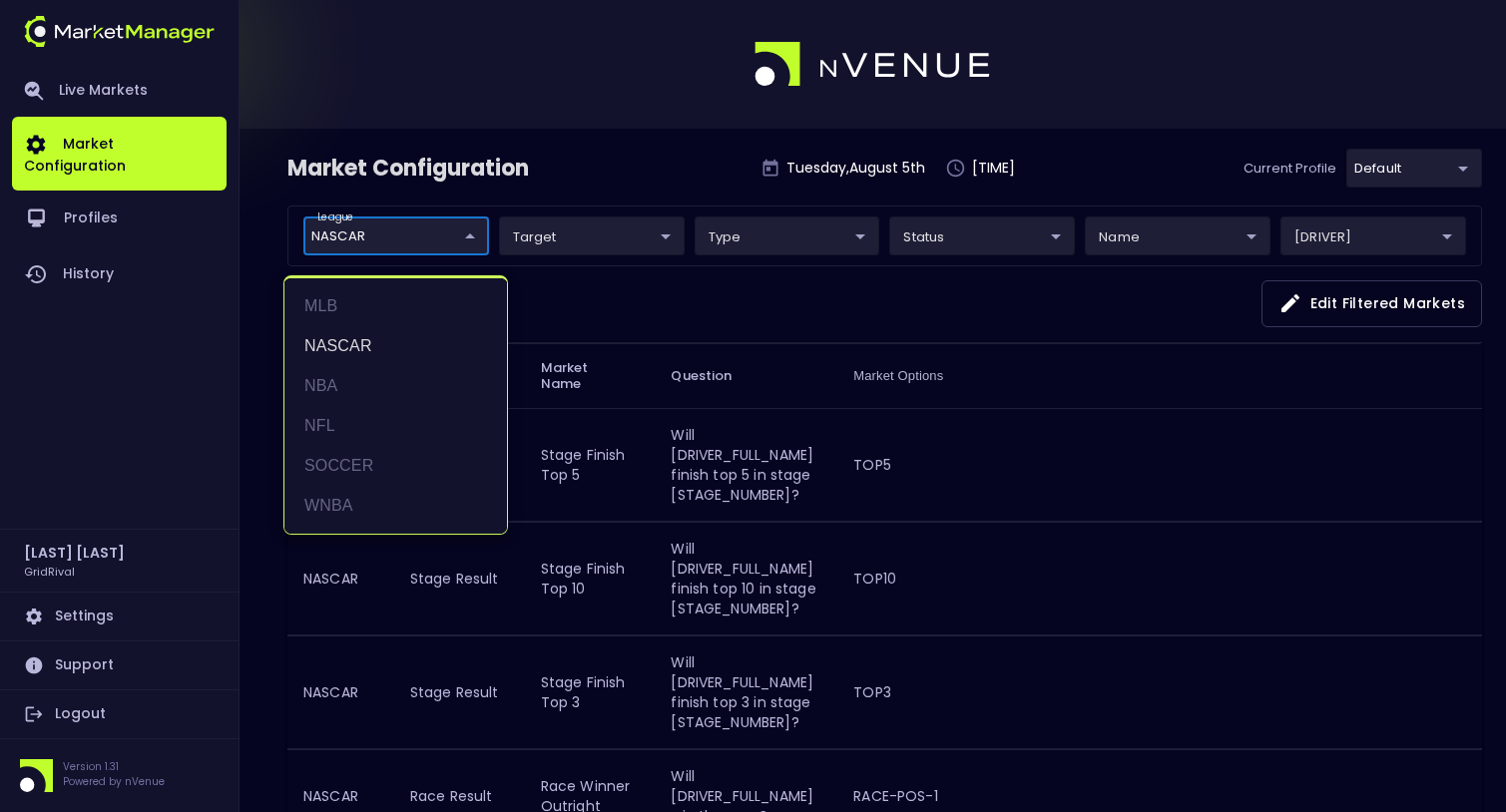 click at bounding box center (753, 406) 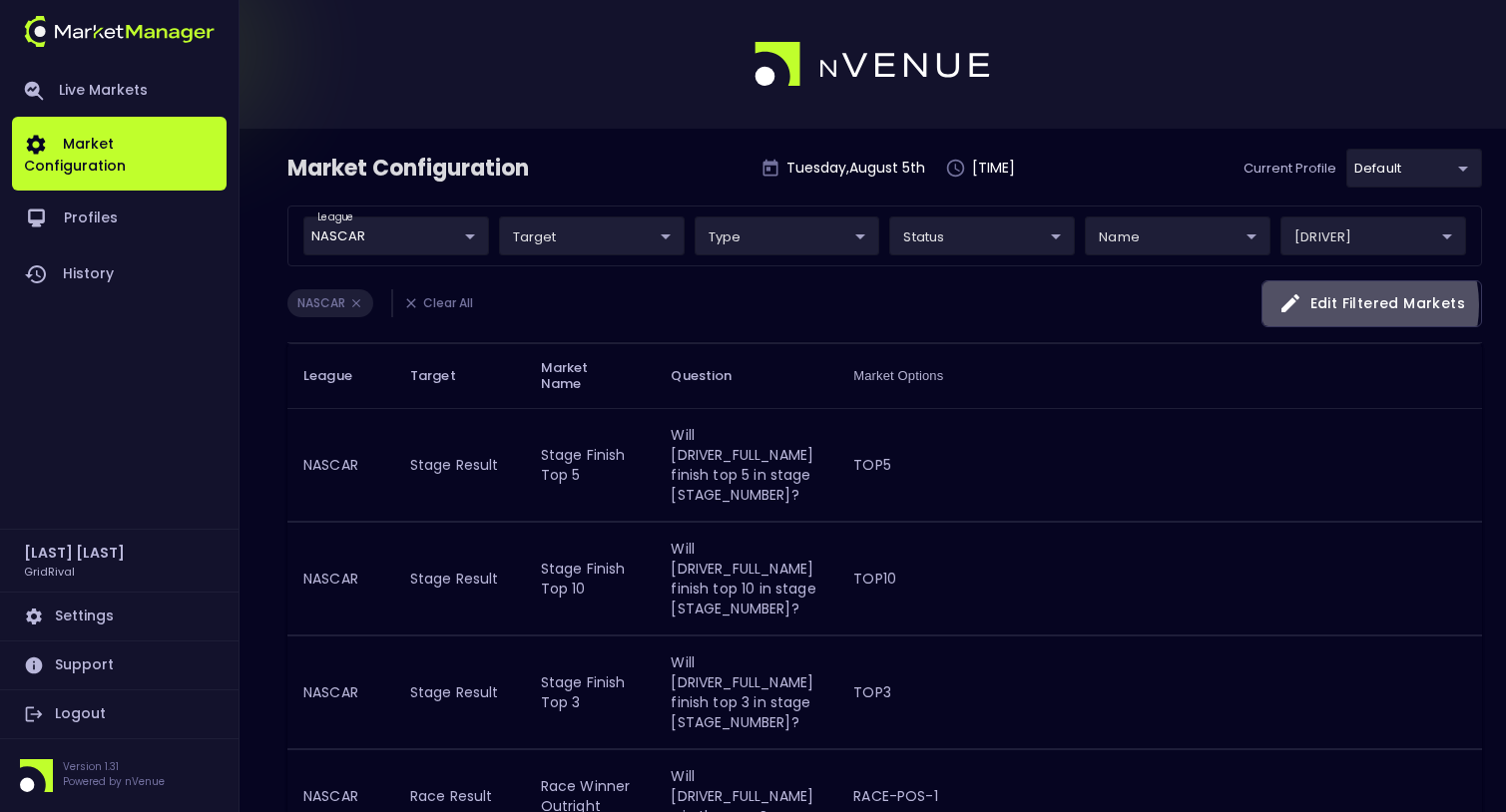 click on "Edit filtered markets" at bounding box center [1371, 303] 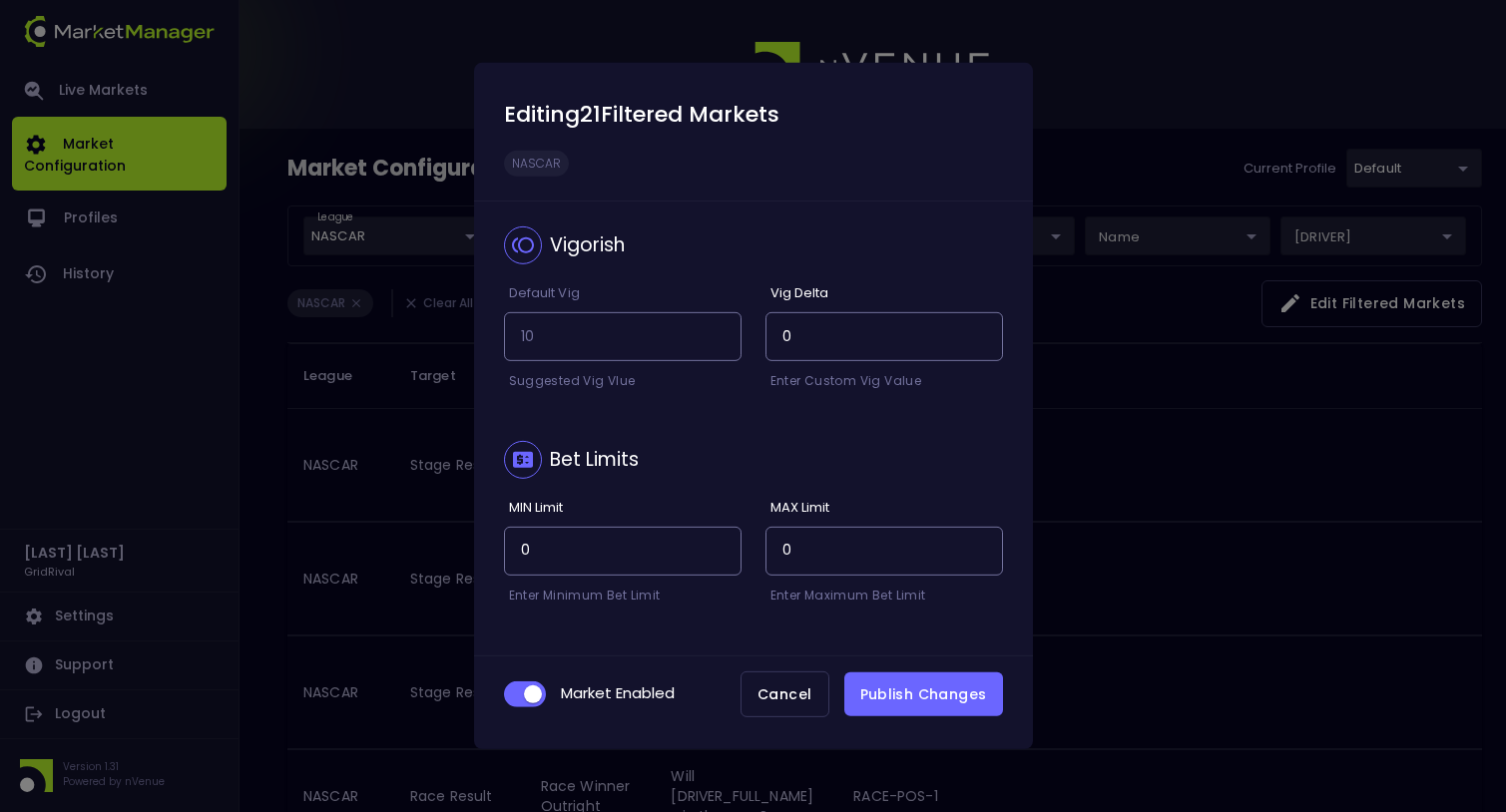 click at bounding box center [533, 694] 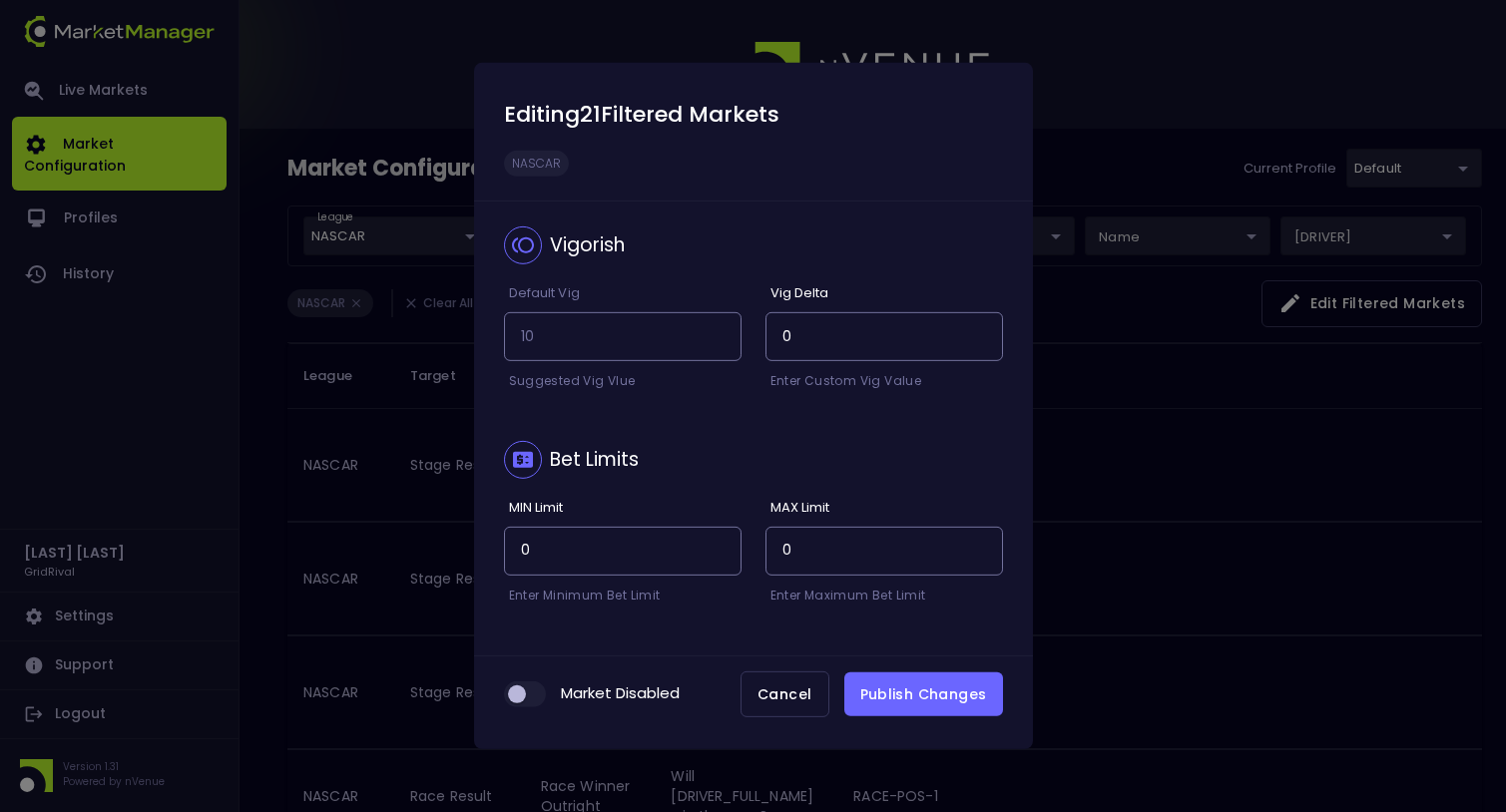 click at bounding box center [517, 694] 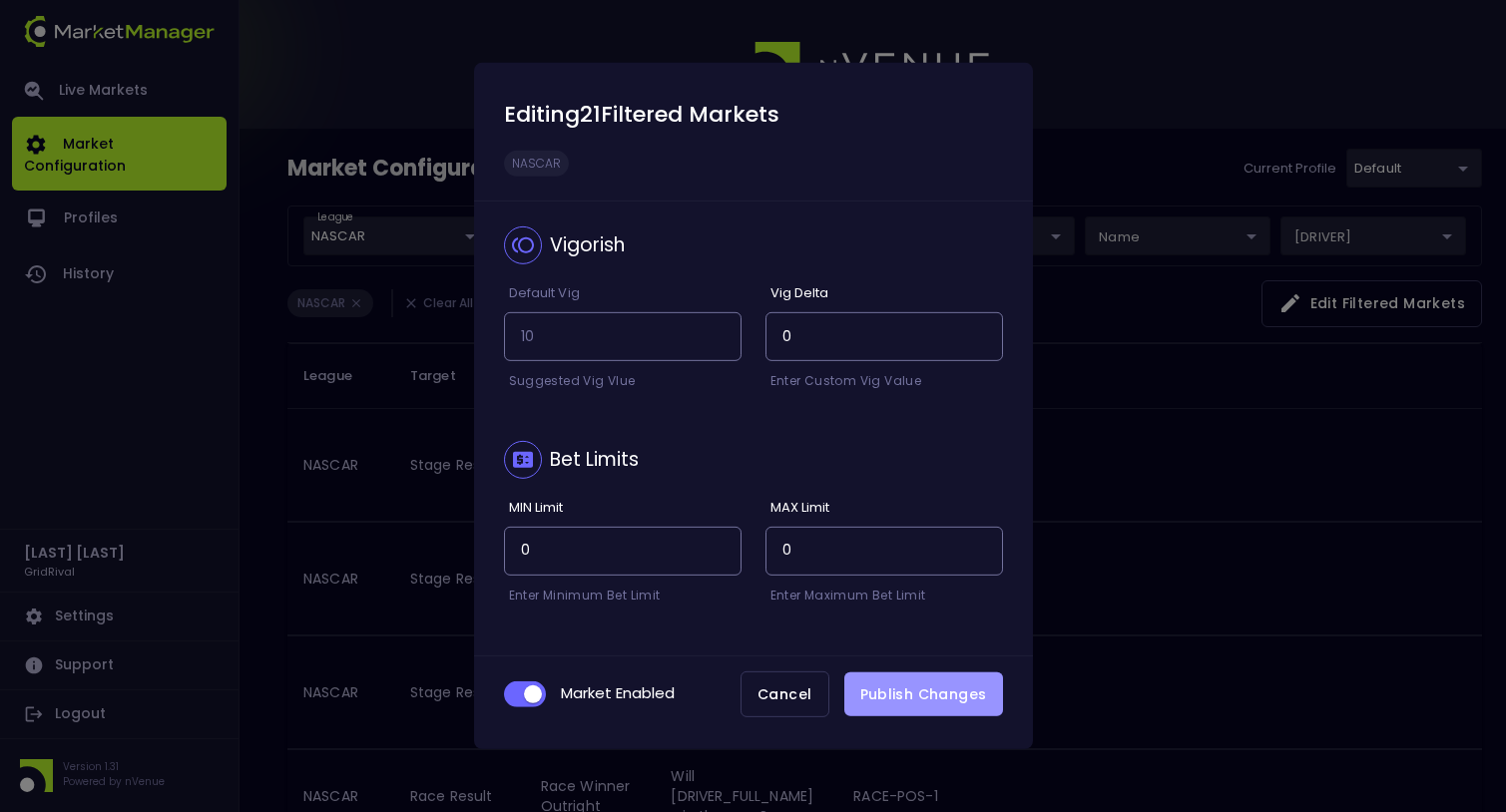 click on "Publish Changes" at bounding box center [923, 694] 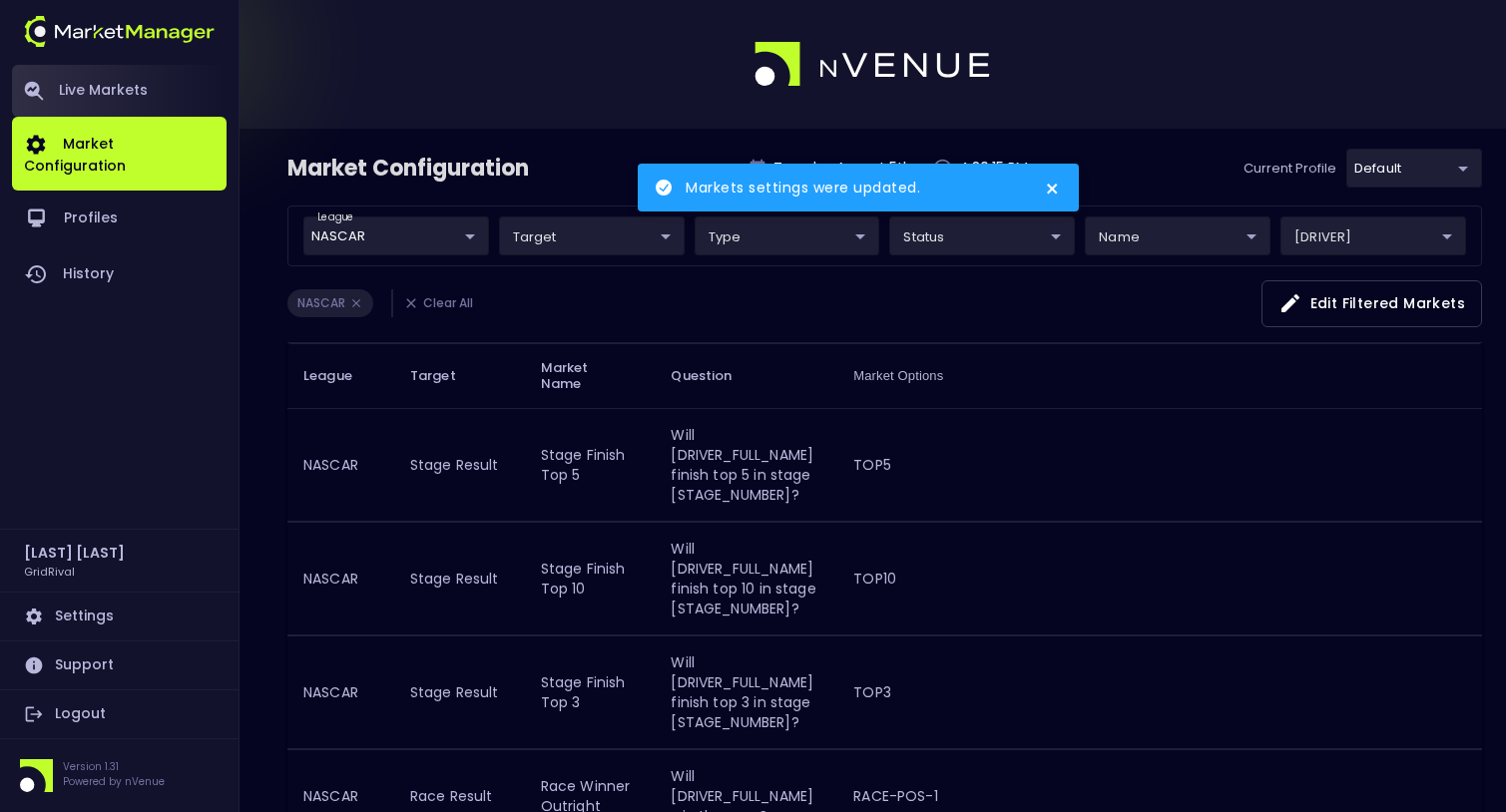 click on "Live Markets" at bounding box center (119, 91) 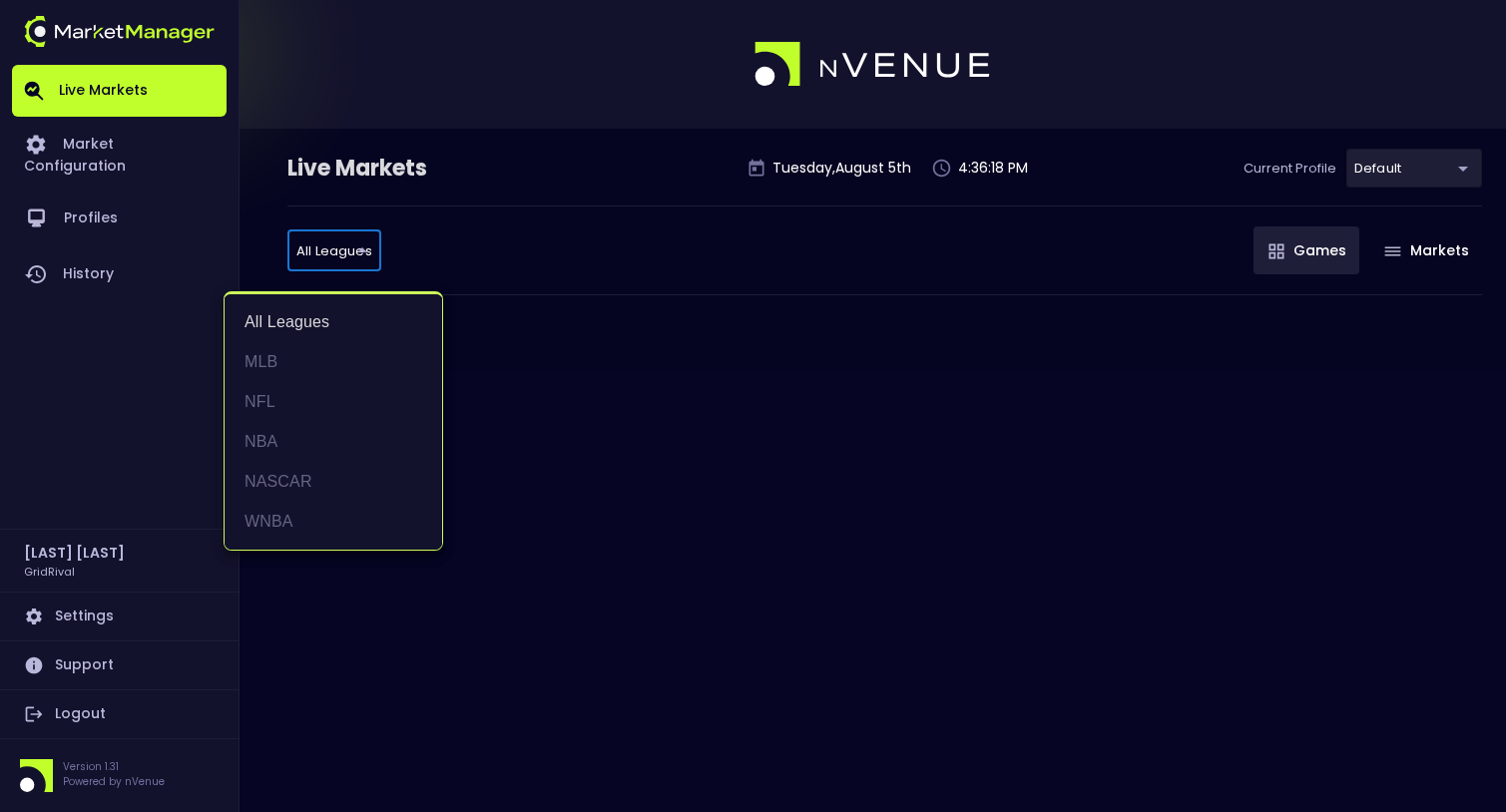 click on "Live Markets Market Configuration Profiles History Ross   Fruin GridRival Settings Support Logout   Version 1.31  Powered by nVenue Live Markets Tuesday ,  August   5 th 4:36:18 PM Current Profile default cf8bd771-7739-45c9-8267-c9a33ff56ee0 Select All Leagues all leagues ​  Games  Markets All Leagues MLB NFL NBA NASCAR WNBA" at bounding box center (753, 406) 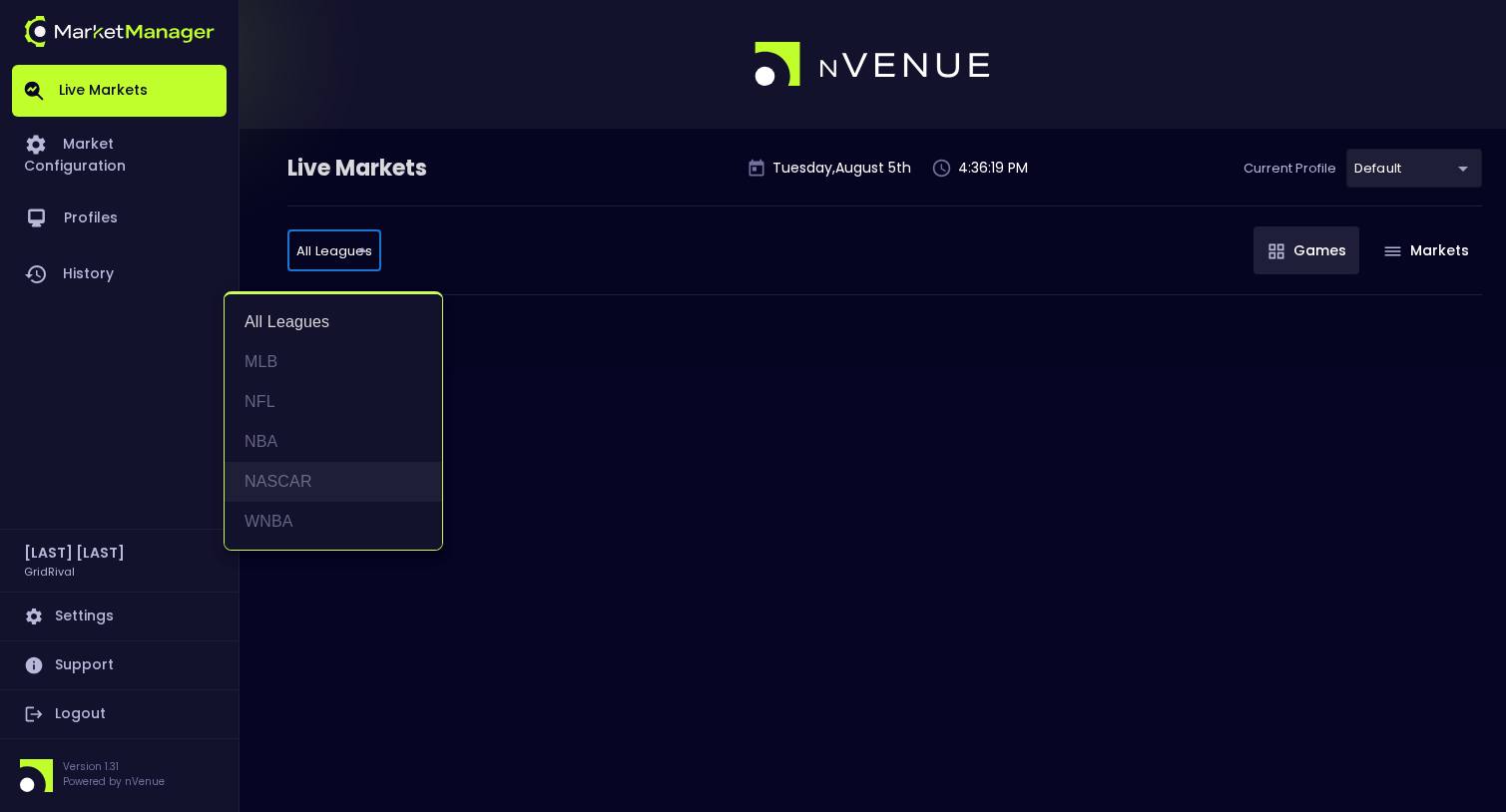 click on "NASCAR" at bounding box center [333, 482] 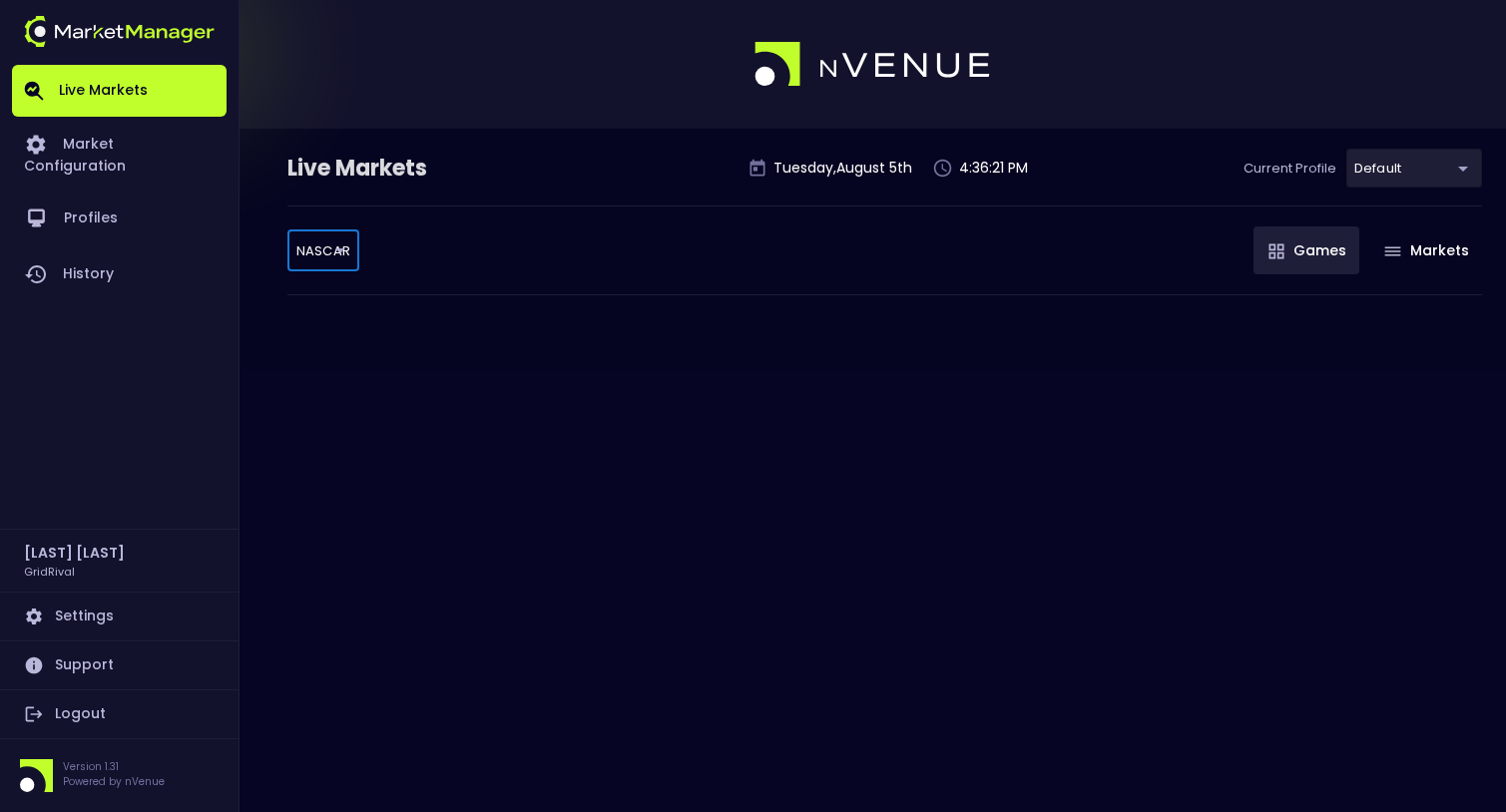 click on "Live Markets Tuesday ,  August   5 th 4:36:21 PM Current Profile default cf8bd771-7739-45c9-8267-c9a33ff56ee0 Select NASCAR NASCAR ​  Games  Markets" at bounding box center (753, 406) 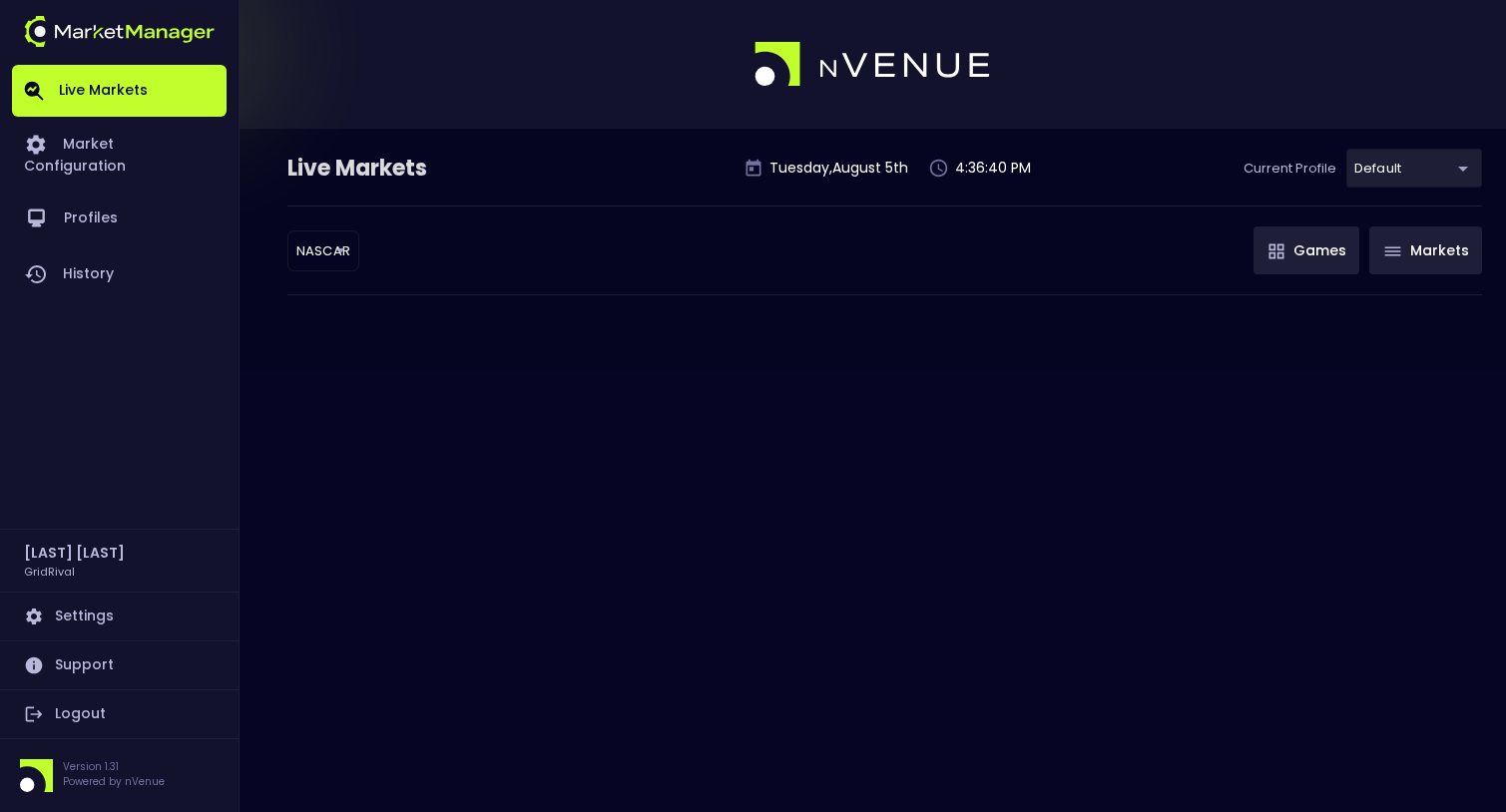 click on "Markets" at bounding box center (1425, 250) 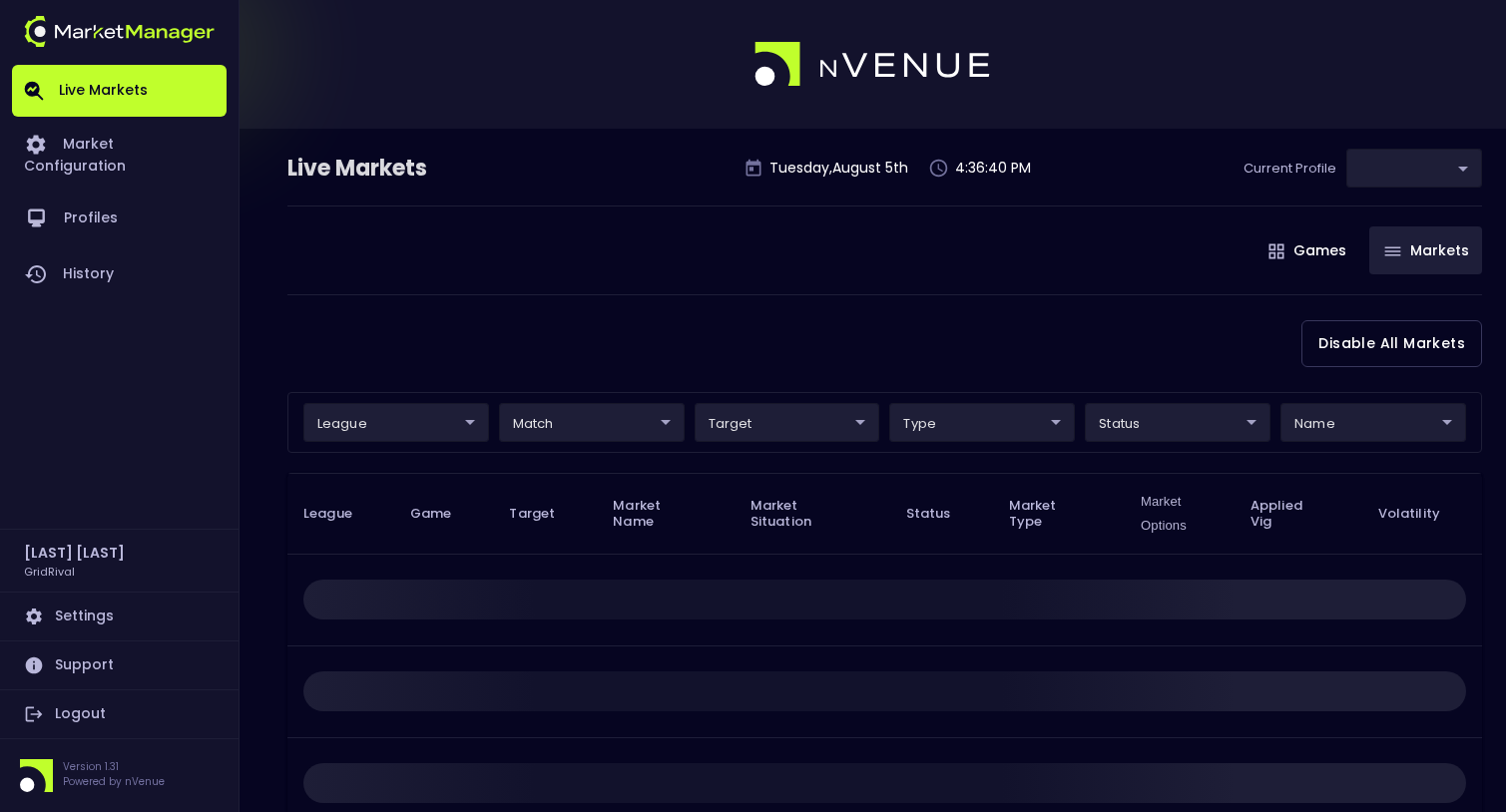 type on "cf8bd771-7739-45c9-8267-c9a33ff56ee0" 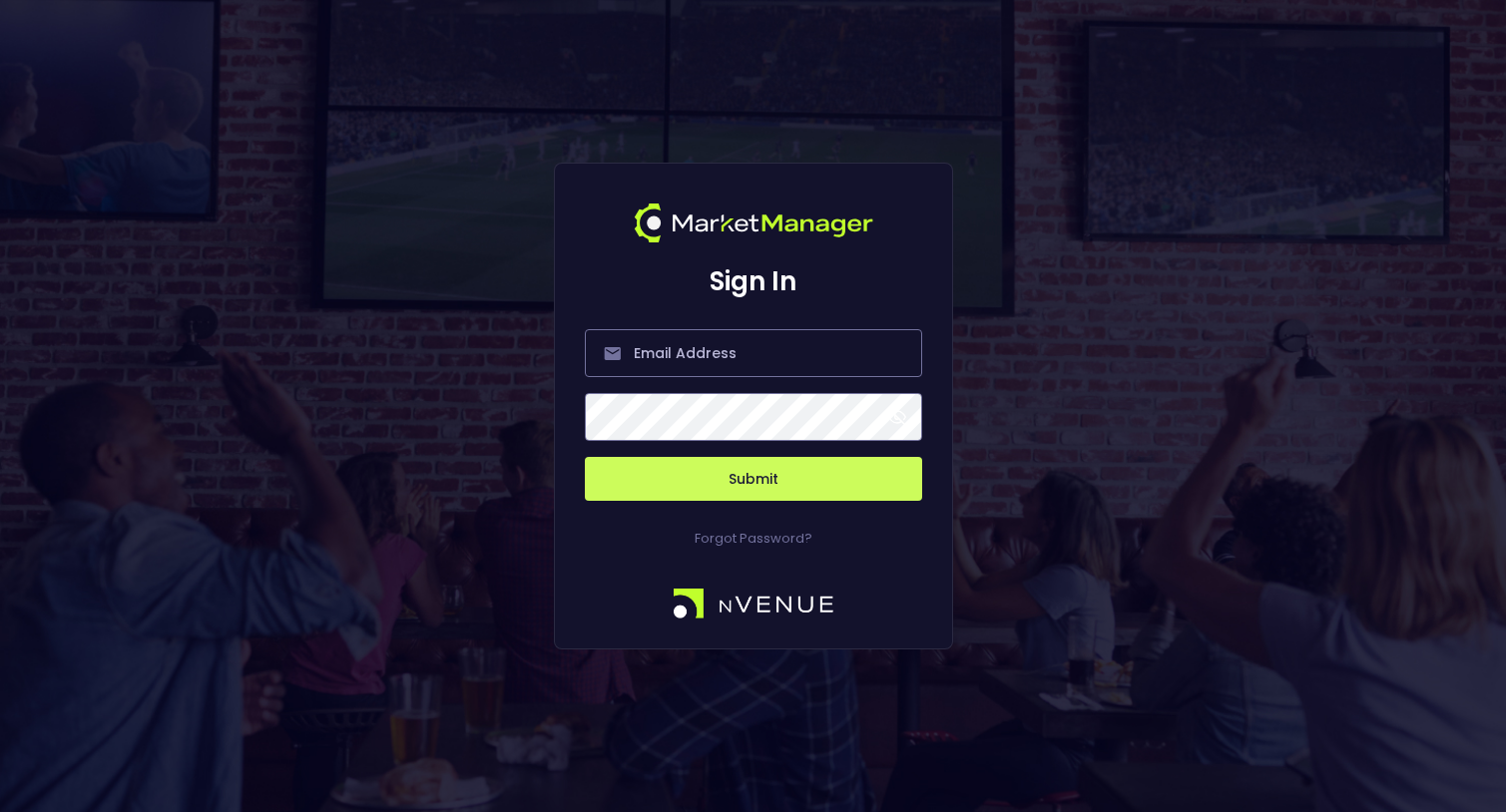 scroll, scrollTop: 0, scrollLeft: 0, axis: both 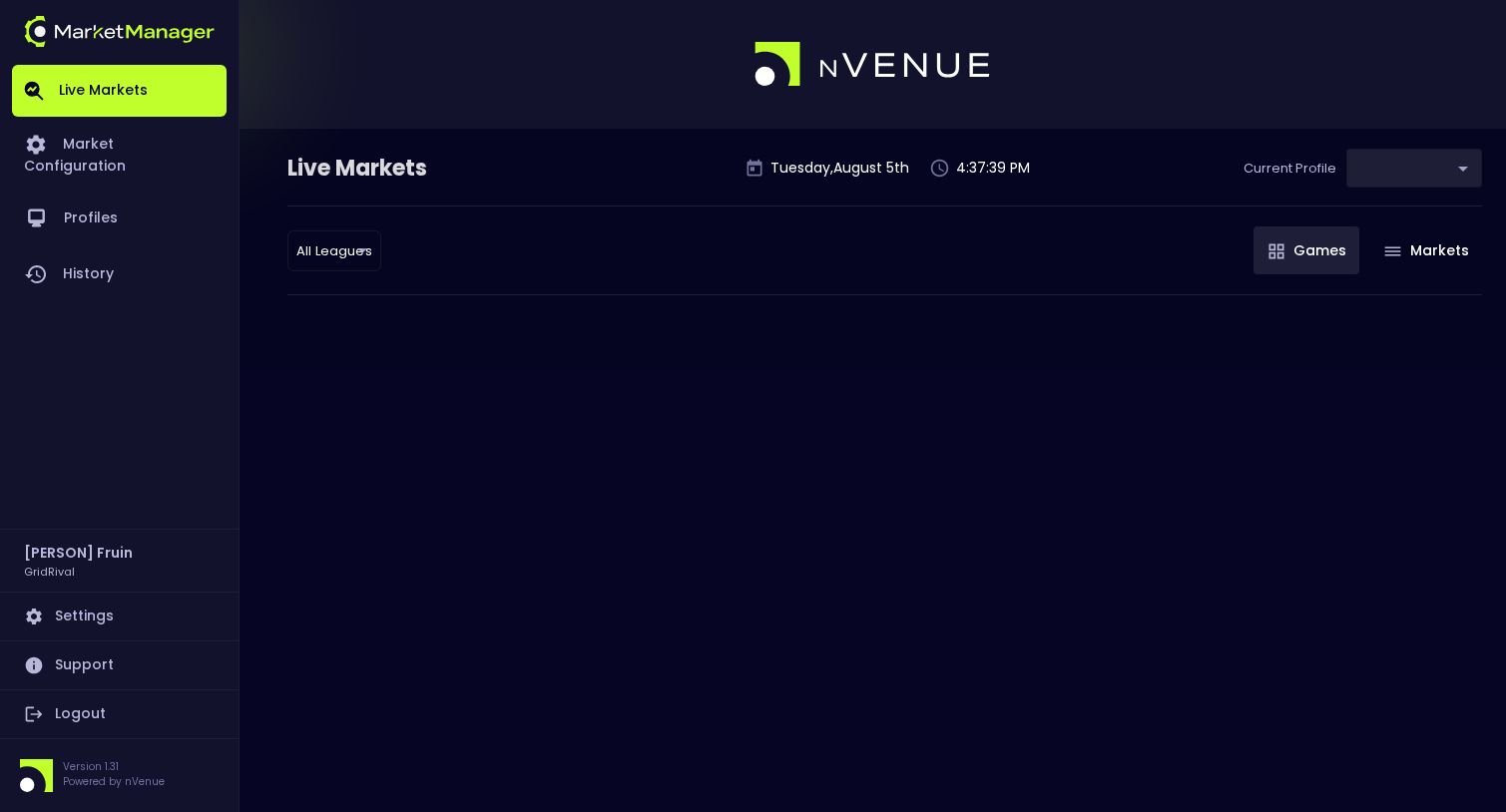 type on "[UUID]" 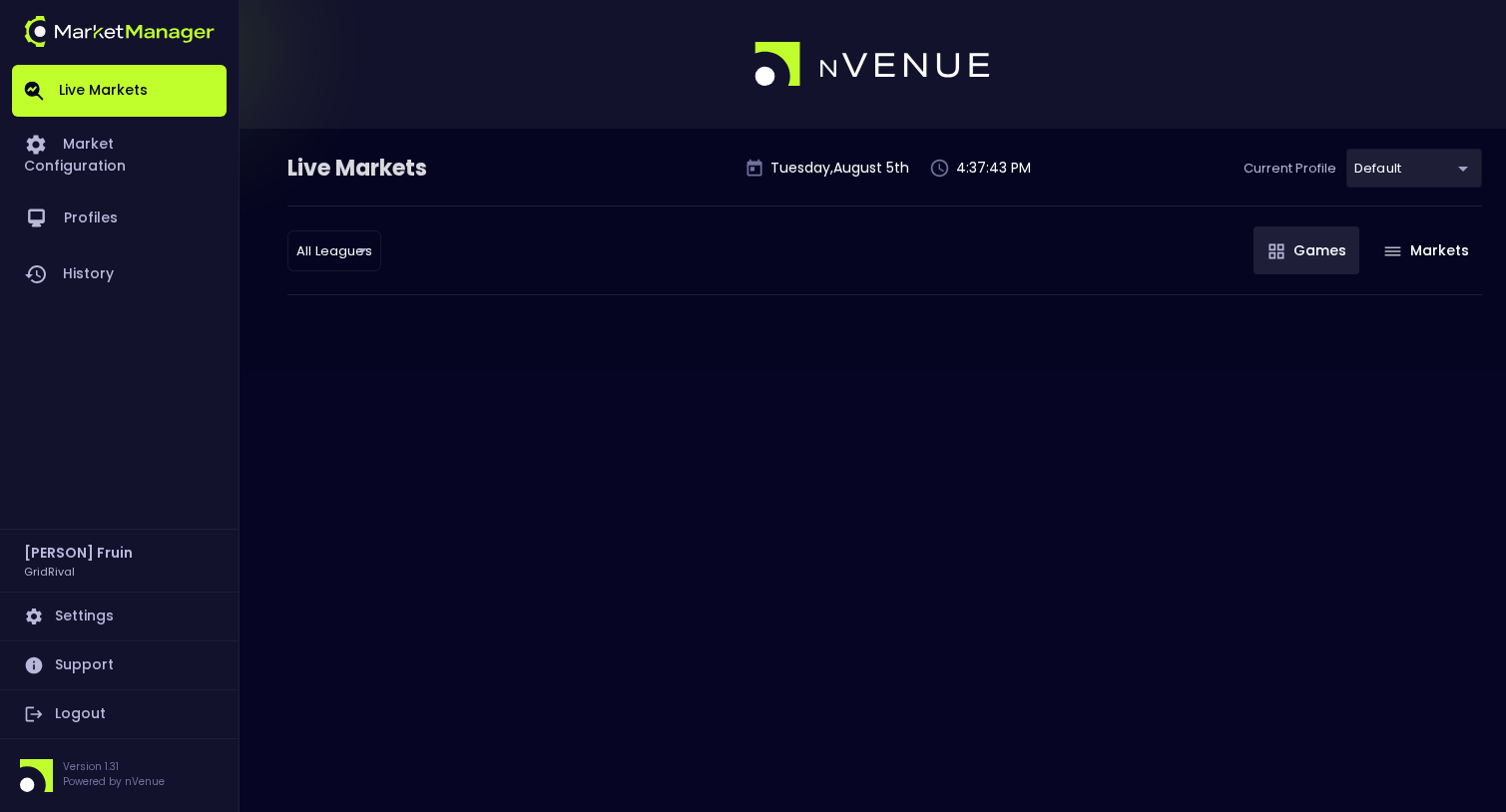 click on "Live Markets Market Configuration Profiles History [PERSON] [PERSON] GridRival Settings Support Logout Version 1.31 Powered by nVenue Live Markets Tuesday , August 5 th [TIME] Current Profile default [UUID] Select All Leagues all leagues ​ Games Markets" at bounding box center (753, 406) 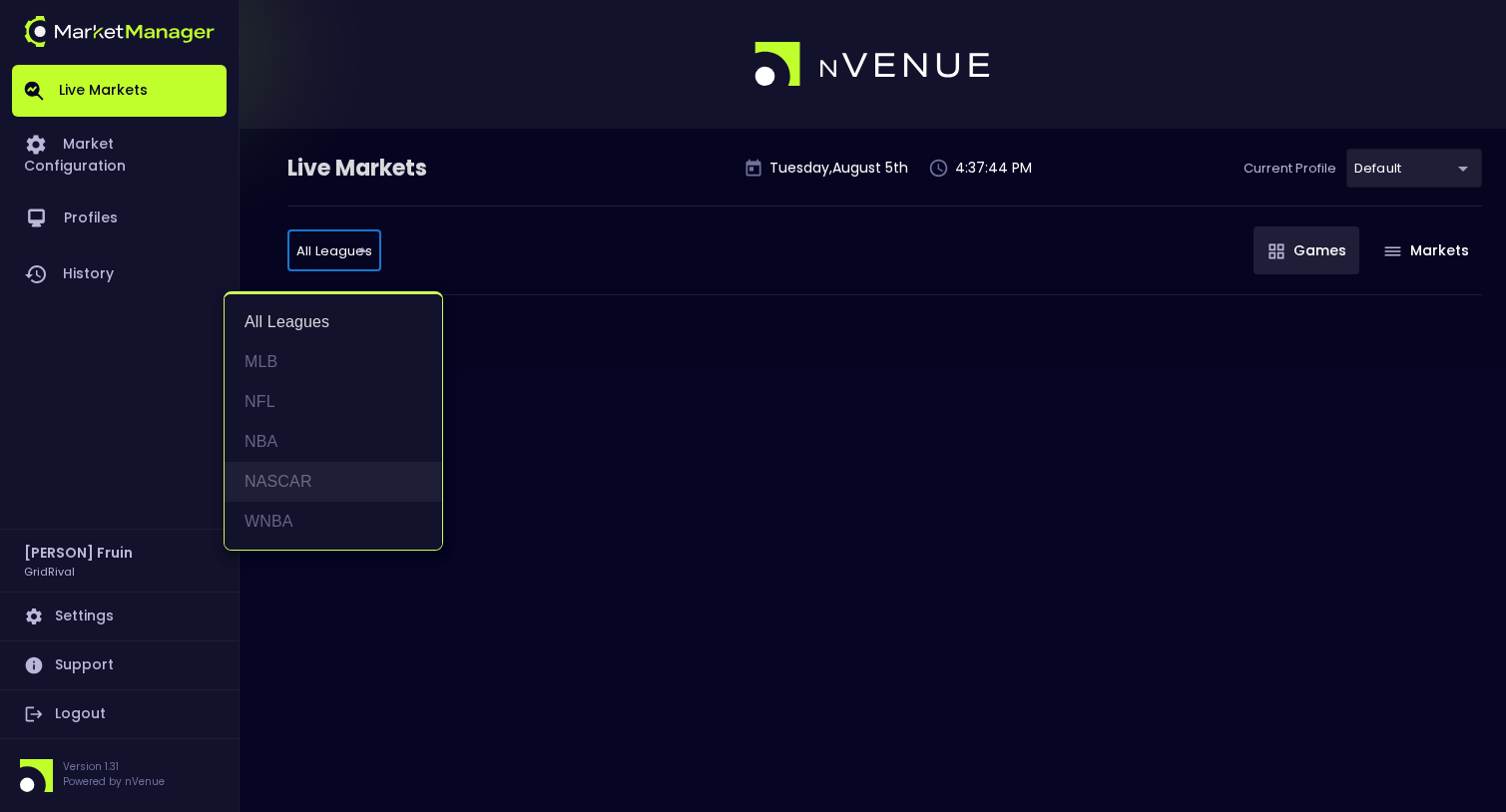 click on "NASCAR" at bounding box center (333, 482) 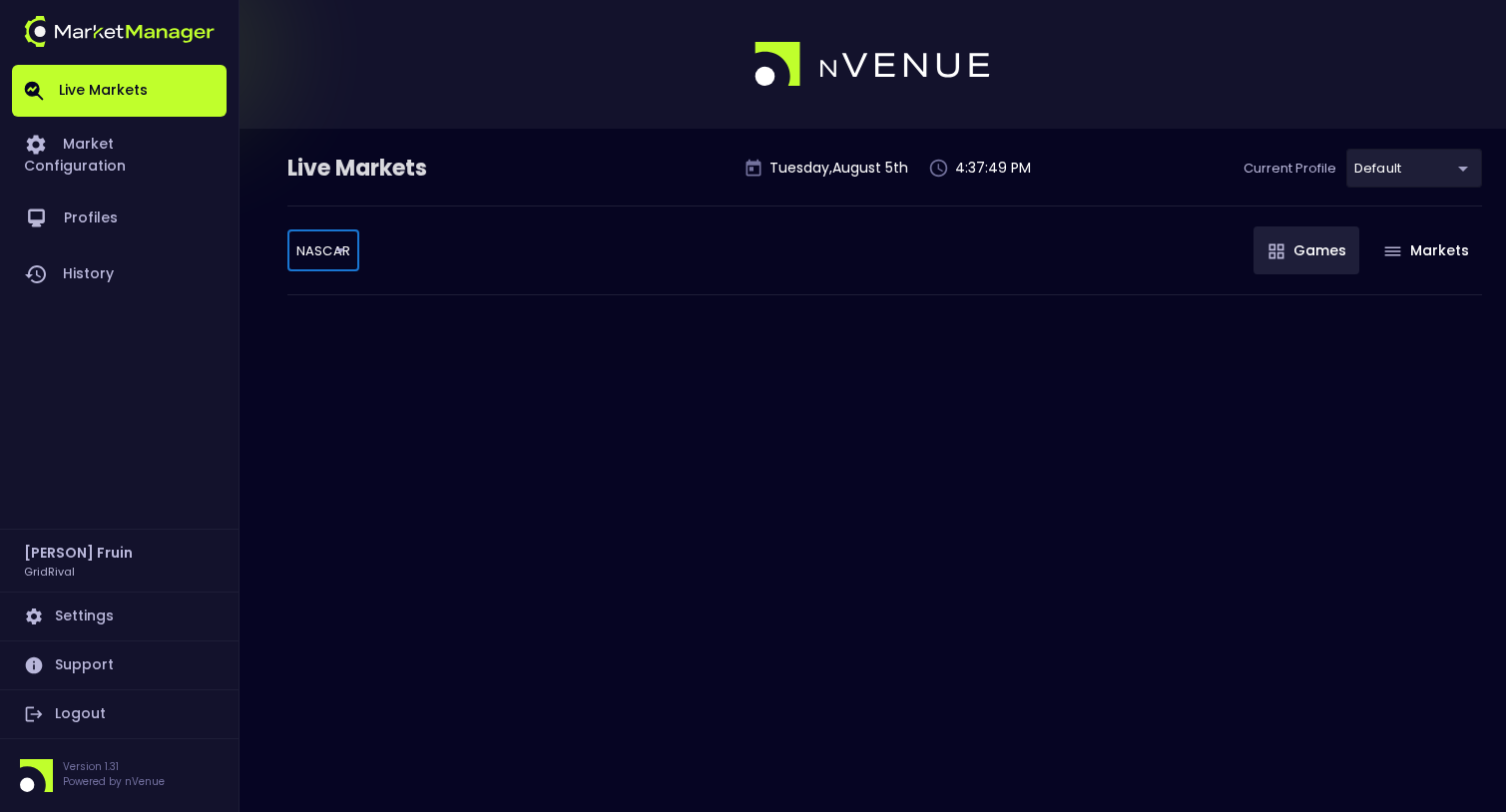 click on "Live Markets Market Configuration Profiles History [PERSON] [PERSON] GridRival Settings Support Logout Version 1.31 Powered by nVenue Live Markets Tuesday , August 5 th [TIME] Current Profile default [UUID] Select NASCAR NASCAR ​ Games Markets" at bounding box center [753, 406] 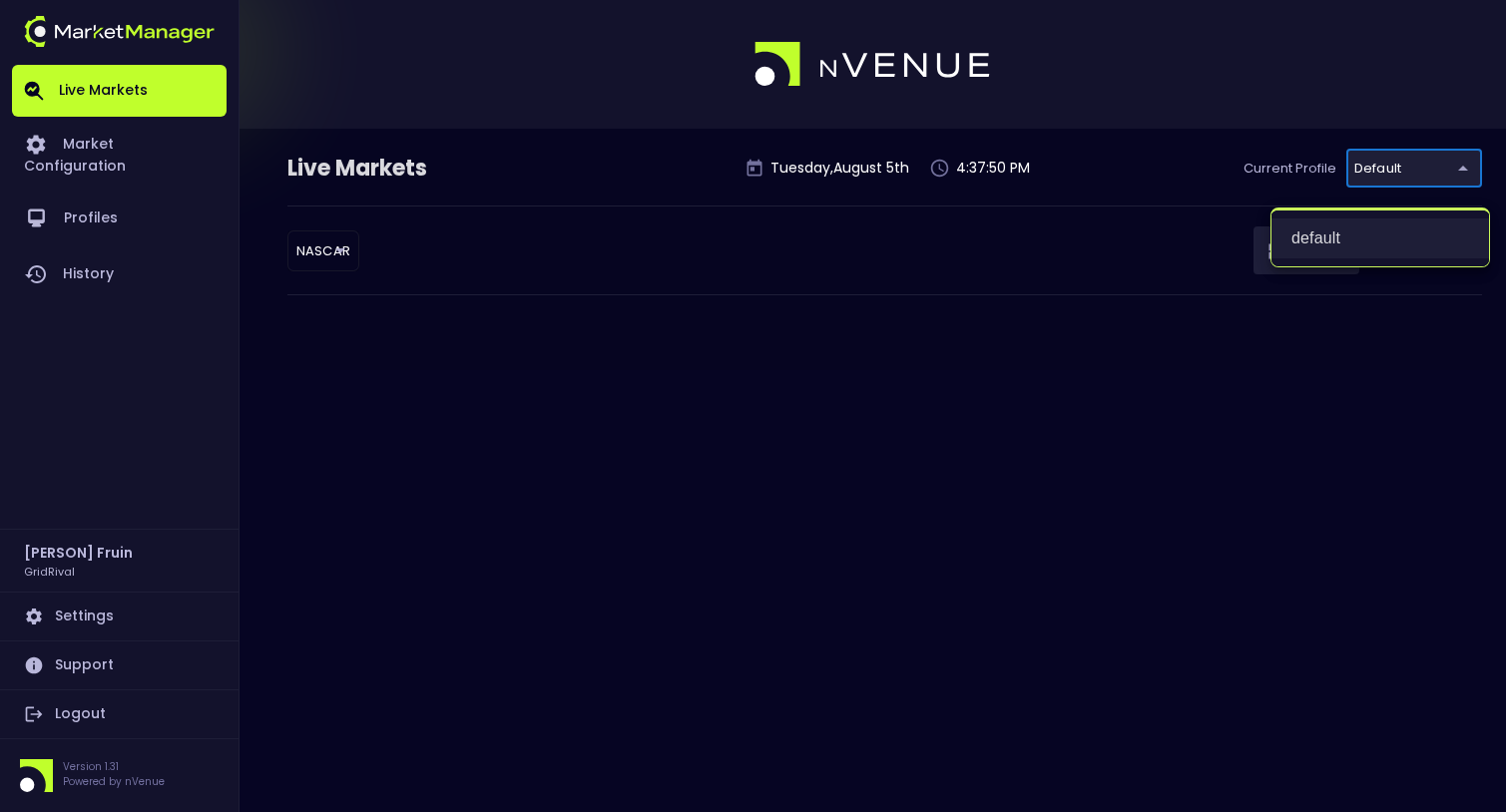 click on "default" at bounding box center (1380, 238) 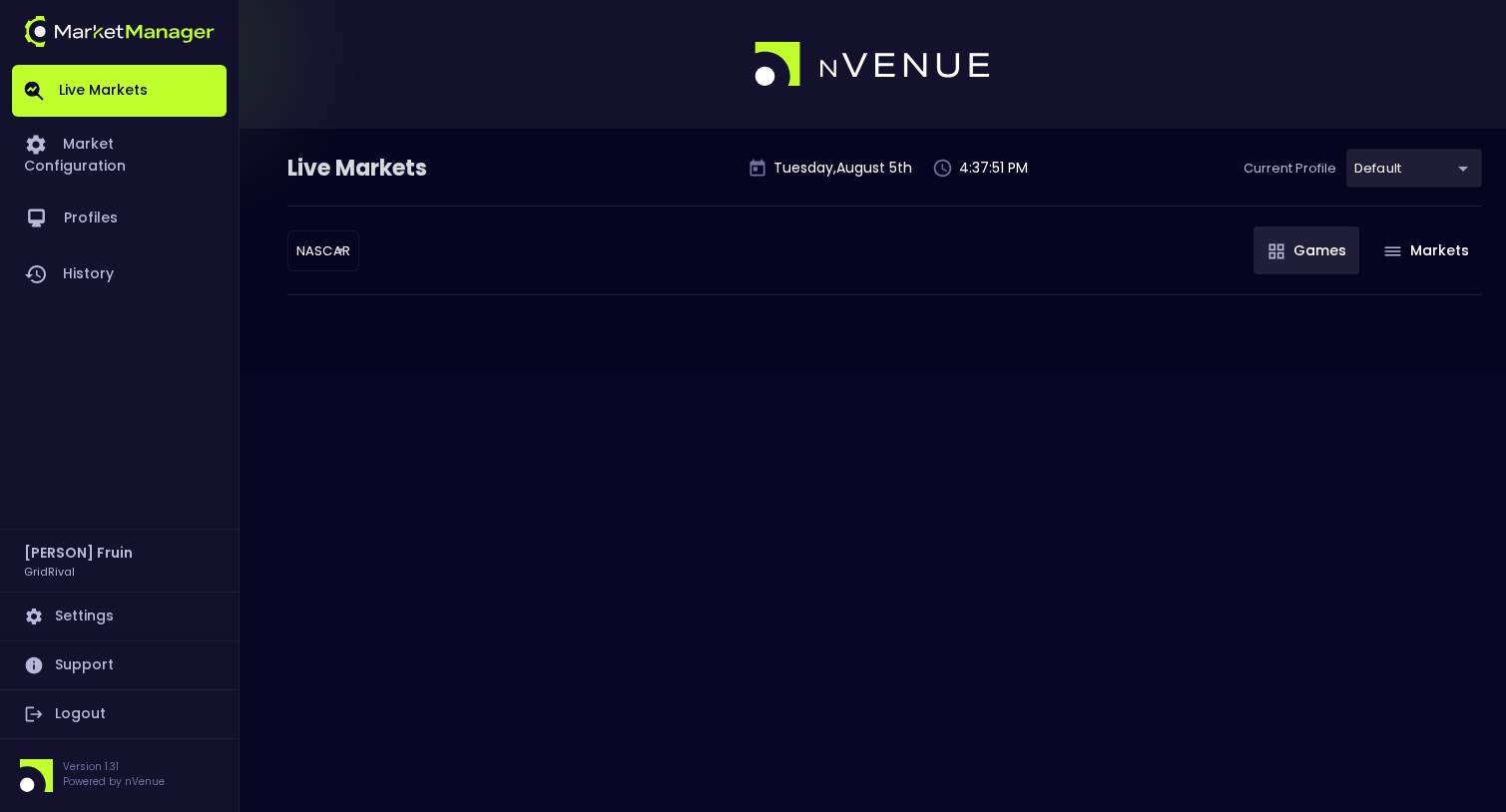 click on "Live Markets Tuesday , August 5 th [TIME] Current Profile default [UUID] Select NASCAR NASCAR ​ Games Markets" at bounding box center (753, 406) 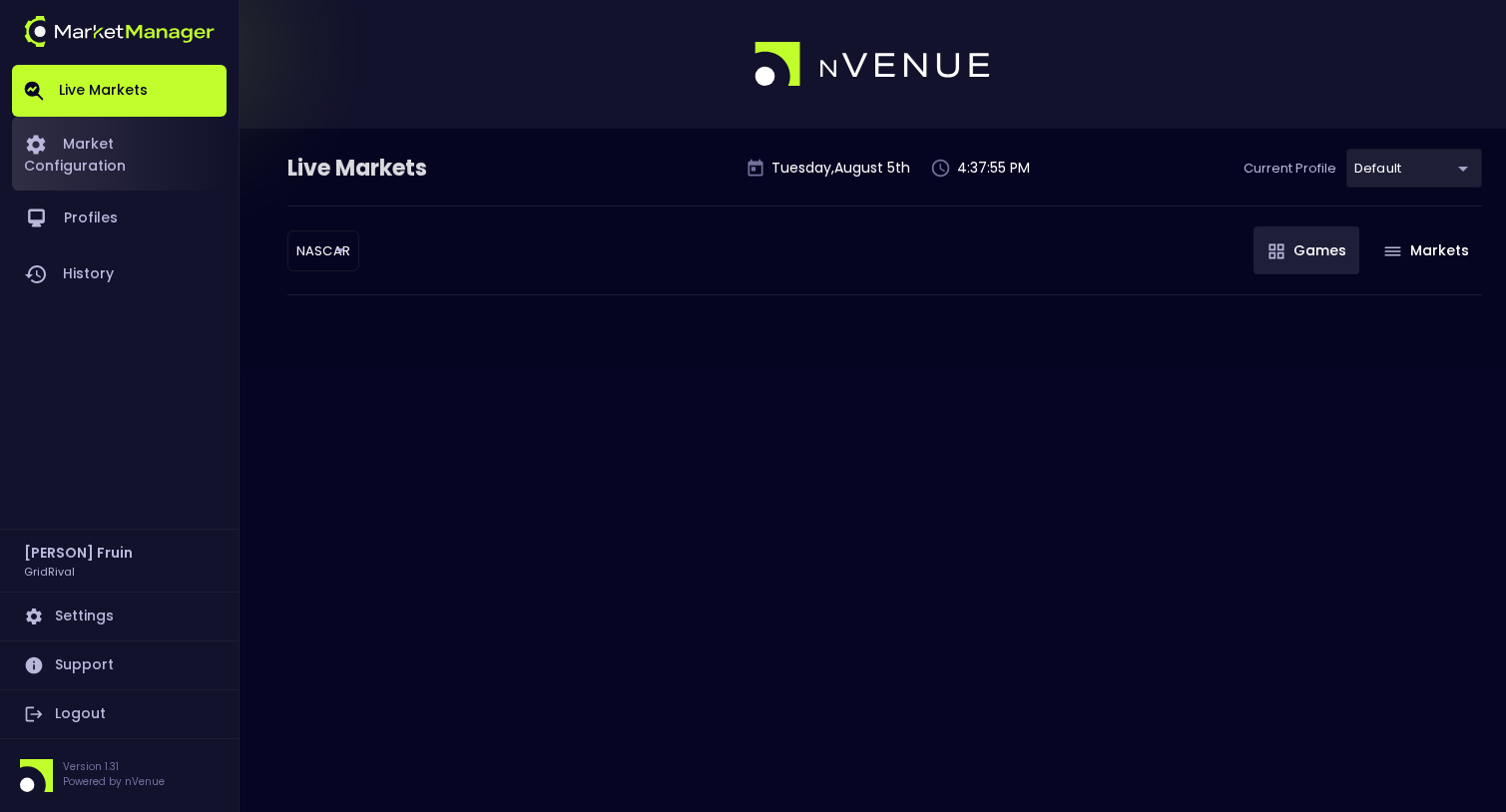 click on "Market Configuration" at bounding box center (119, 154) 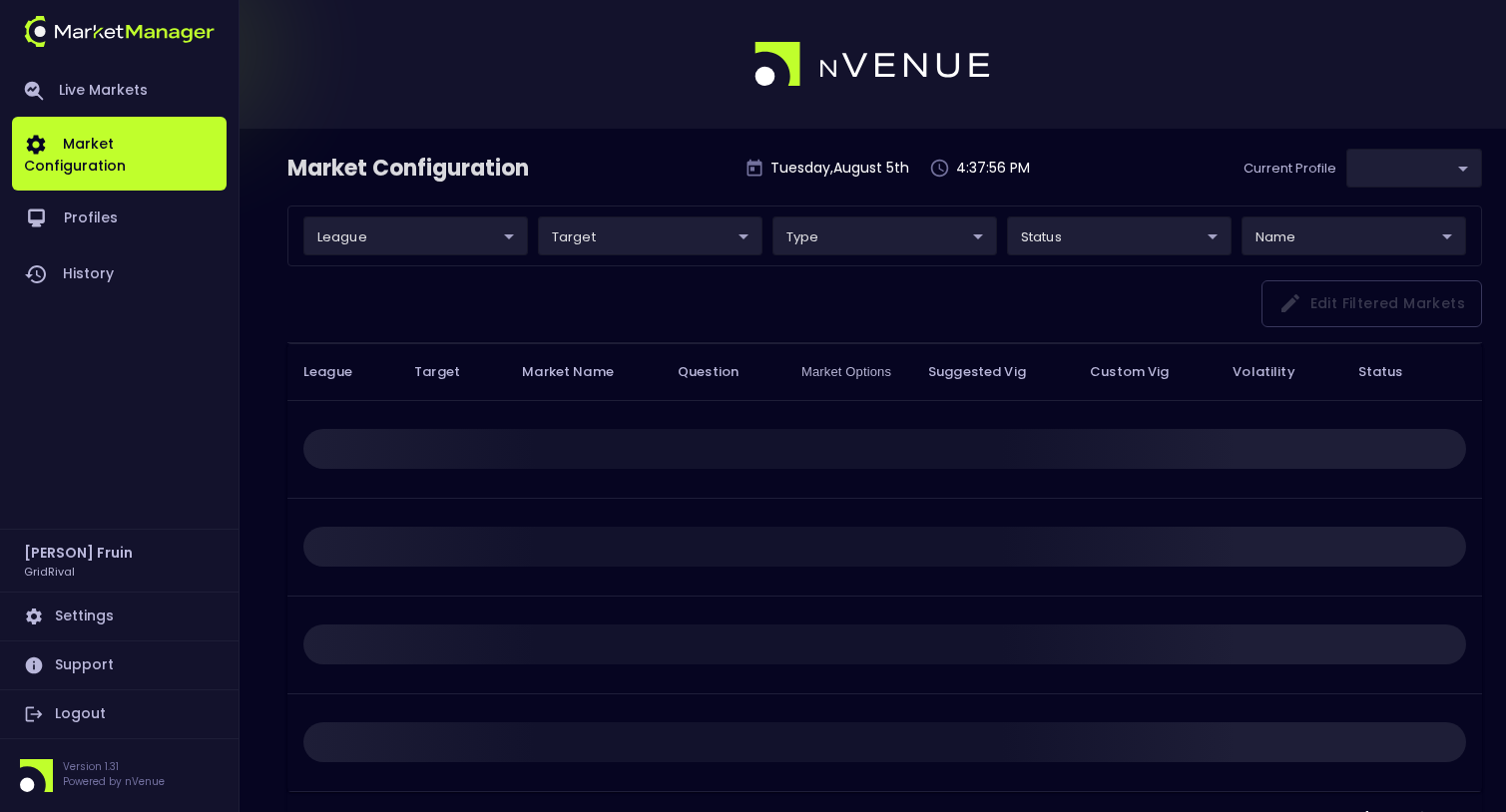 type on "[UUID]" 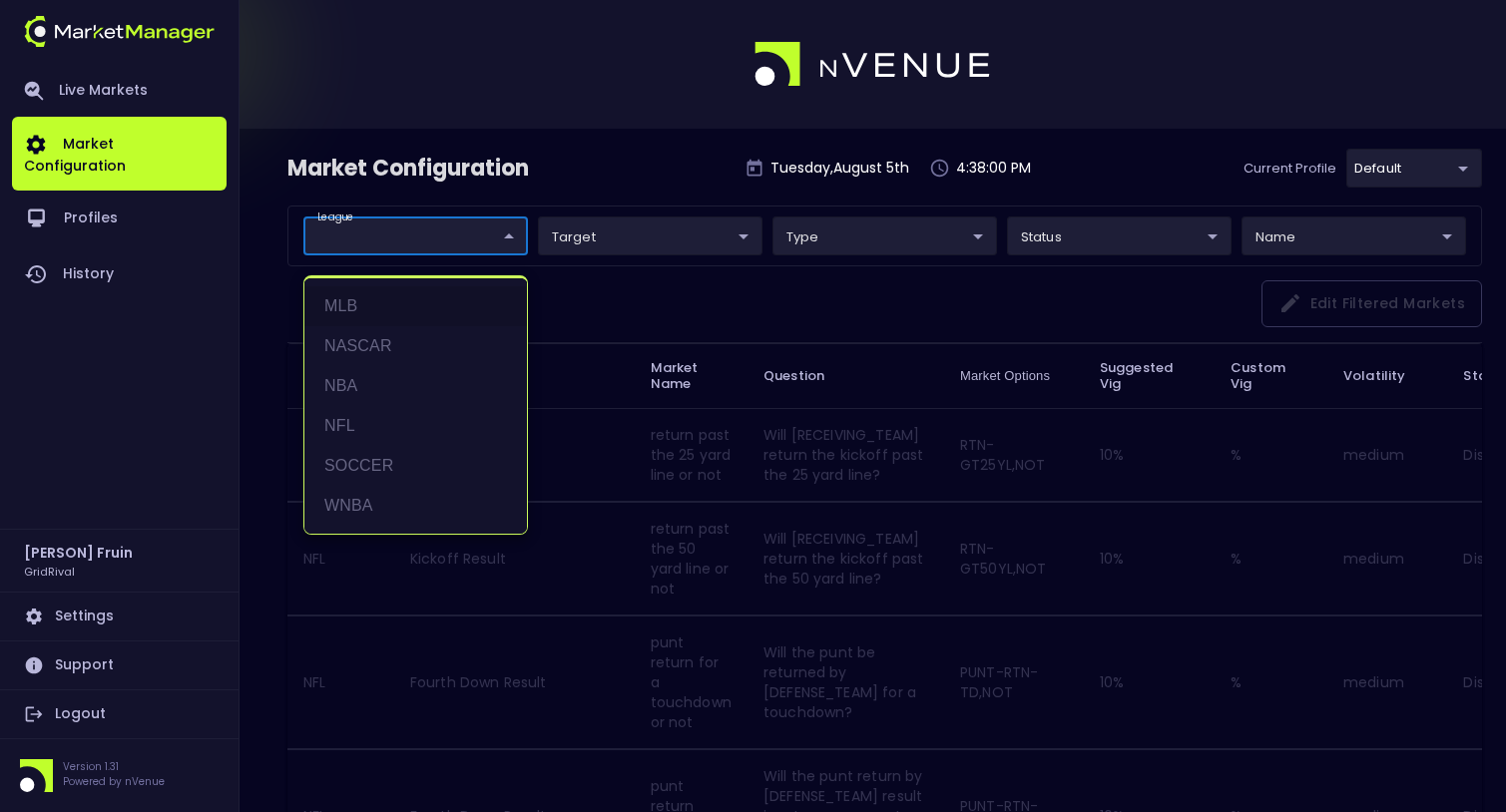 click on "Live Markets Market Configuration Profiles History Ross   Fruin GridRival Settings Support Logout   Version 1.31  Powered by nVenue Market Configuration Tuesday ,  August   5 th 4:38:00 PM Current Profile default [UUID] Select league ​ ​ target ​ ​ type ​ ​ status ​ ​ name ​ ​ Edit filtered markets League Target Market Name Question Market Options Suggested Vig Custom Vig Volatility   Status NFL Kickoff Result return past the 25 yard line or not Will [RECEIVING_TEAM] return the kickoff past the 25 yard line? RTN-GT25YL,NOT 10  %  % medium Disabled NFL Kickoff Result return past the 50 yard line or not Will [RECEIVING_TEAM] return the kickoff past the 50 yard line? RTN-GT50YL,NOT 10  %  % medium Disabled NFL Fourth Down Result punt return for a touchdown or not Will the punt be returned by [DEFENSE_TEAM] for a touchdown? PUNT-RTN-TD,NOT 10  %  % medium Disabled NFL Fourth Down Result punt return turnover or not PUNT-RTN-TO,NOT 10  %  % medium Disabled NFL 10  %" at bounding box center [753, 1756] 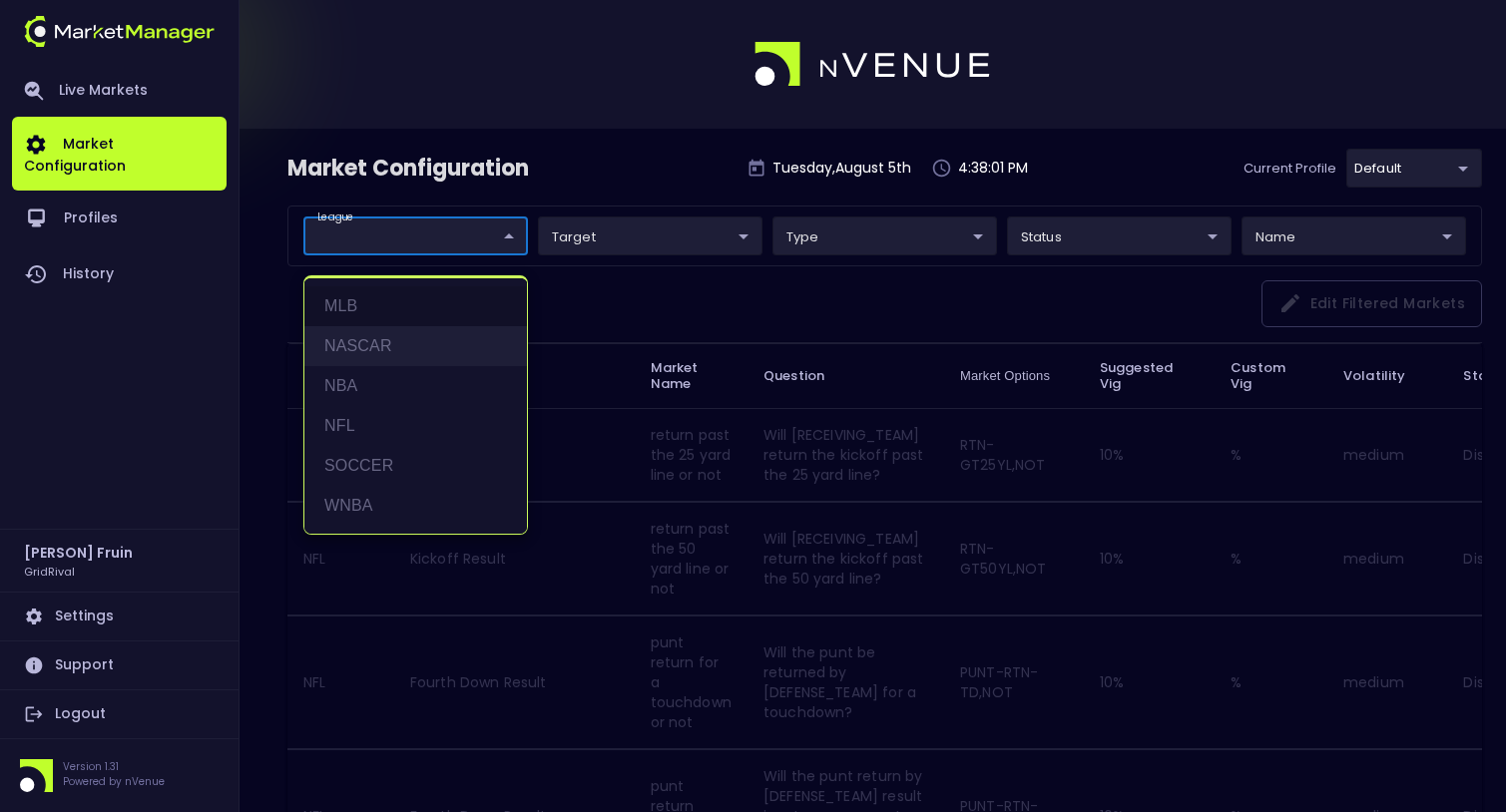 click on "NASCAR" at bounding box center [415, 346] 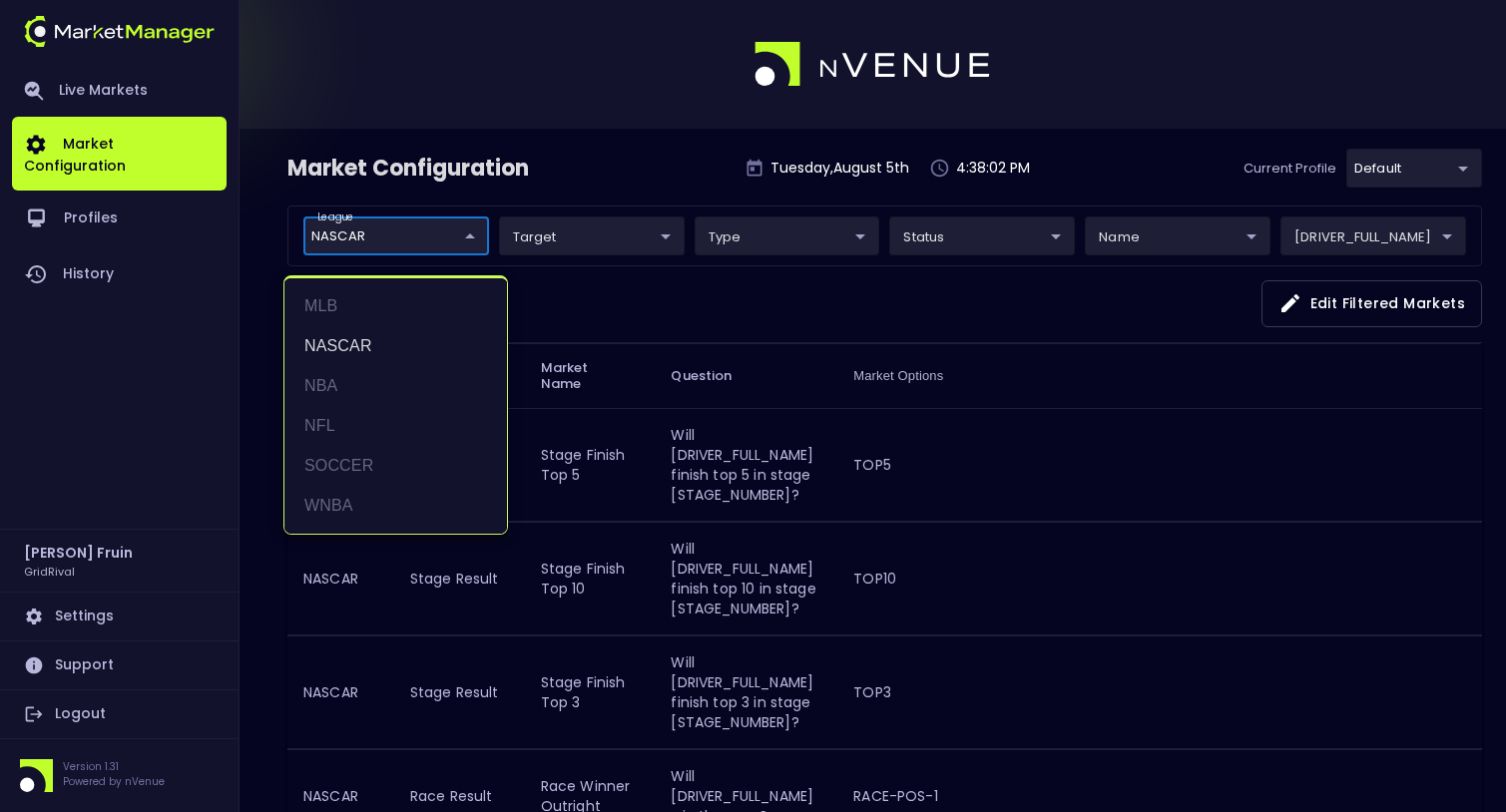 click at bounding box center (753, 406) 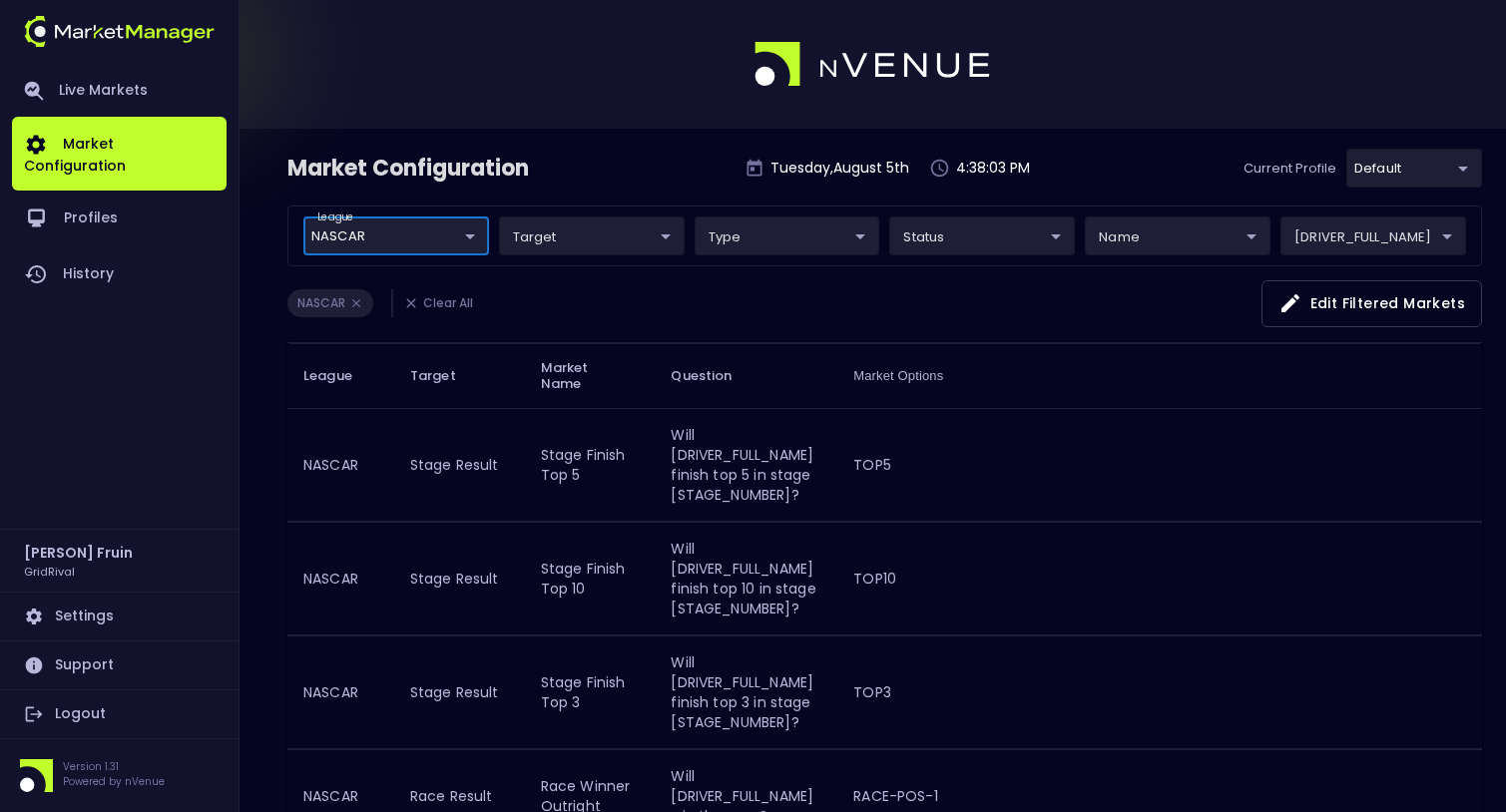 click on "Edit filtered markets" at bounding box center [1371, 303] 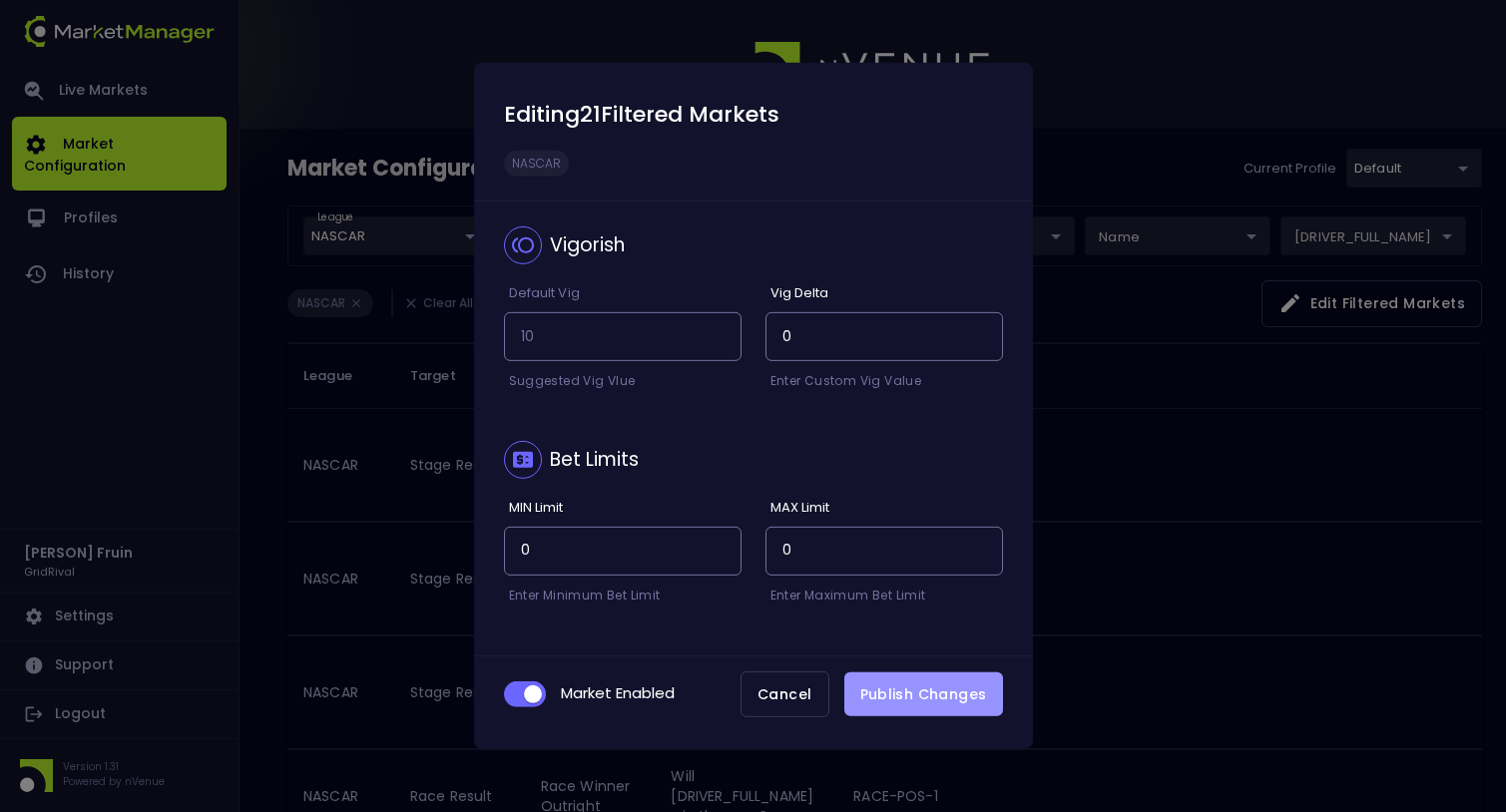 click on "Publish Changes" at bounding box center (923, 694) 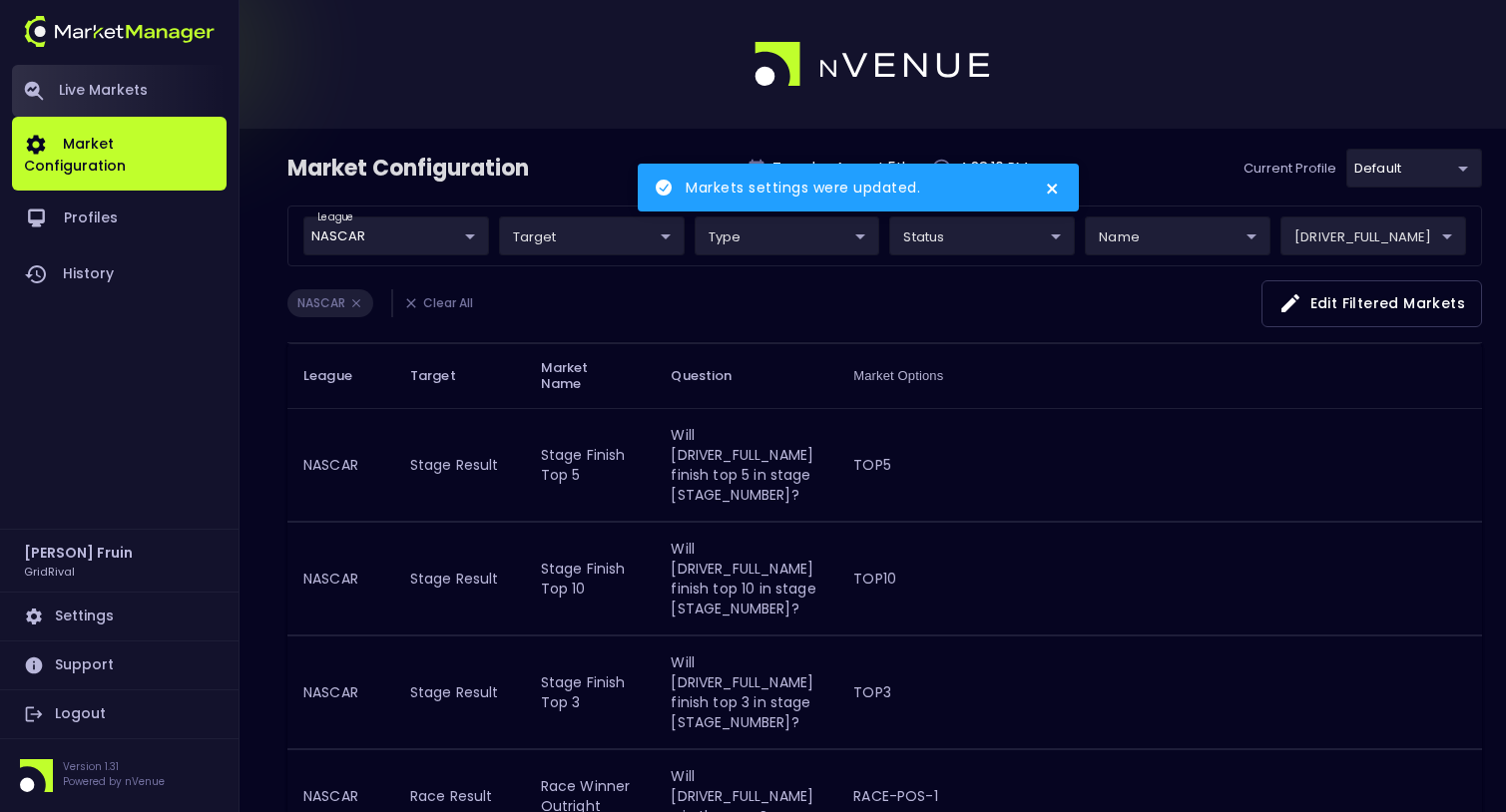 click on "Live Markets" at bounding box center (119, 91) 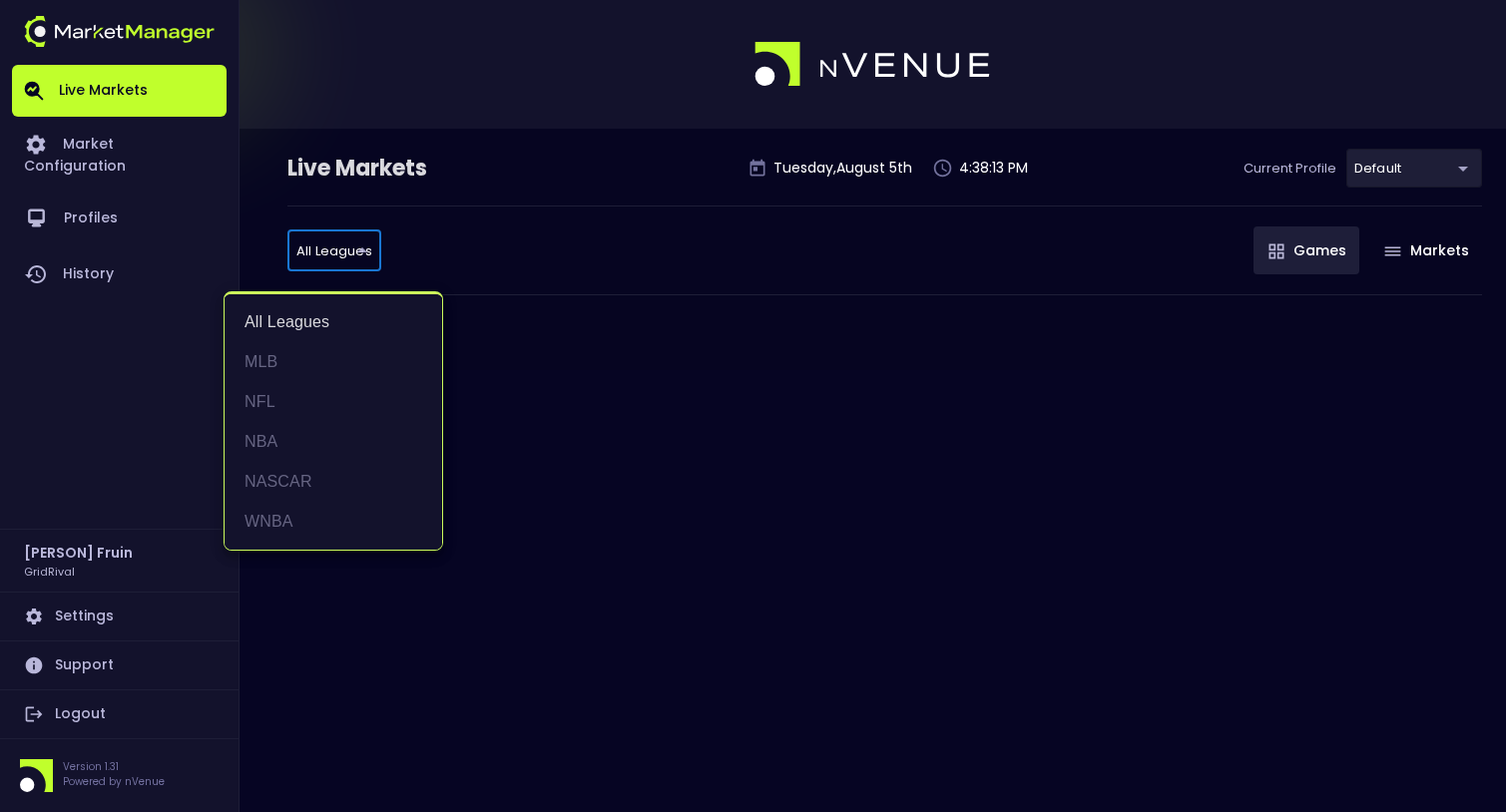 click on "Live Markets Tuesday ,  August   5 th 4:38:13 PM Current Profile default [UUID] Select All Leagues all leagues ​  Games  Markets All Leagues MLB NFL NBA NASCAR WNBA" at bounding box center [753, 406] 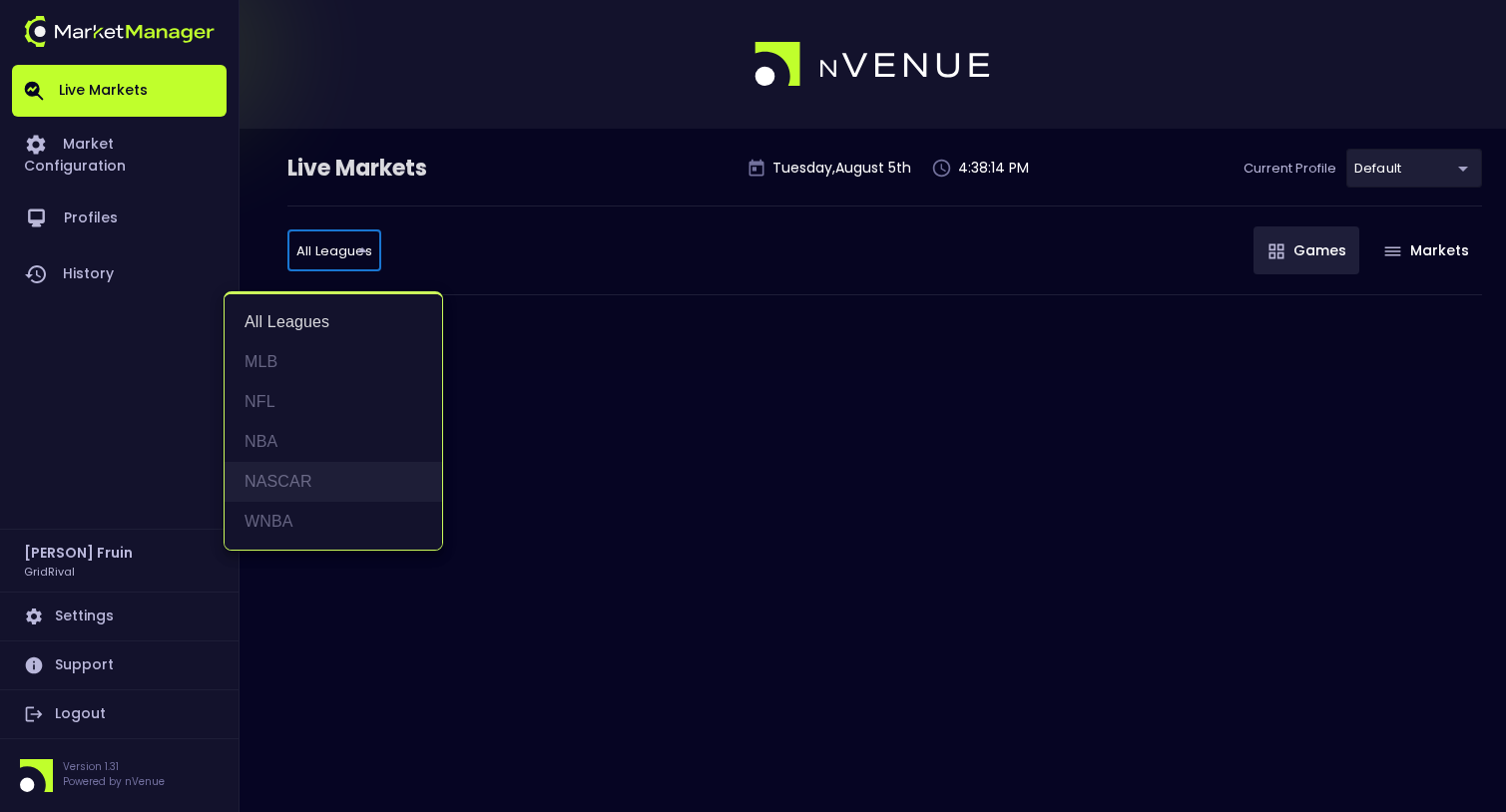 click on "NASCAR" at bounding box center (333, 482) 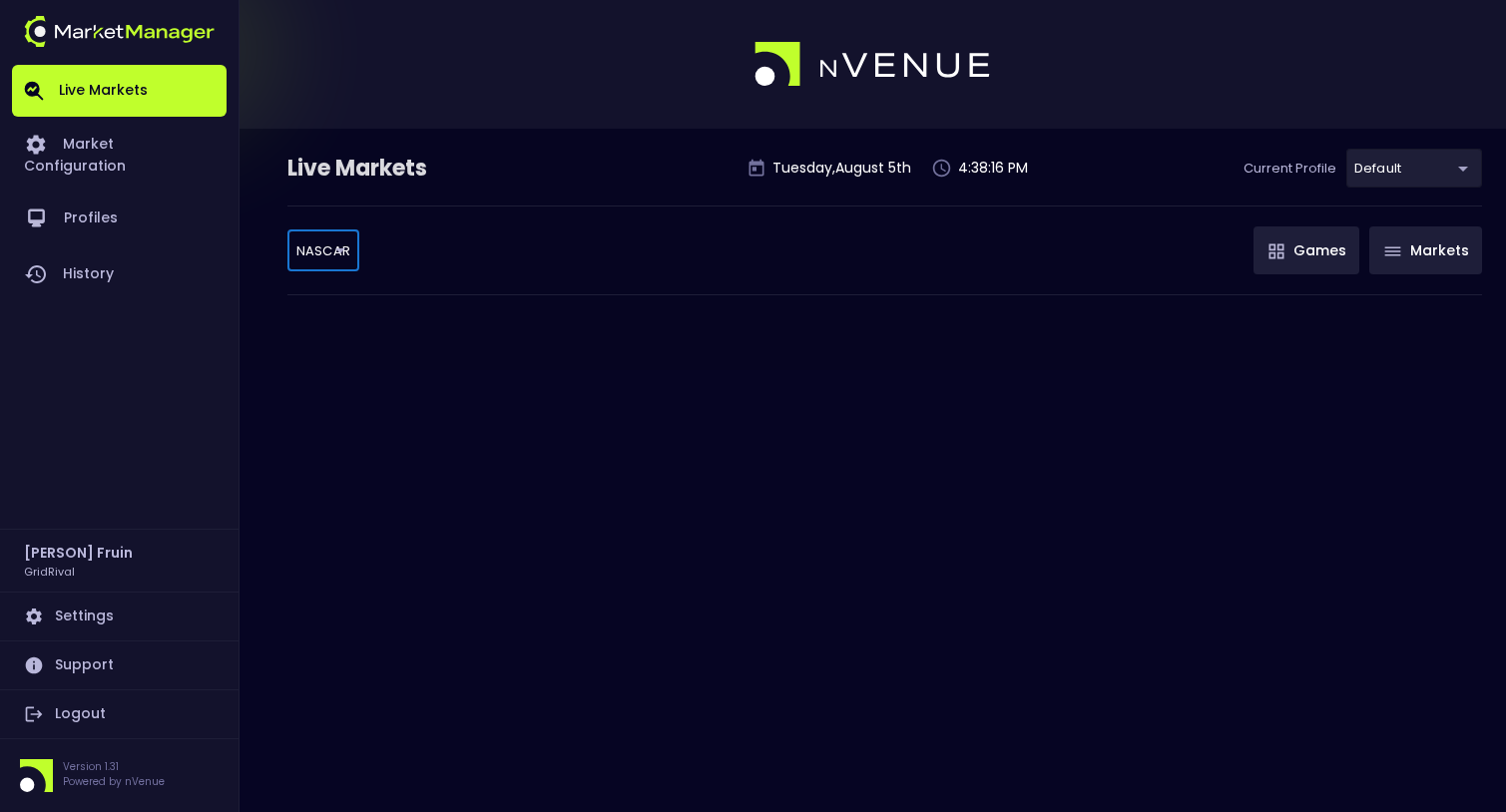 click on "Markets" at bounding box center (1425, 250) 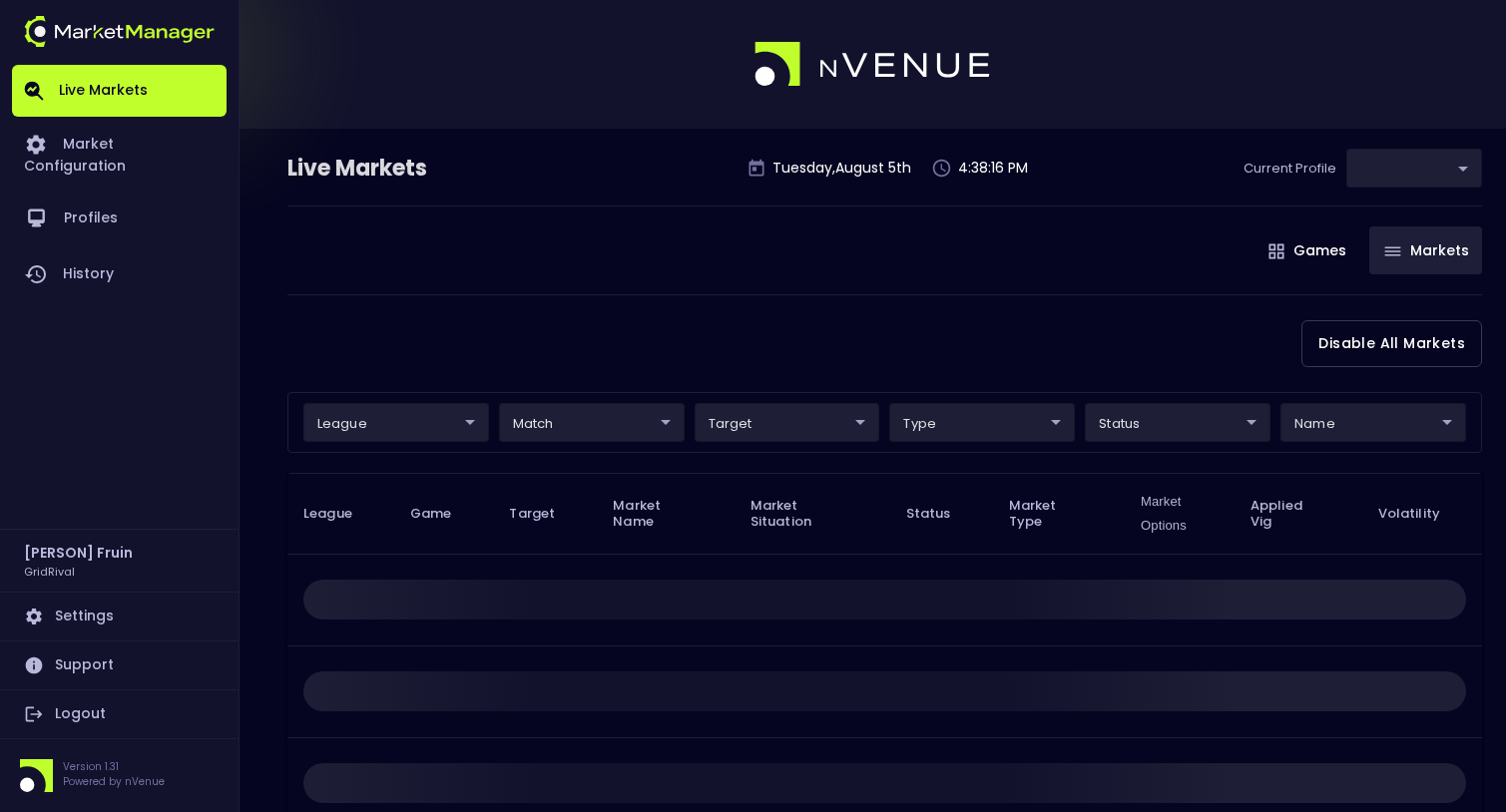 type on "[UUID]" 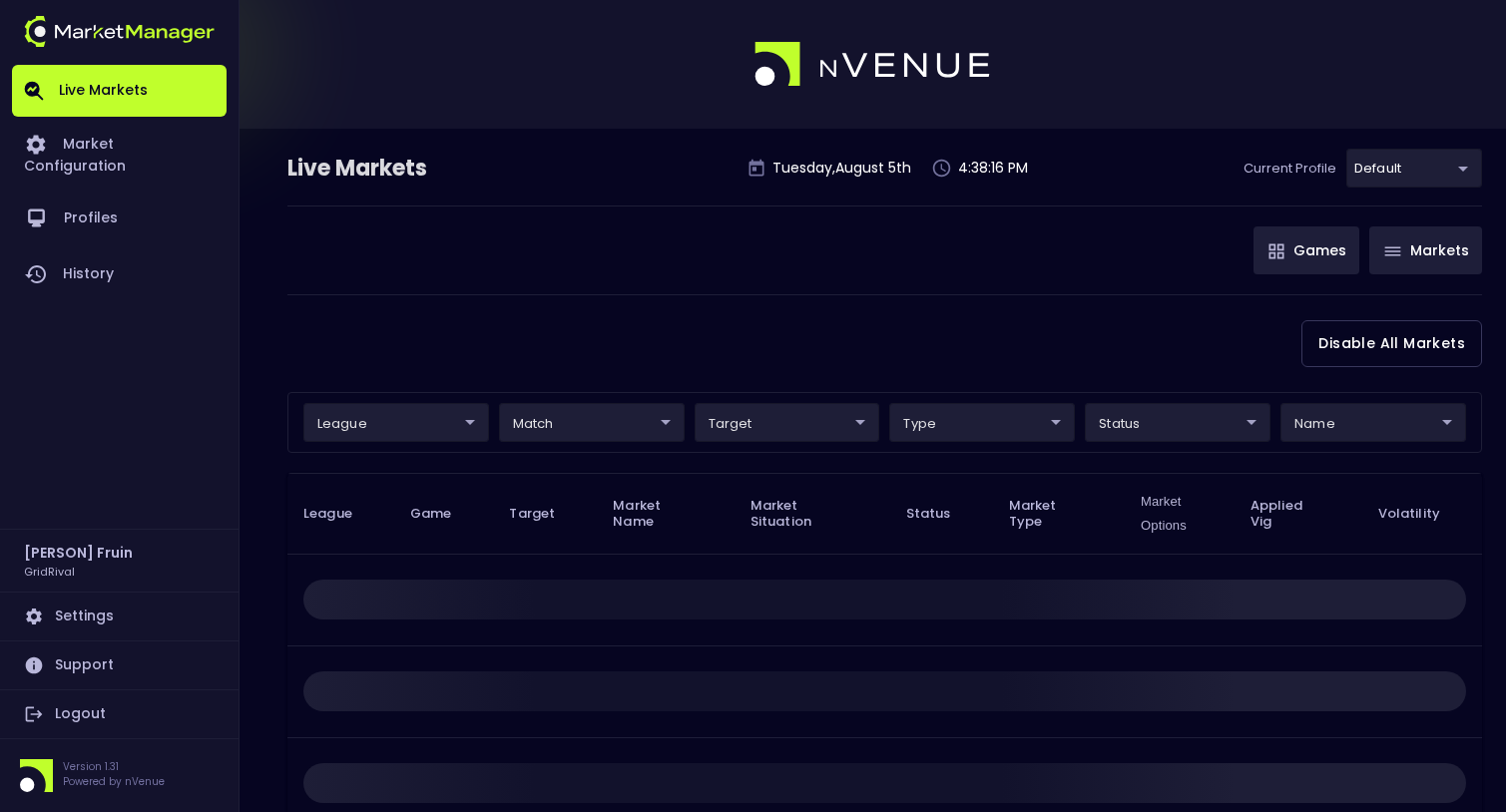 click on "Games" at bounding box center (1306, 250) 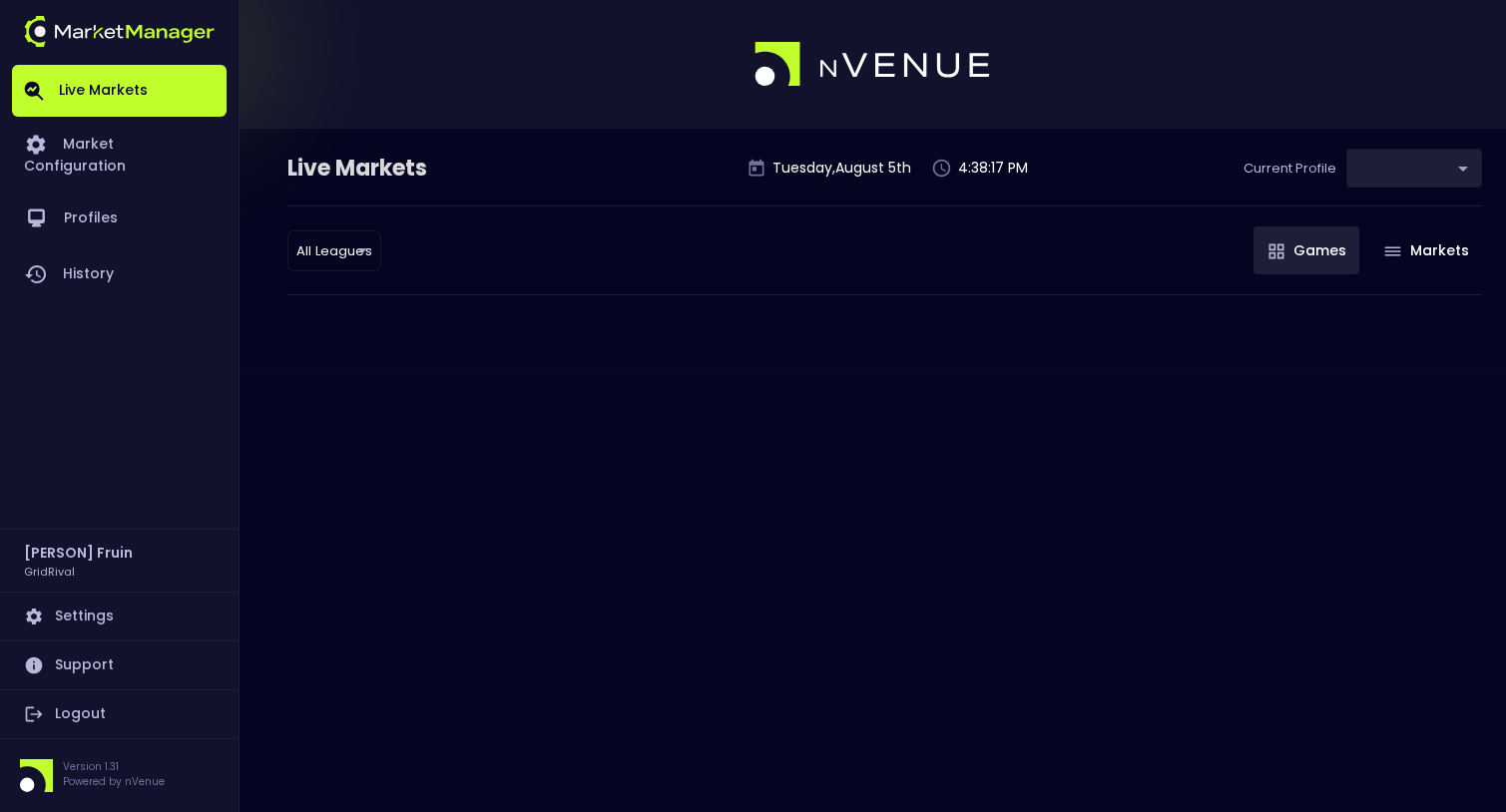 type on "[UUID]" 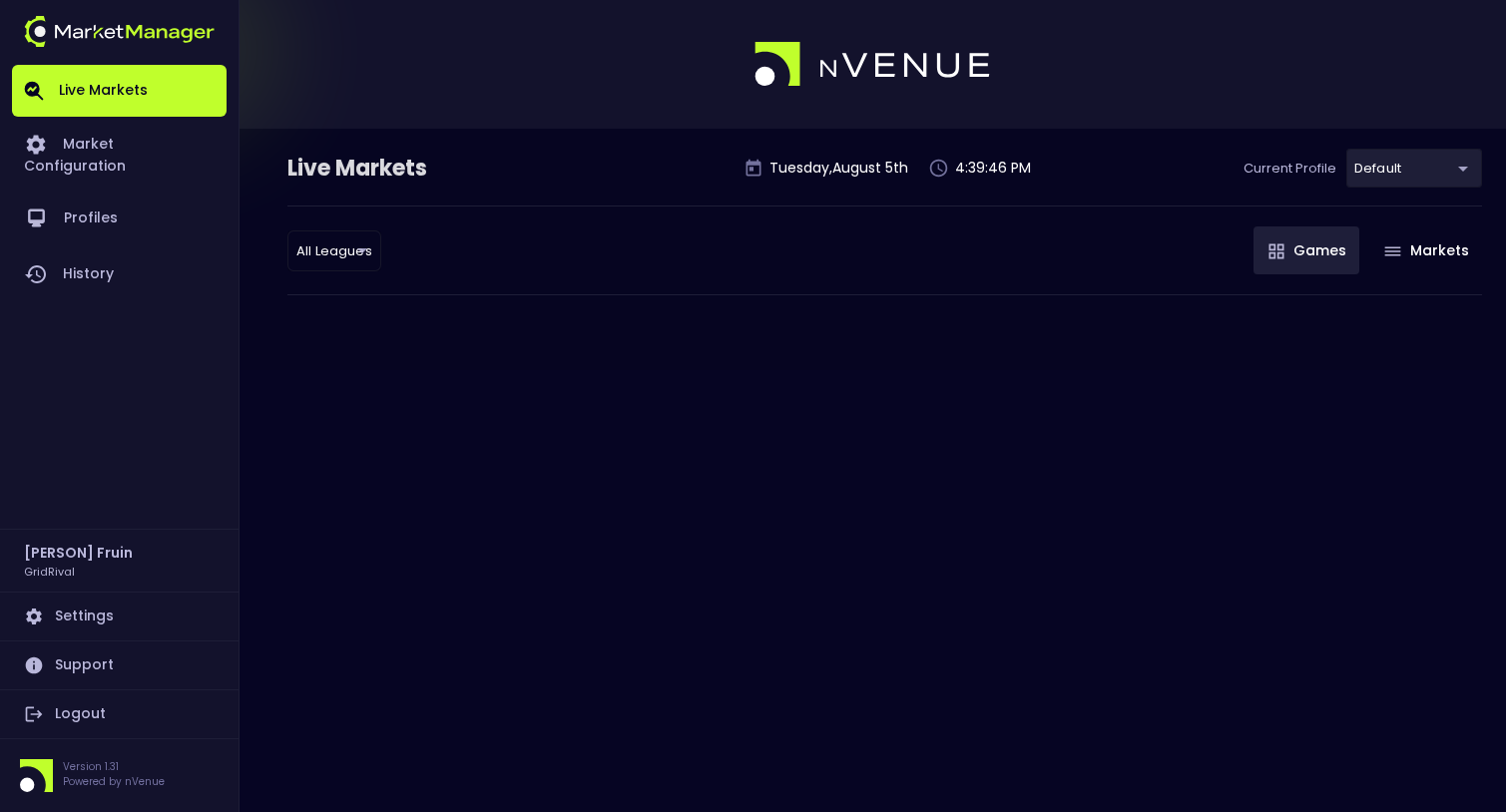 click on "Live Markets Market Configuration Profiles History Ross   Fruin GridRival Settings Support Logout   Version 1.31  Powered by nVenue Live Markets Tuesday ,  August   5 th 4:39:46 PM Current Profile default [UUID] Select All Leagues all leagues ​  Games  Markets" at bounding box center [753, 406] 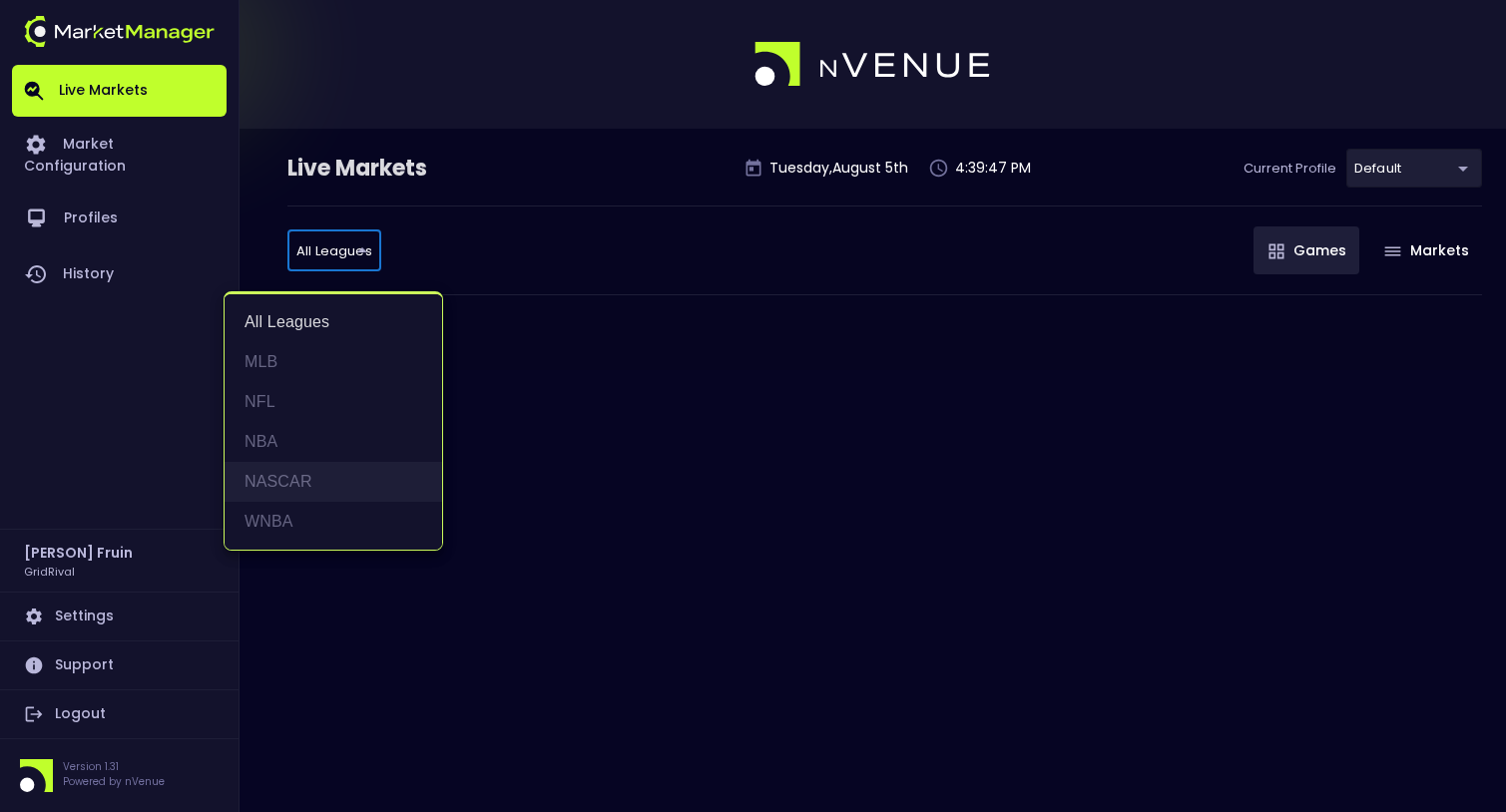 click on "NASCAR" at bounding box center (333, 482) 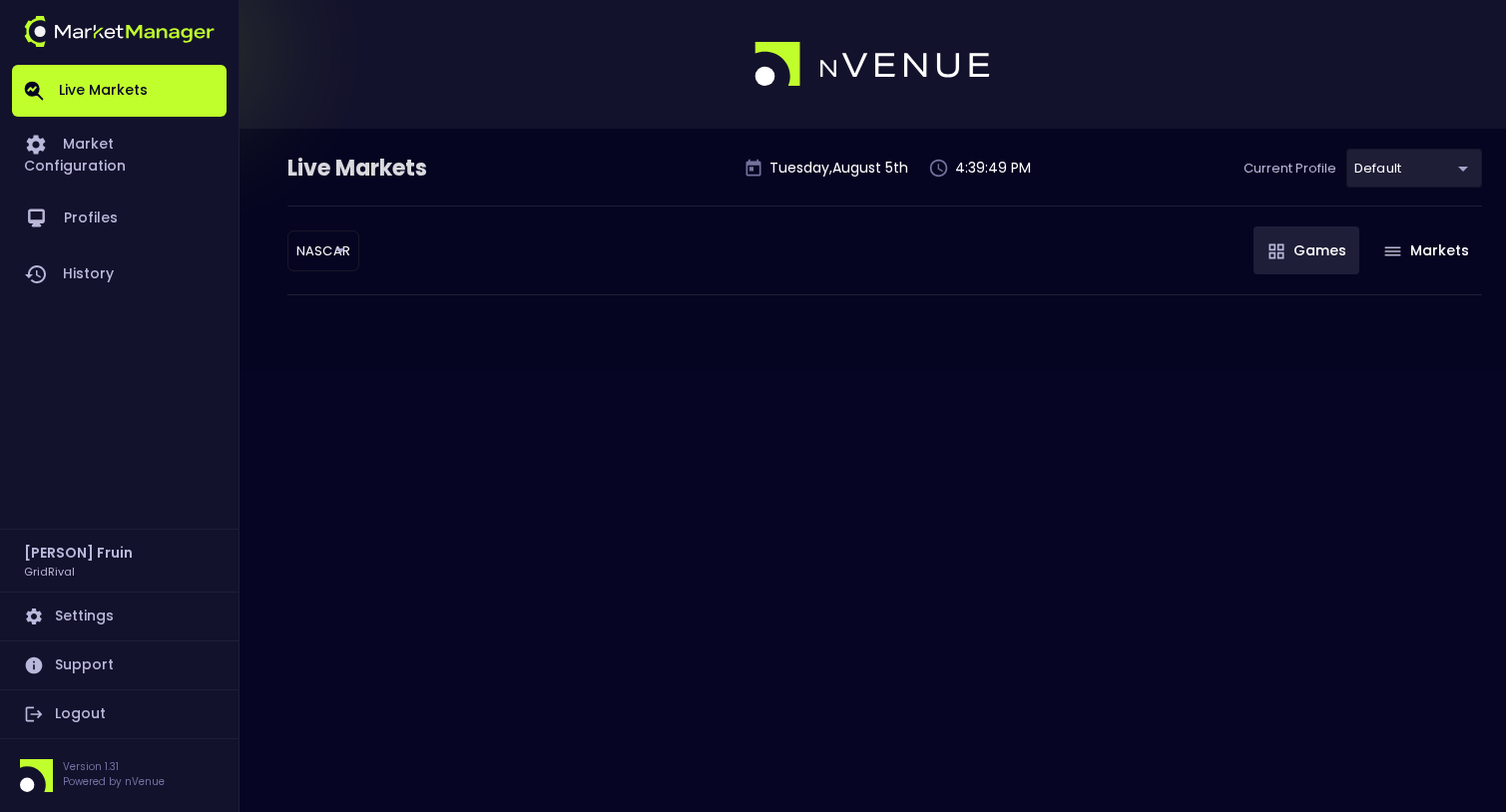 click on "Live Markets Tuesday ,  August   5 th 4:39:49 PM Current Profile default [UUID] Select NASCAR NASCAR ​  Games  Markets" at bounding box center [753, 406] 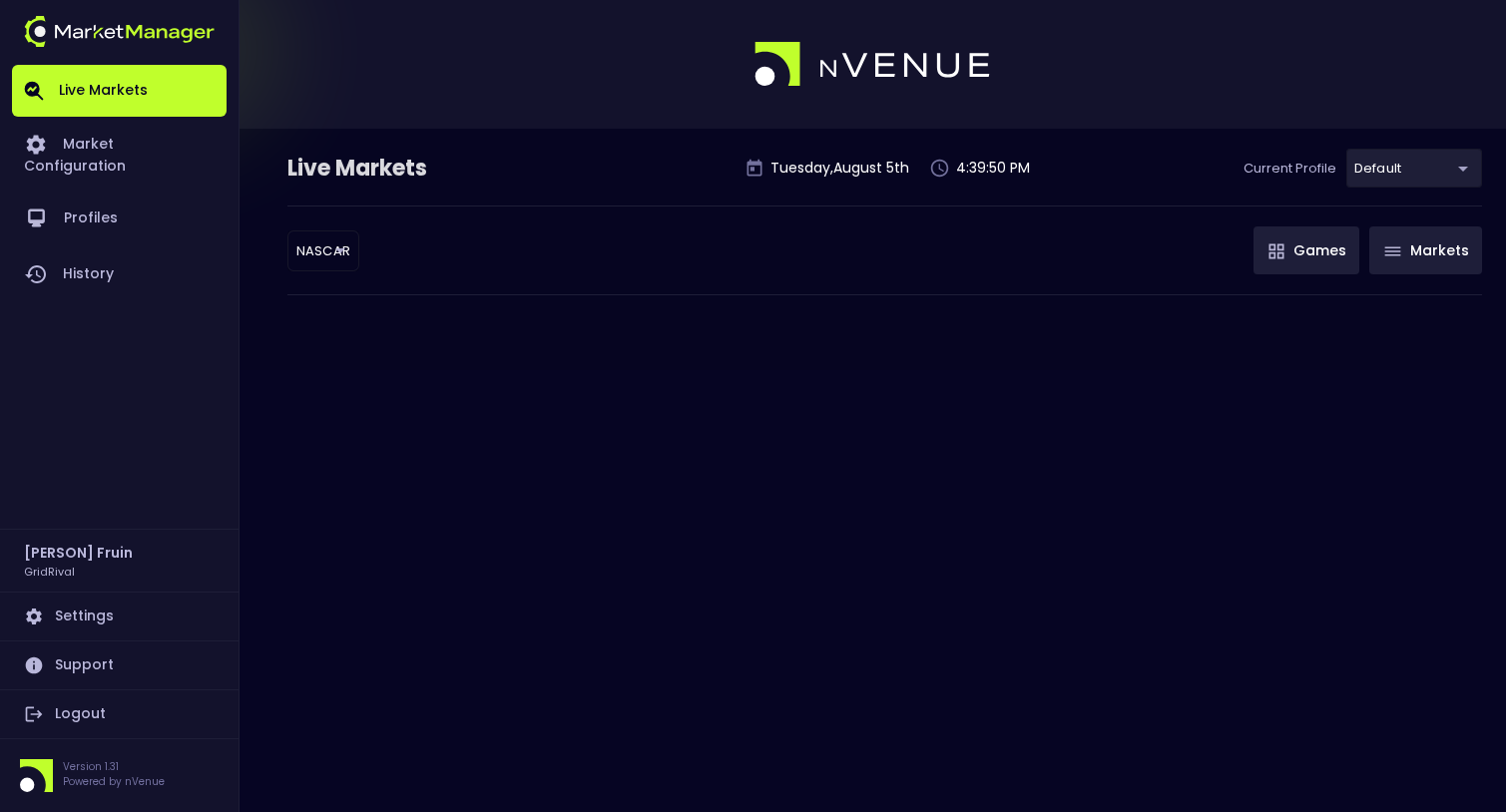click on "Markets" at bounding box center (1425, 250) 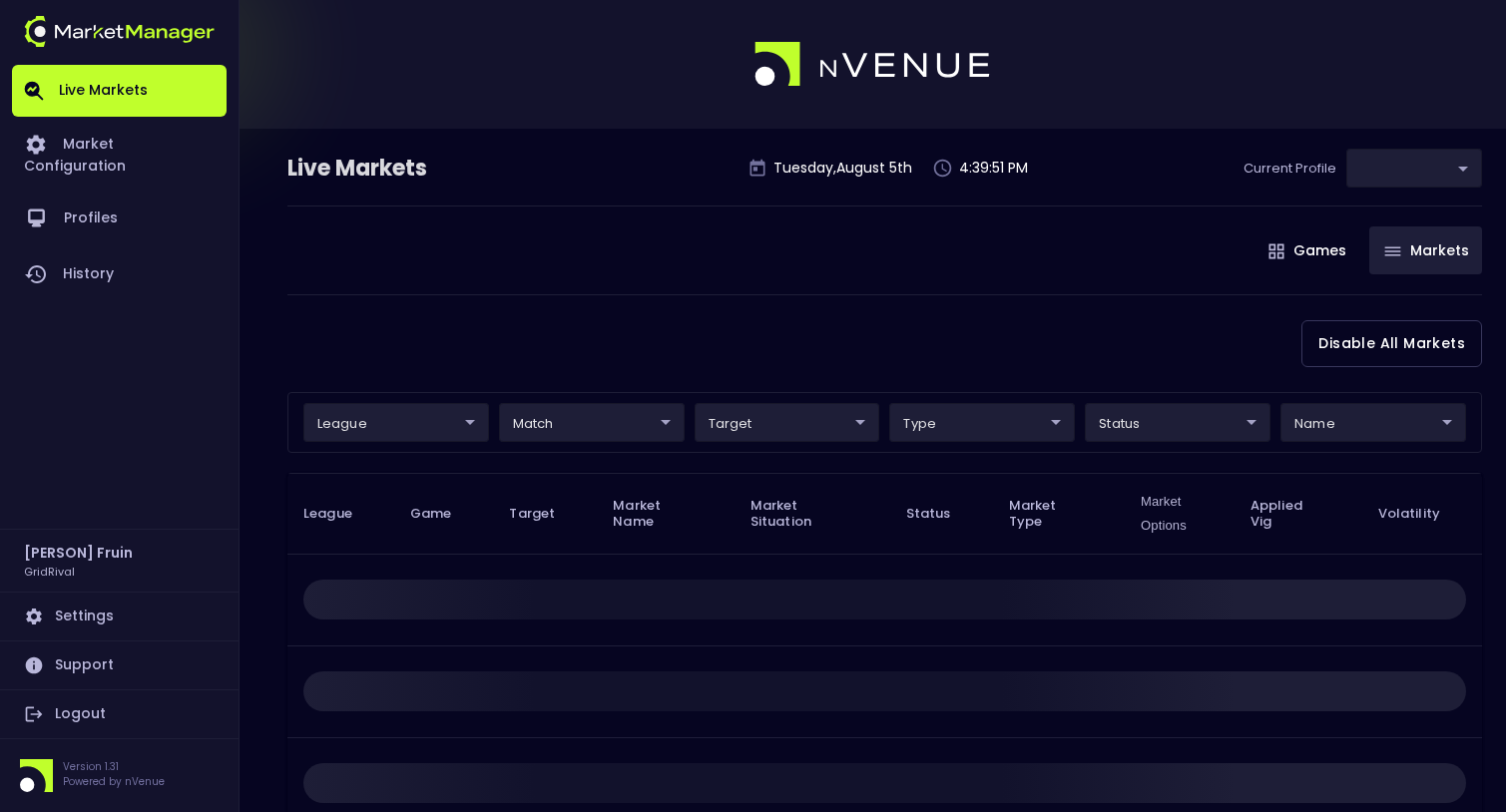 type on "[UUID]" 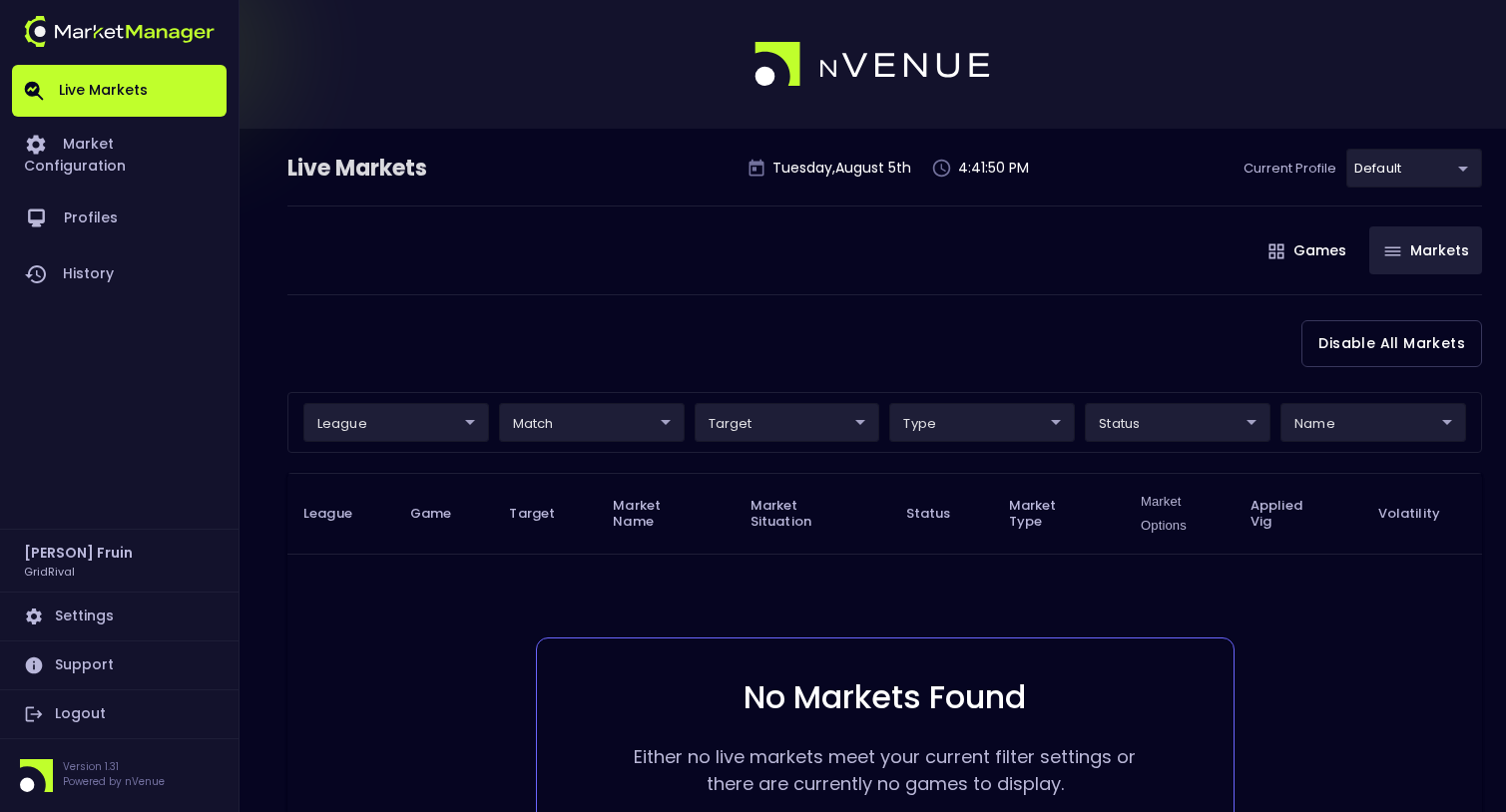 click on "Markets" at bounding box center [1425, 250] 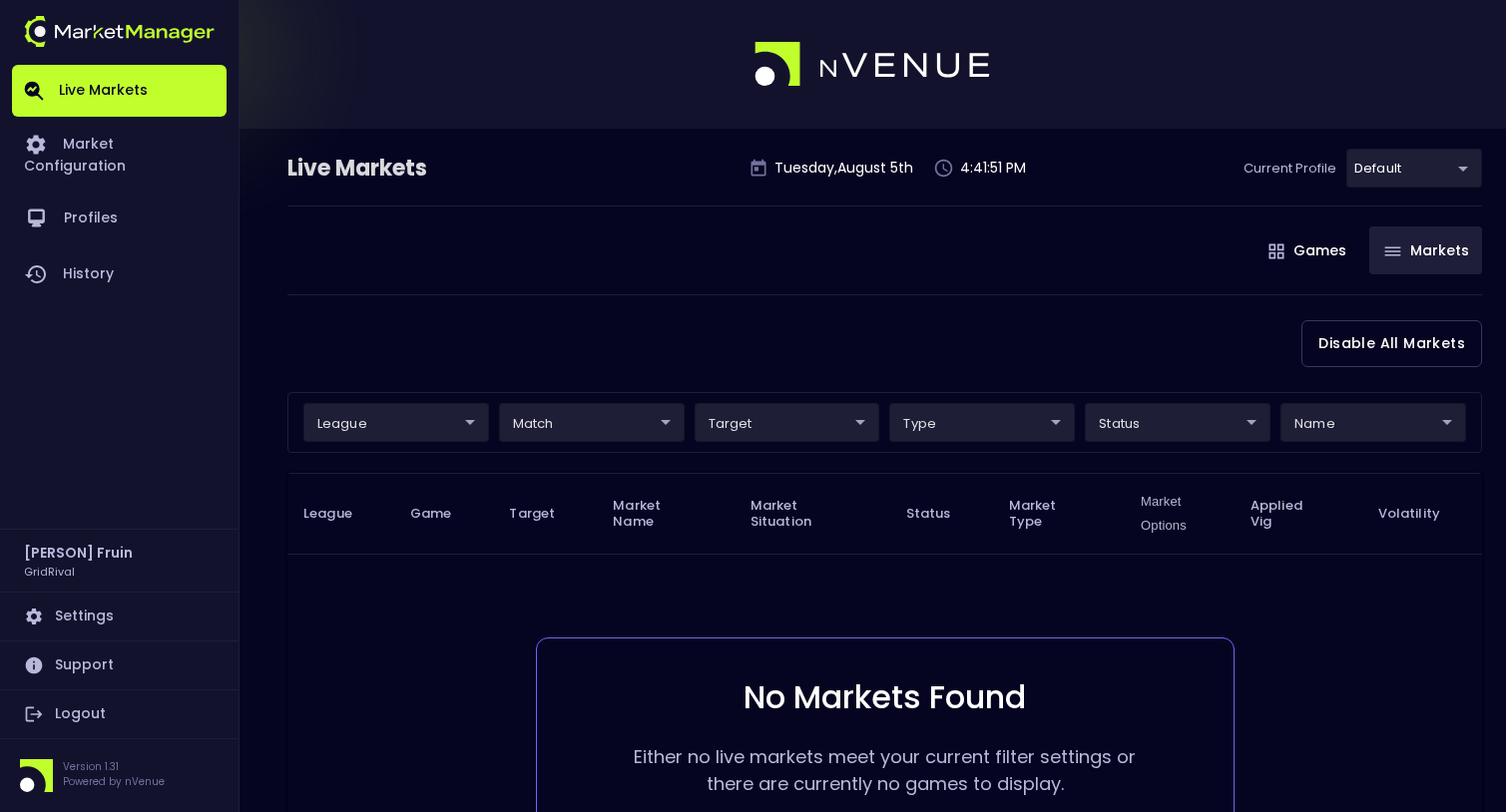 click on "Markets" at bounding box center (1425, 250) 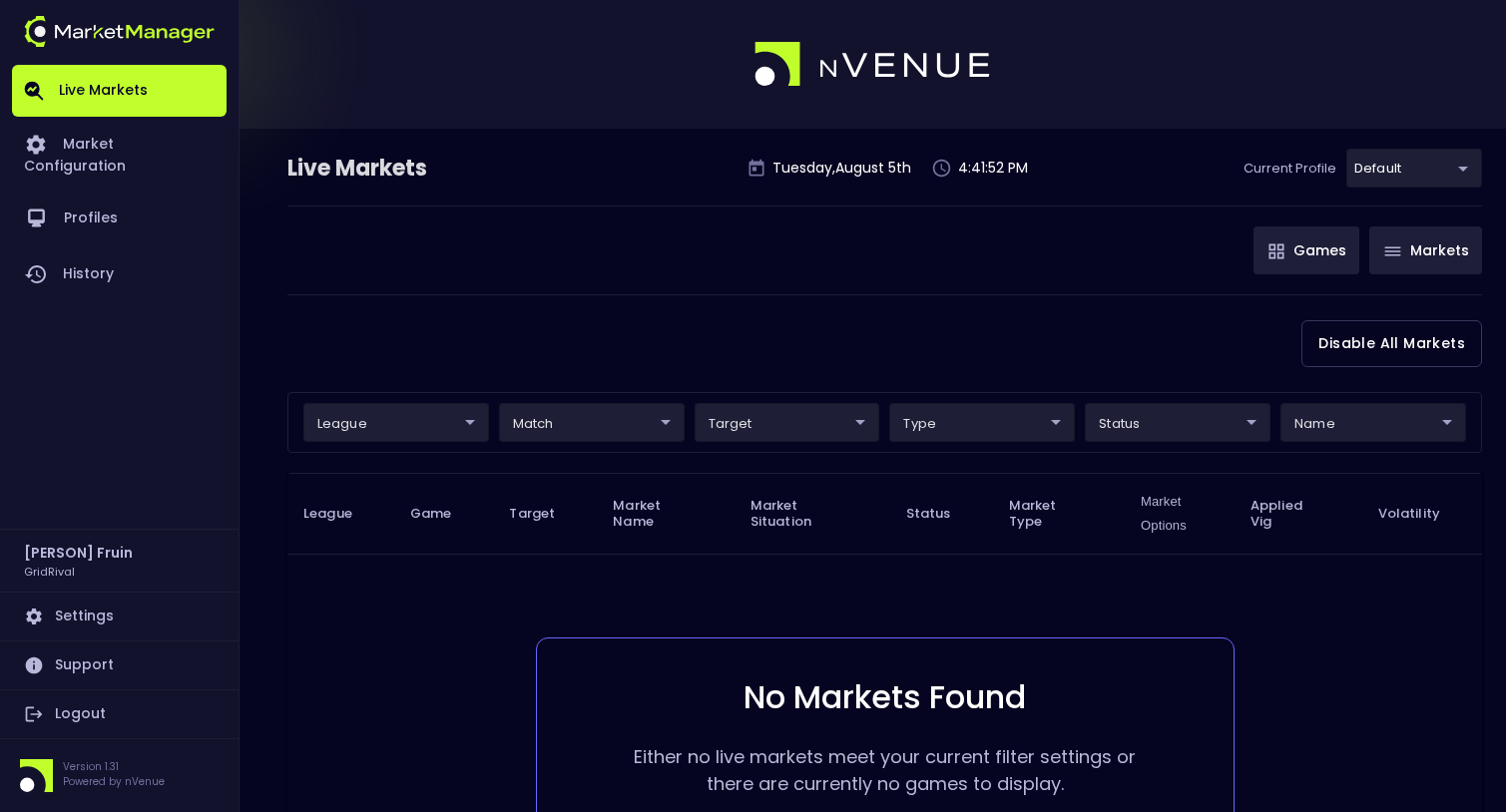 click on "Games" at bounding box center [1306, 250] 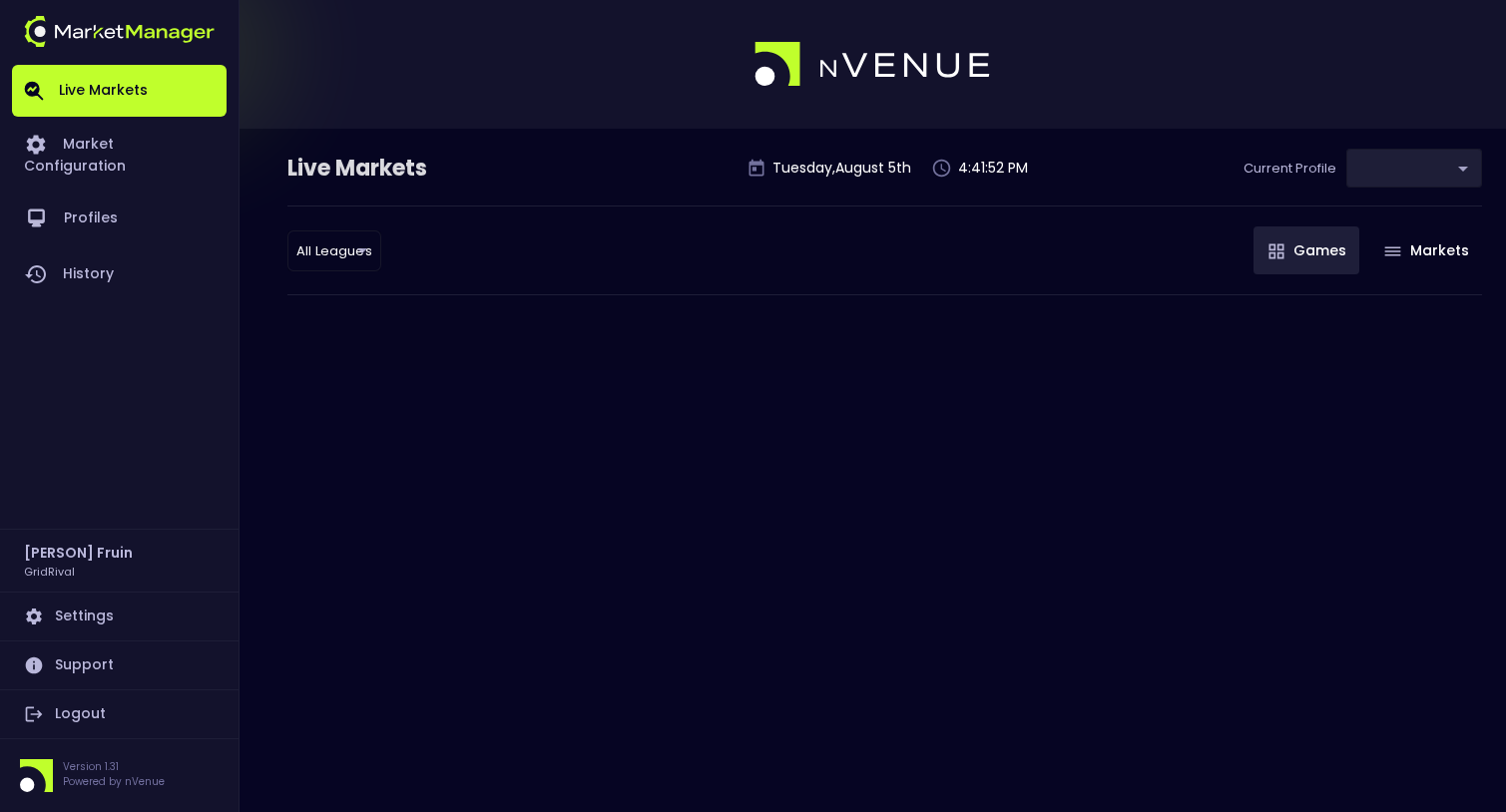 type on "[UUID]" 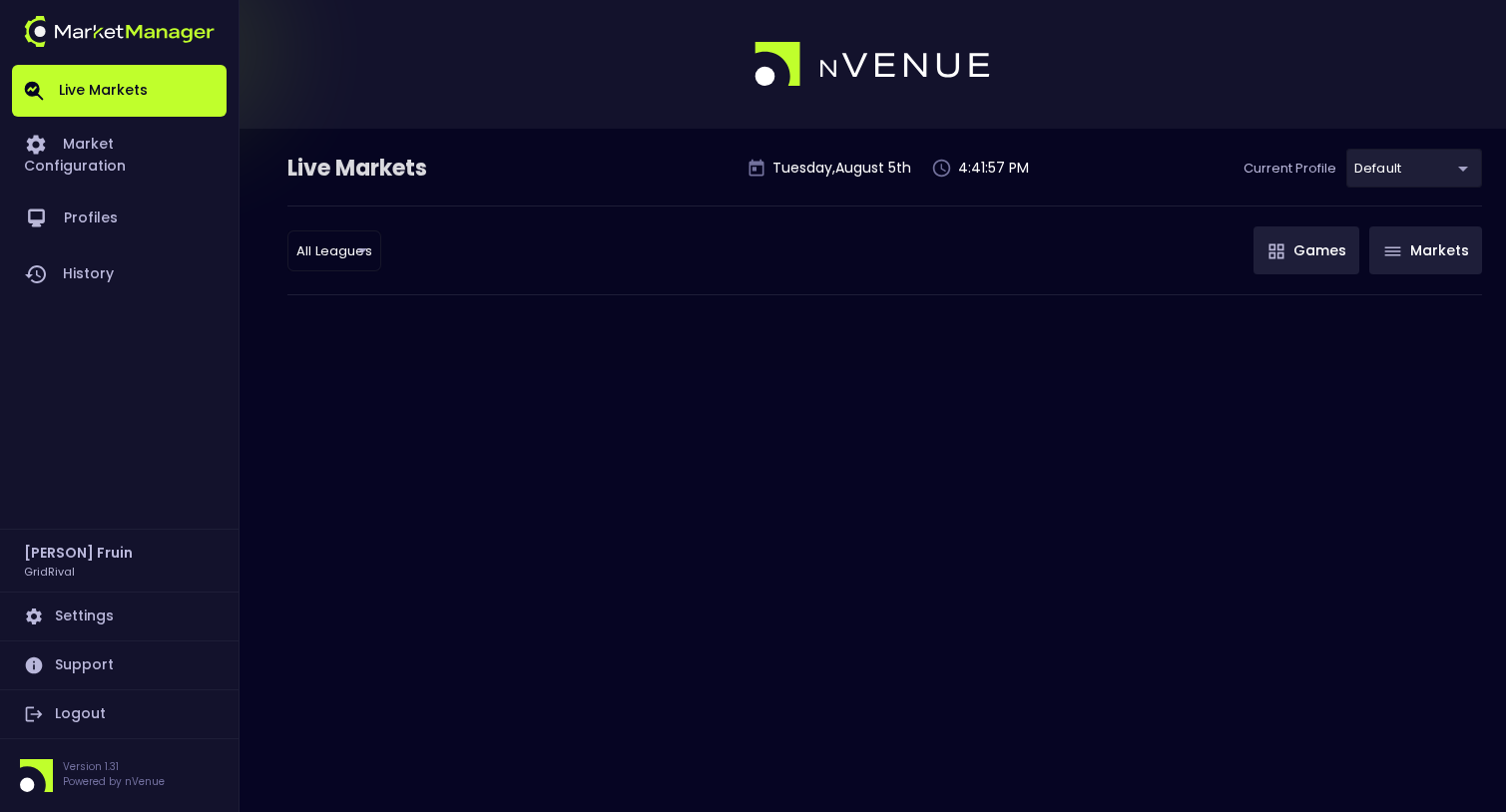 click on "Markets" at bounding box center (1425, 250) 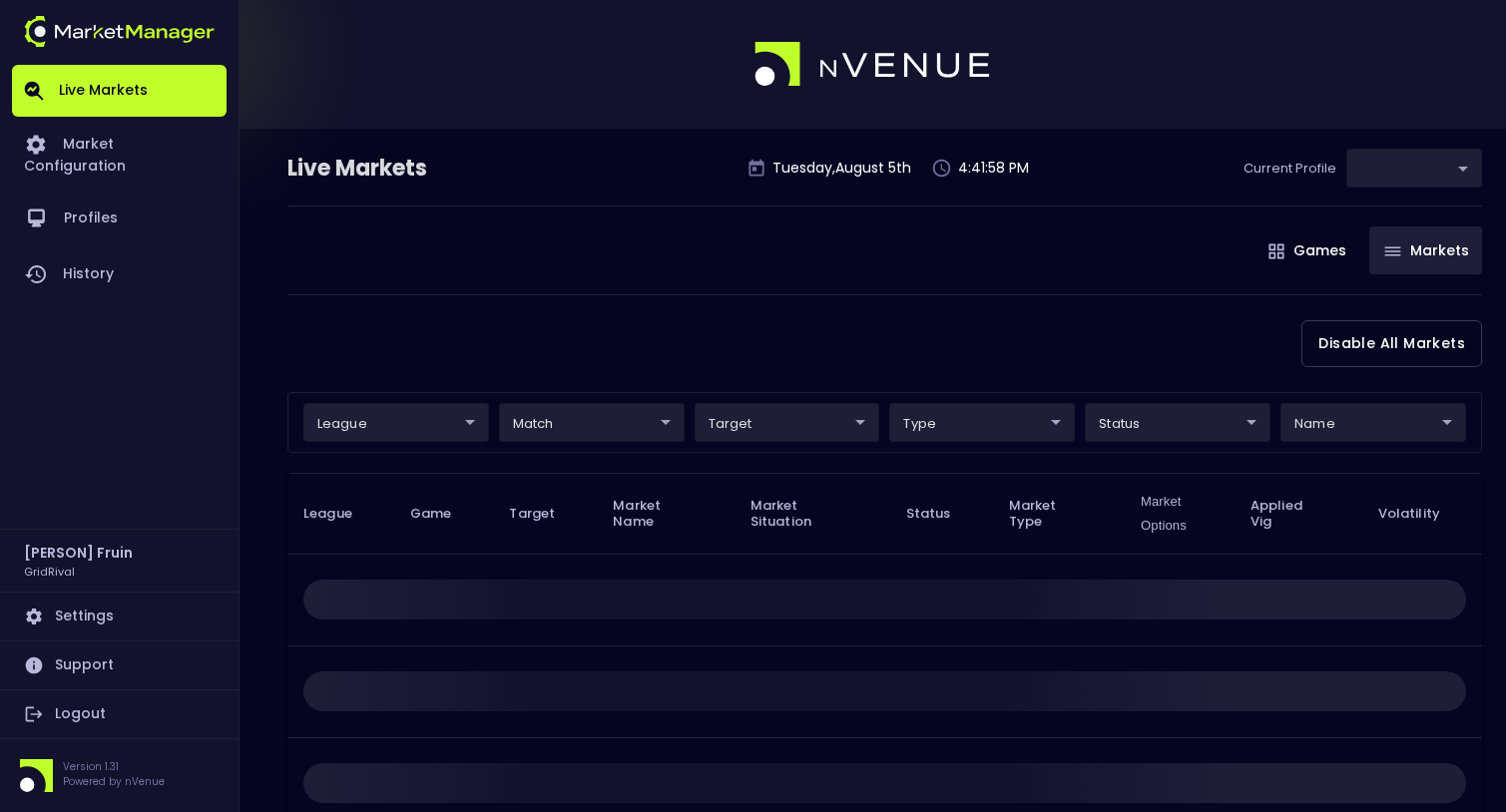 type on "[UUID]" 